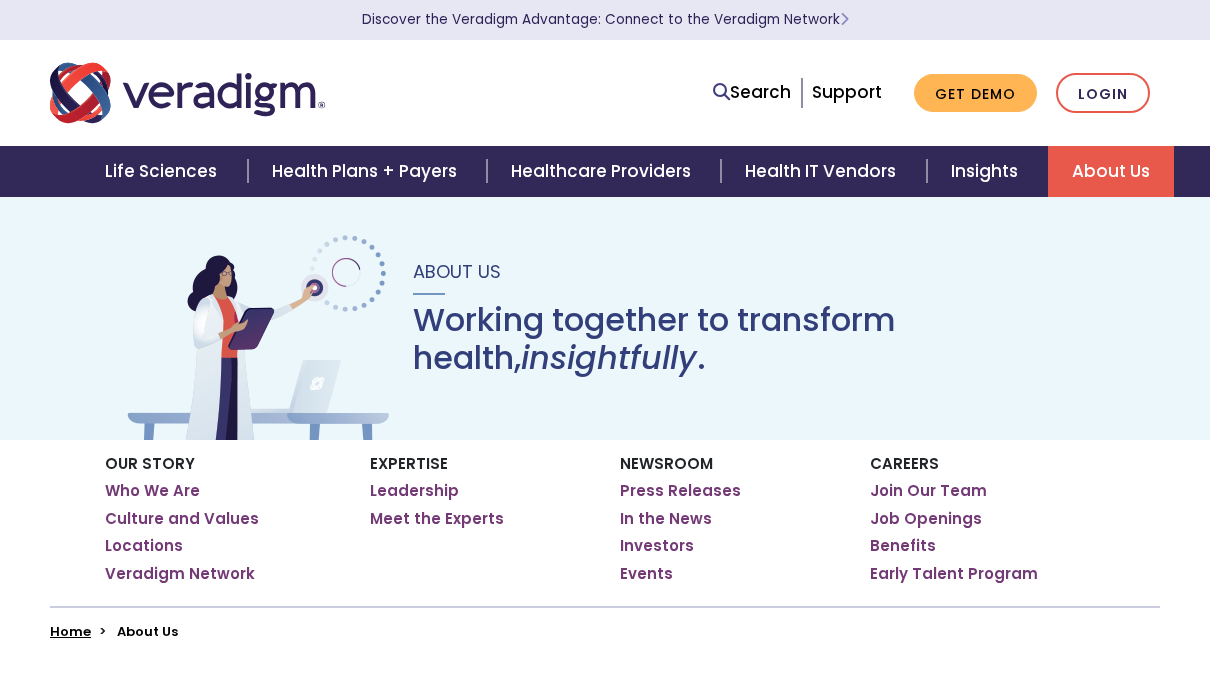 scroll, scrollTop: 0, scrollLeft: 0, axis: both 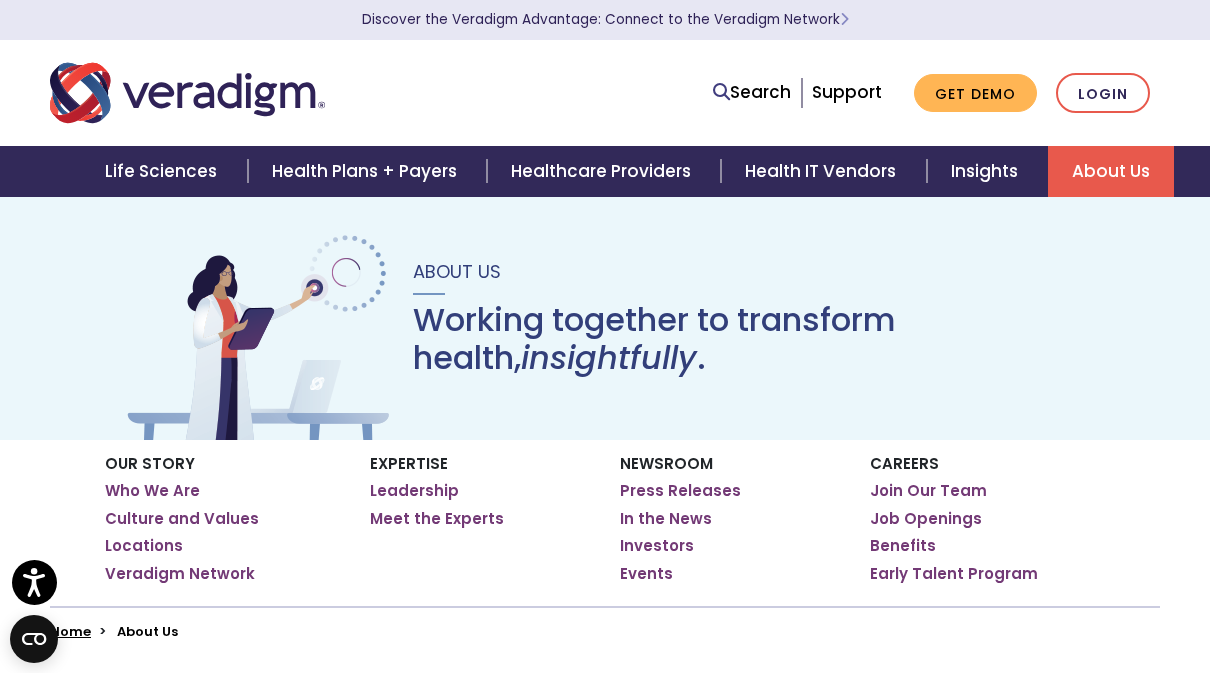 click on "Locations" at bounding box center [144, 546] 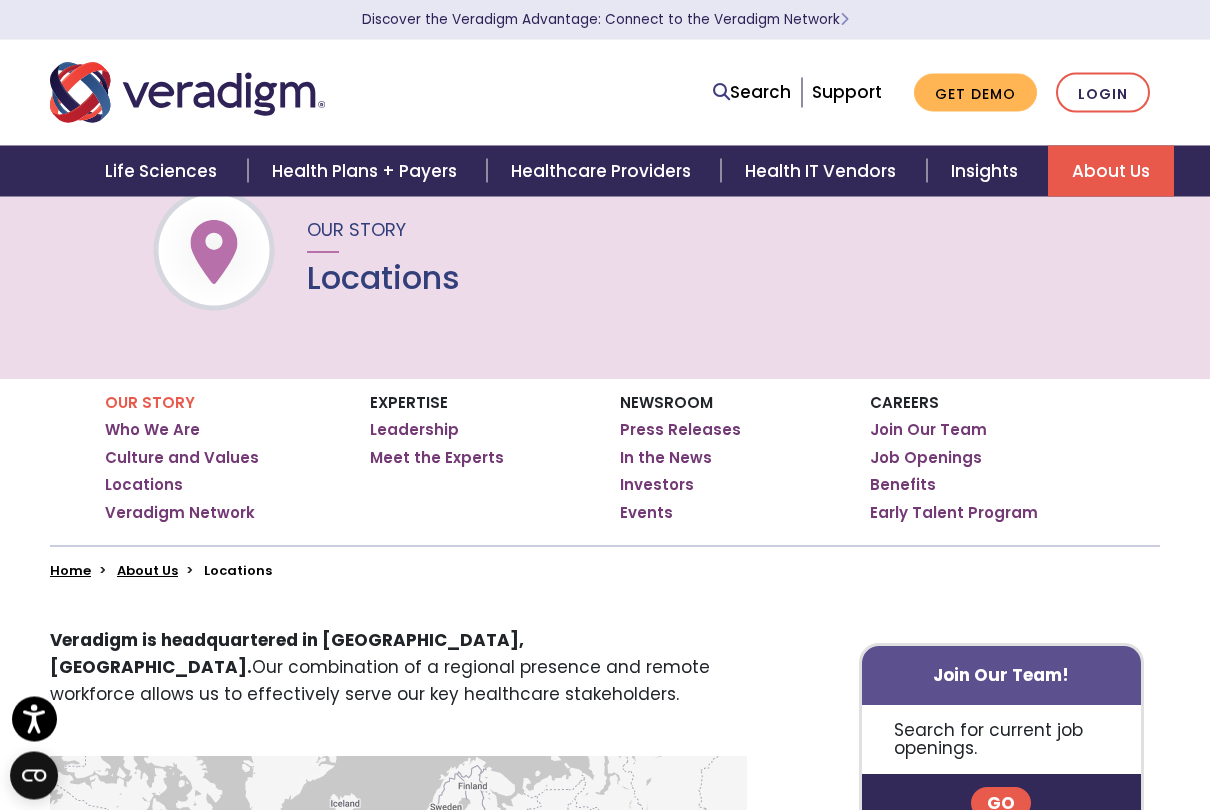 scroll, scrollTop: 66, scrollLeft: 0, axis: vertical 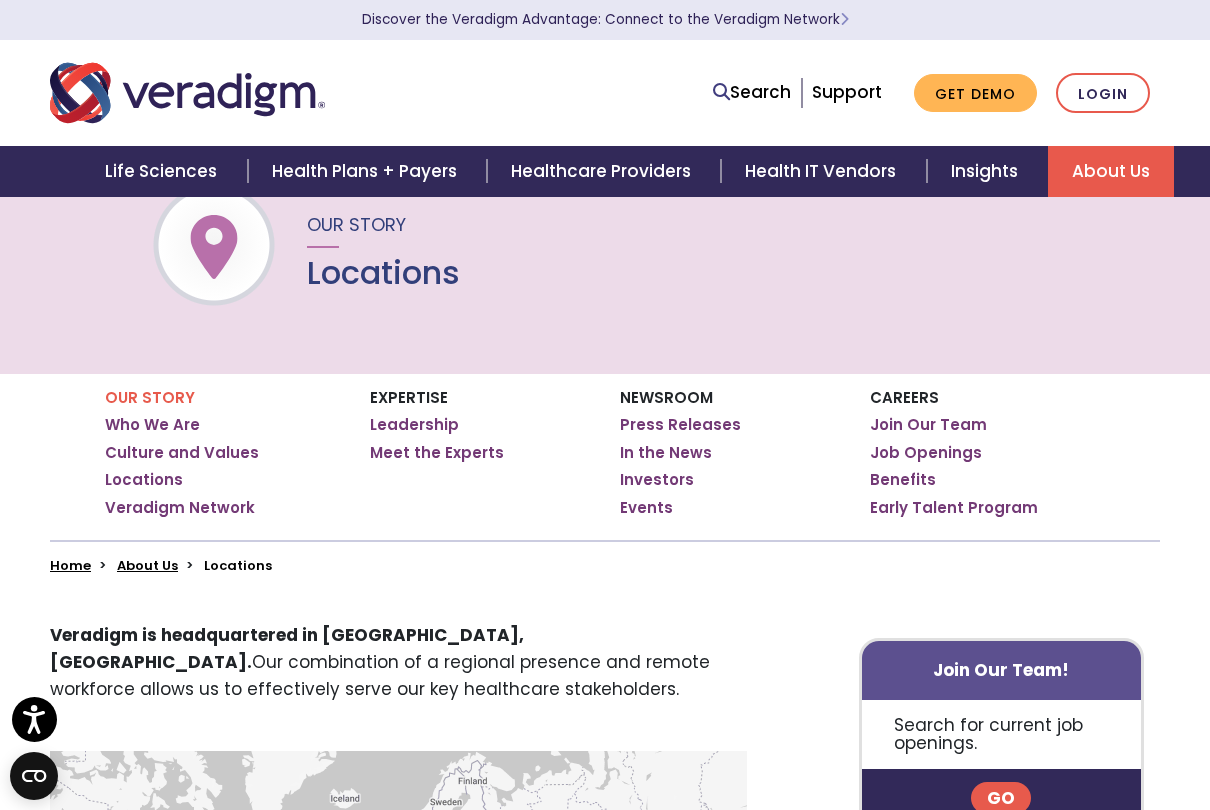 click on "Who We Are" at bounding box center (152, 425) 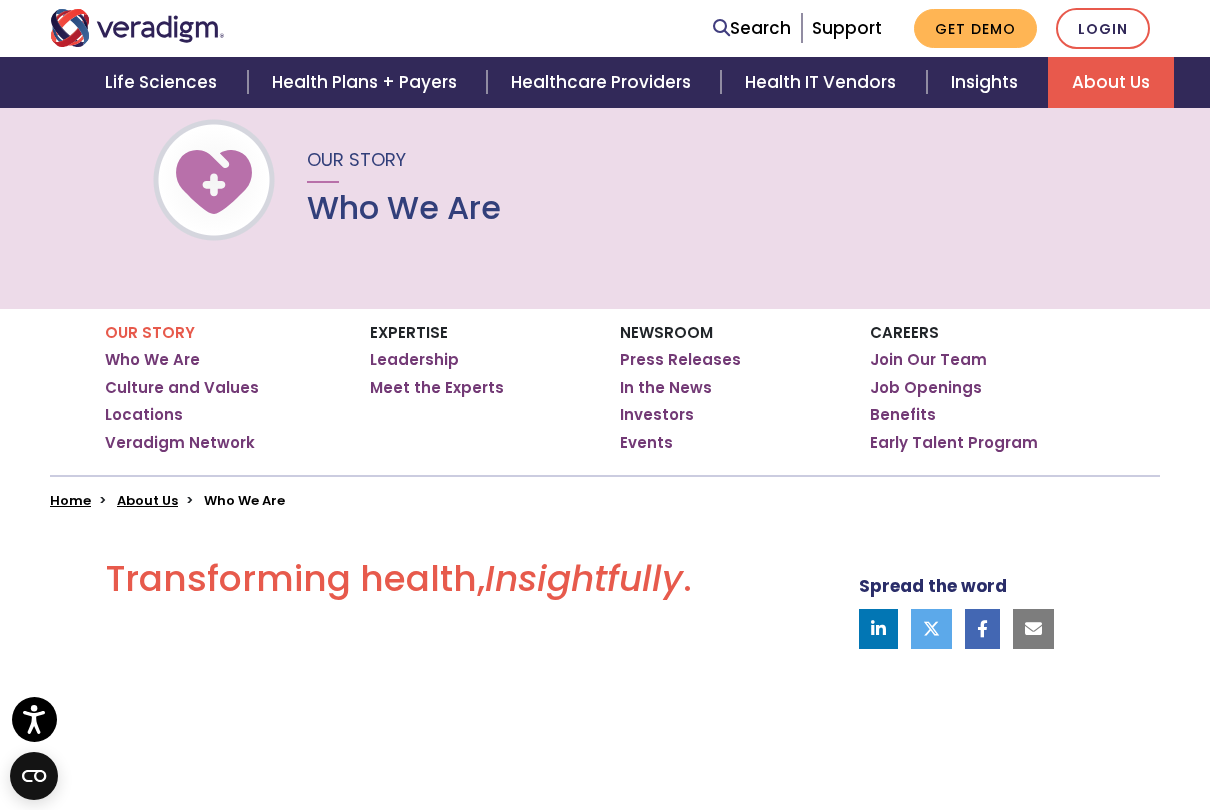 scroll, scrollTop: 132, scrollLeft: 0, axis: vertical 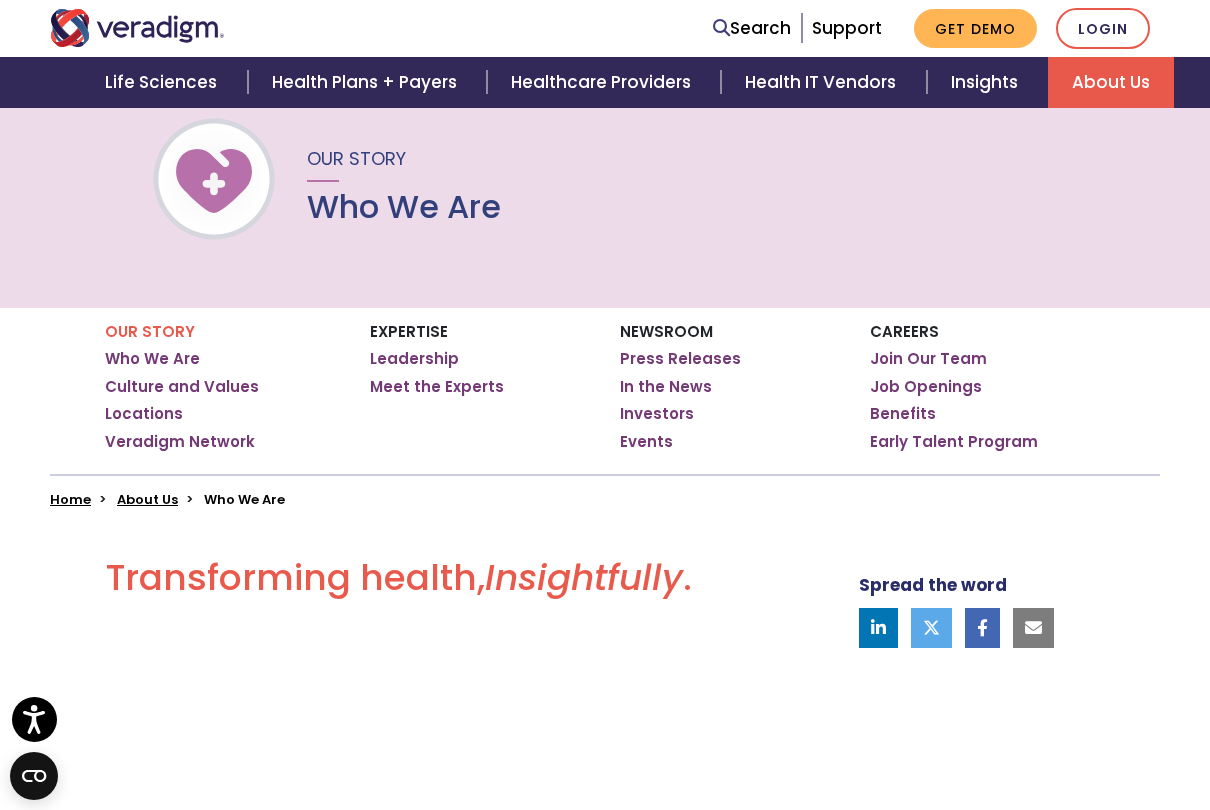click on "Culture and Values" at bounding box center (182, 387) 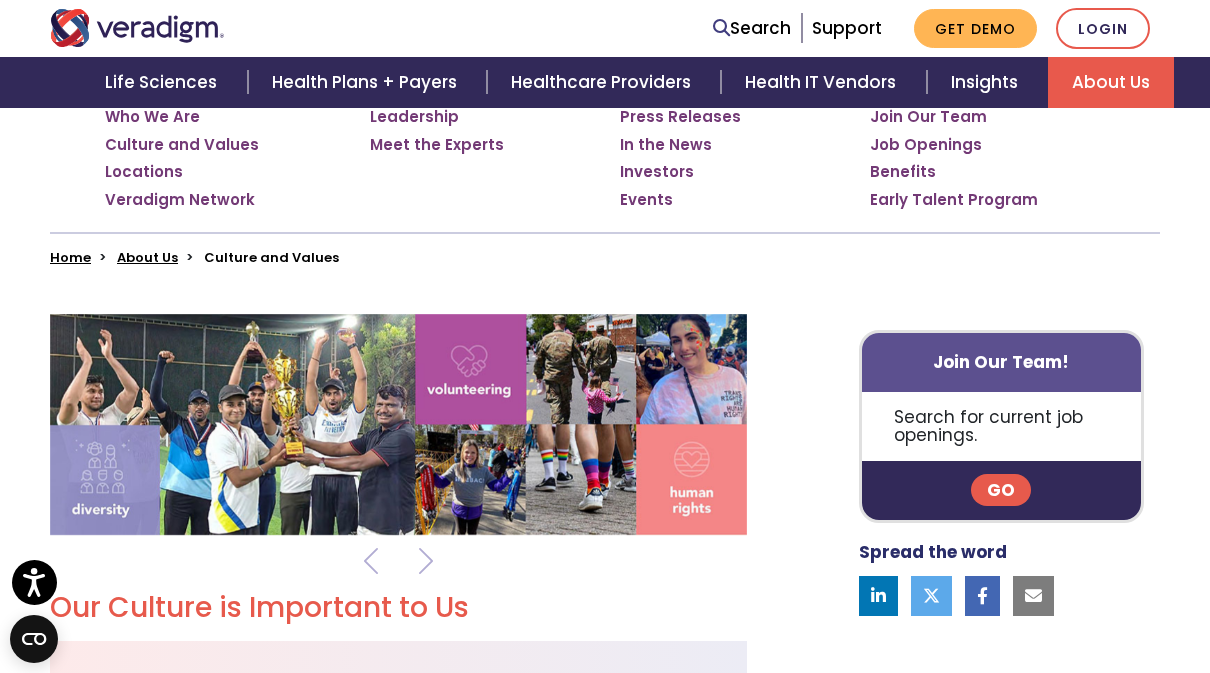 scroll, scrollTop: 0, scrollLeft: 0, axis: both 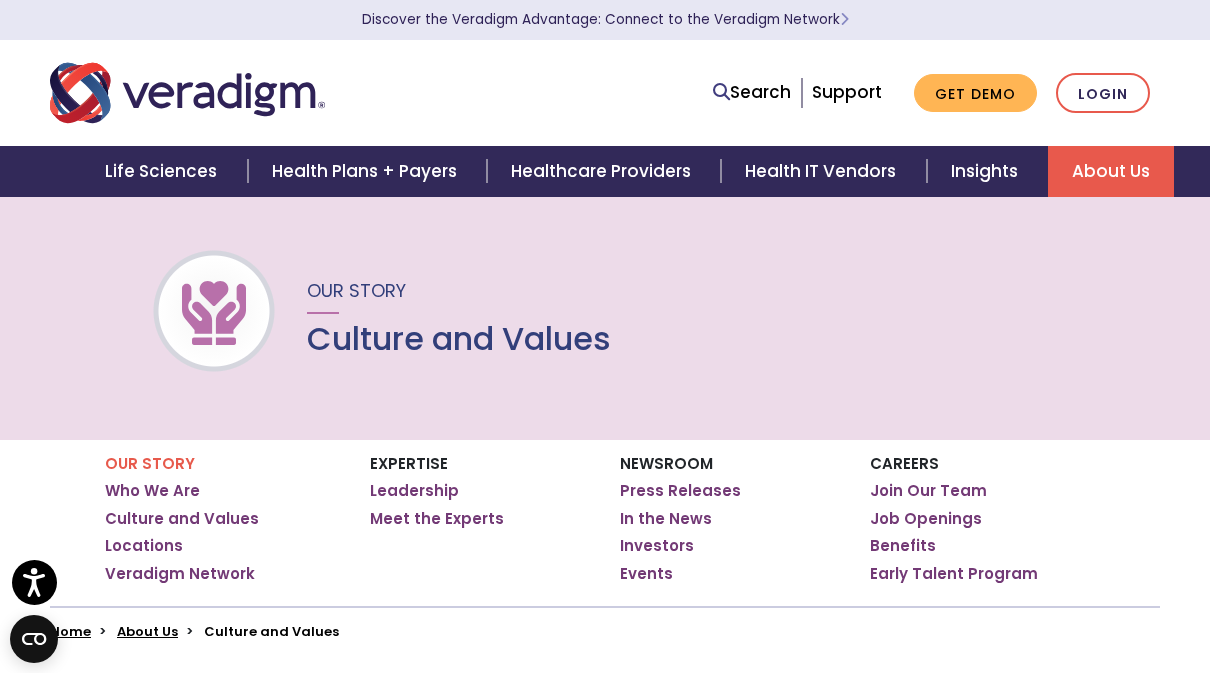 click on "Veradigm Network" at bounding box center (180, 574) 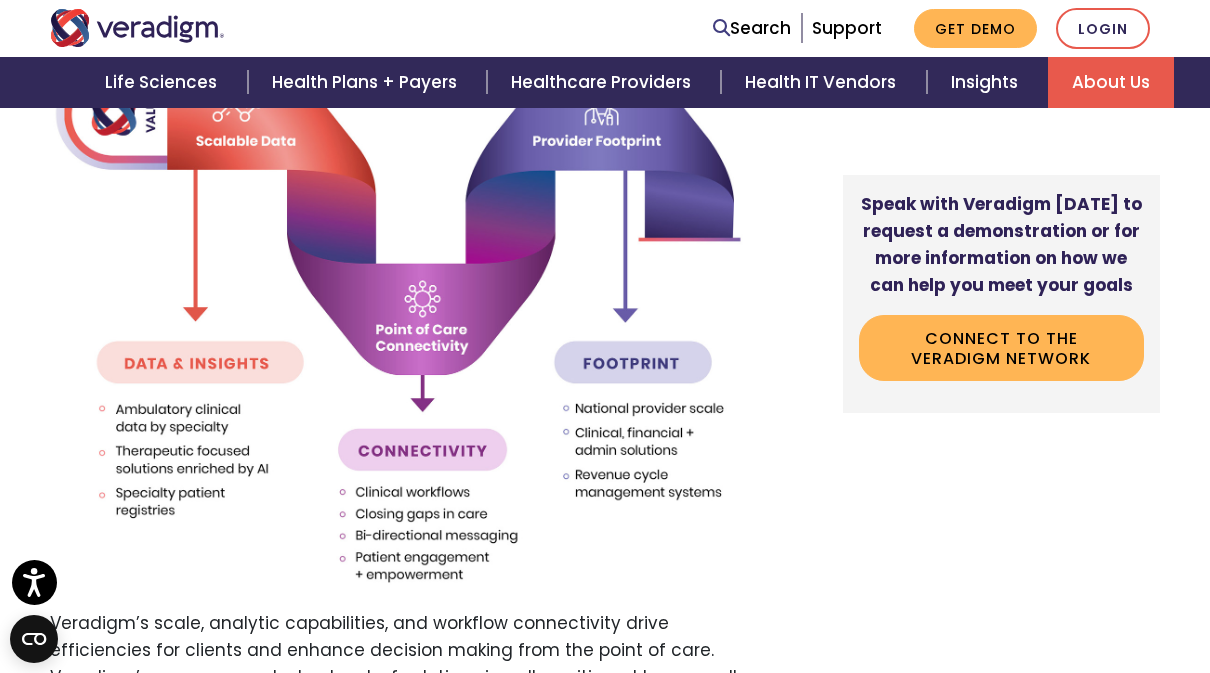 scroll, scrollTop: 2454, scrollLeft: 0, axis: vertical 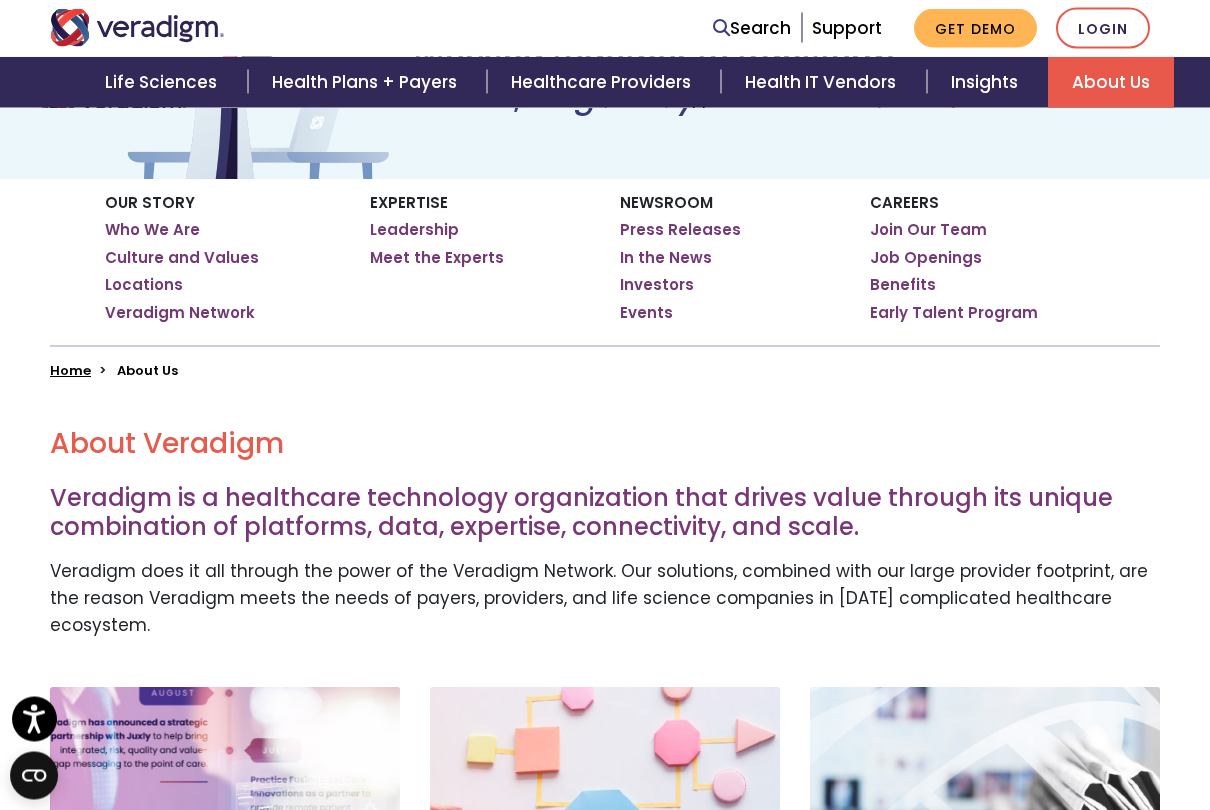 click on "Leadership" at bounding box center [414, 231] 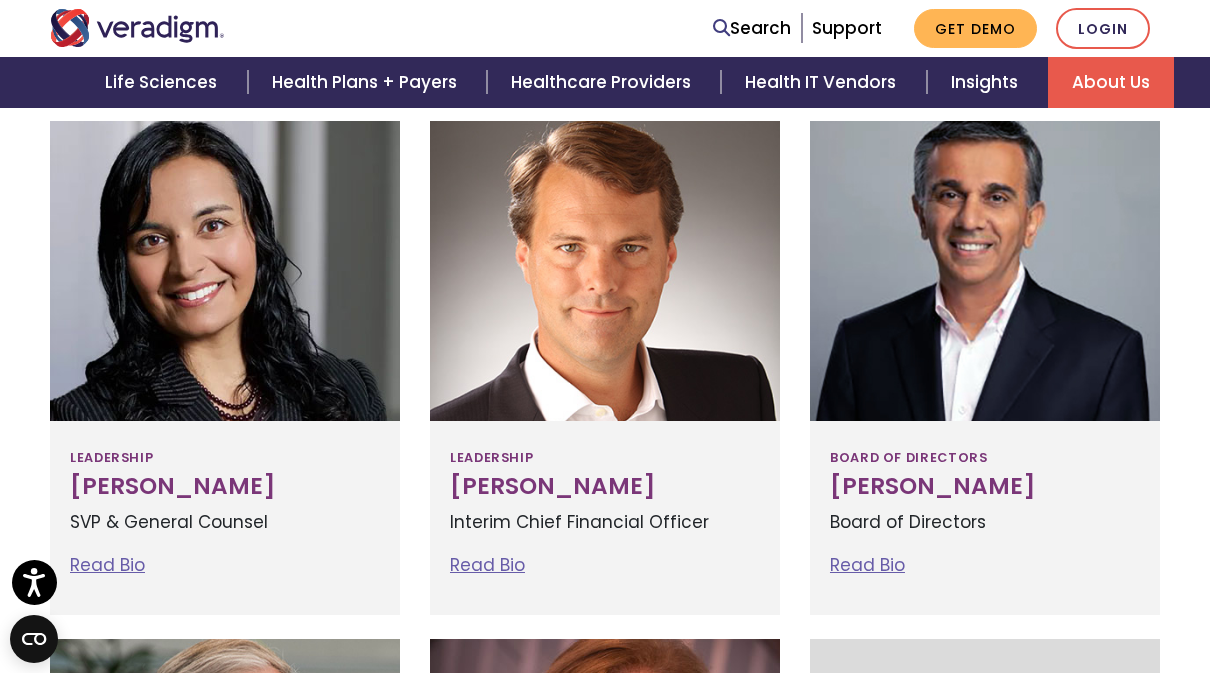 scroll, scrollTop: 1194, scrollLeft: 0, axis: vertical 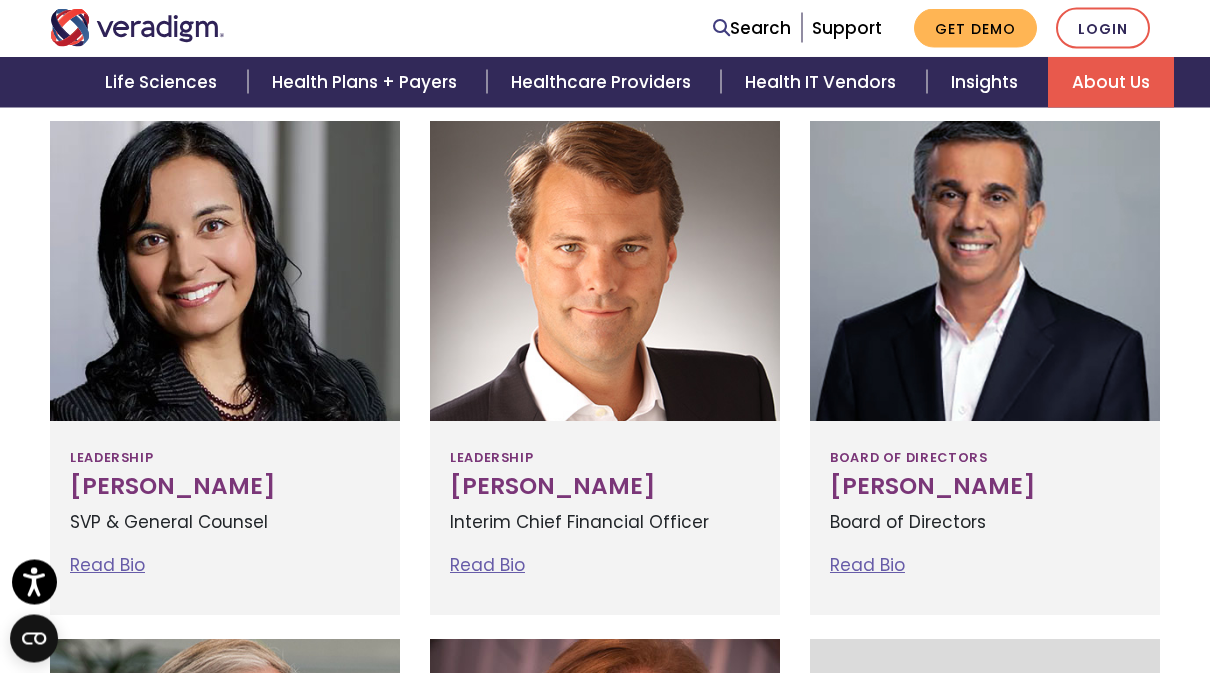 click on "Read Bio" at bounding box center (867, 566) 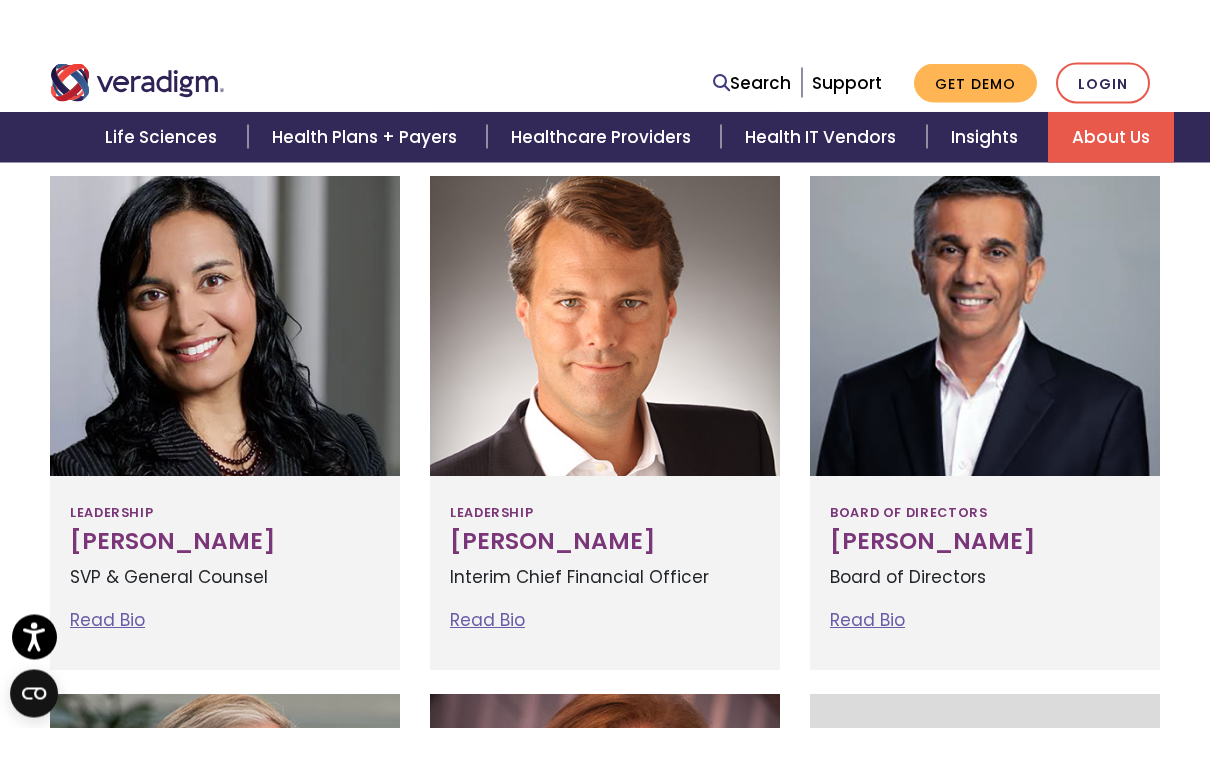 scroll, scrollTop: 1195, scrollLeft: 0, axis: vertical 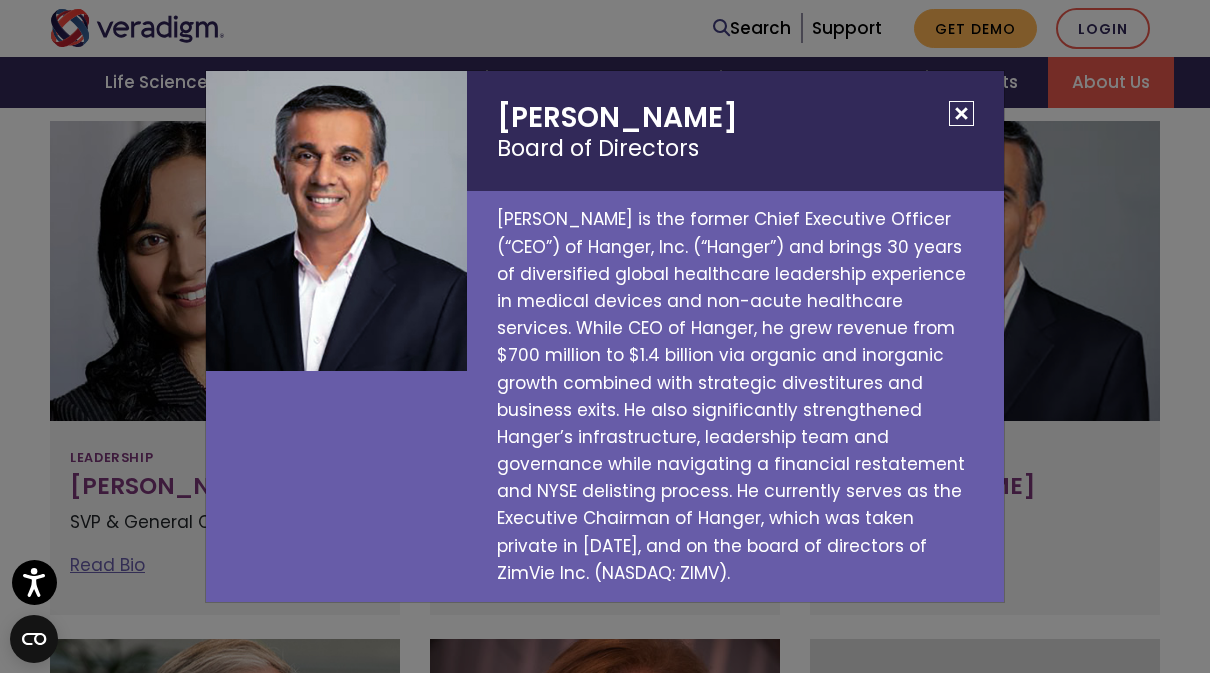 click on "Vinit Asar Board of Directors                       Vinit Asar is the former Chief Executive Officer (“CEO”) of Hanger, Inc. (“Hanger”) and brings 30 years of diversified global healthcare leadership experience in medical devices and non-acute healthcare services. While CEO of Hanger, he grew revenue from $700 million to $1.4 billion via organic and inorganic growth combined with strategic divestitures and business exits. He also significantly strengthened Hanger’s infrastructure, leadership team and governance while navigating a financial restatement and NYSE delisting process. He currently serves as the Executive Chairman of Hanger, which was taken private in 2022, and on the board of directors of ZimVie Inc. (NASDAQ: ZIMV)." at bounding box center [605, 336] 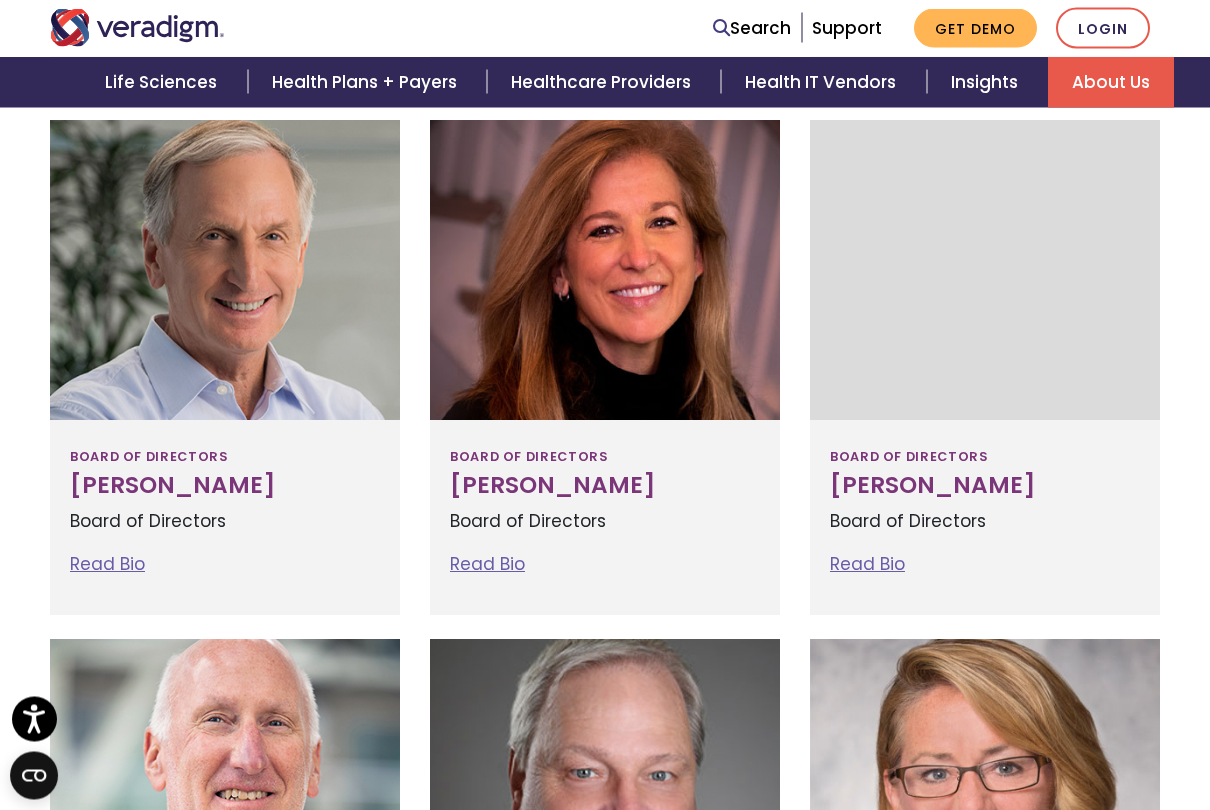 scroll, scrollTop: 1714, scrollLeft: 0, axis: vertical 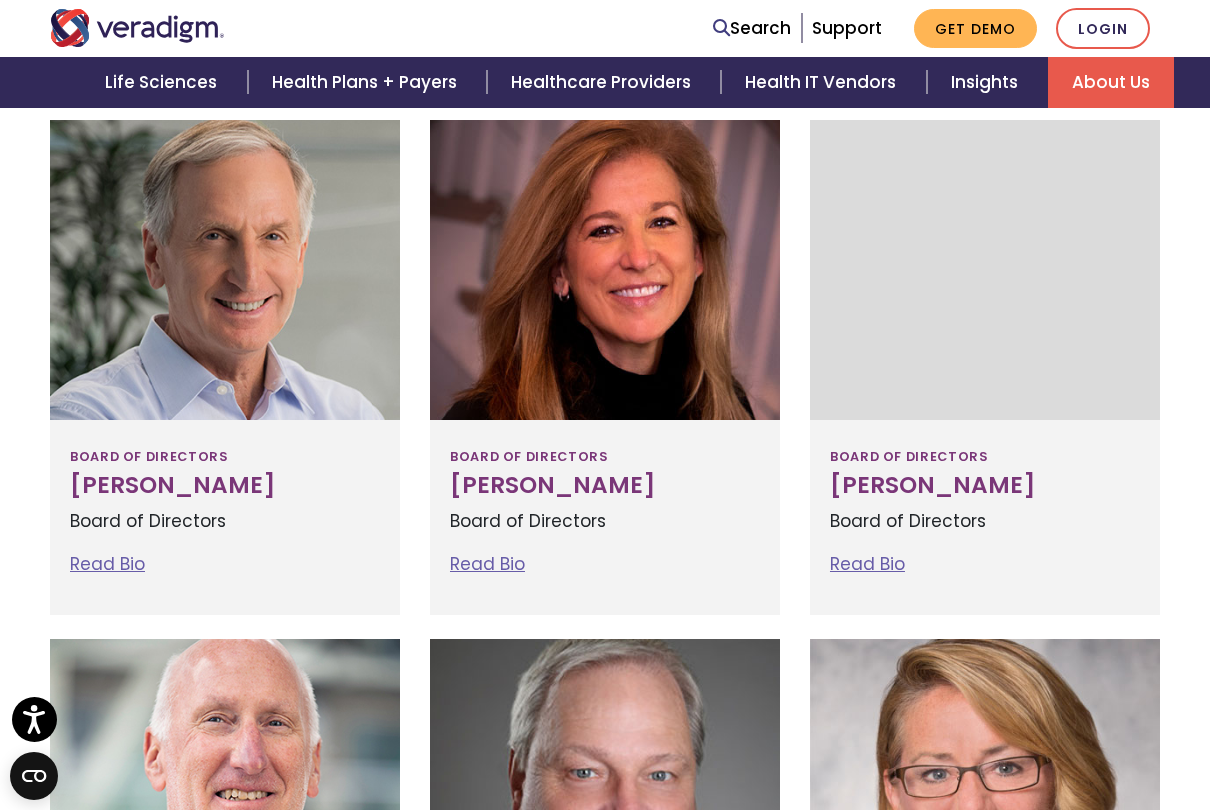 click on "Read Bio" at bounding box center (107, 564) 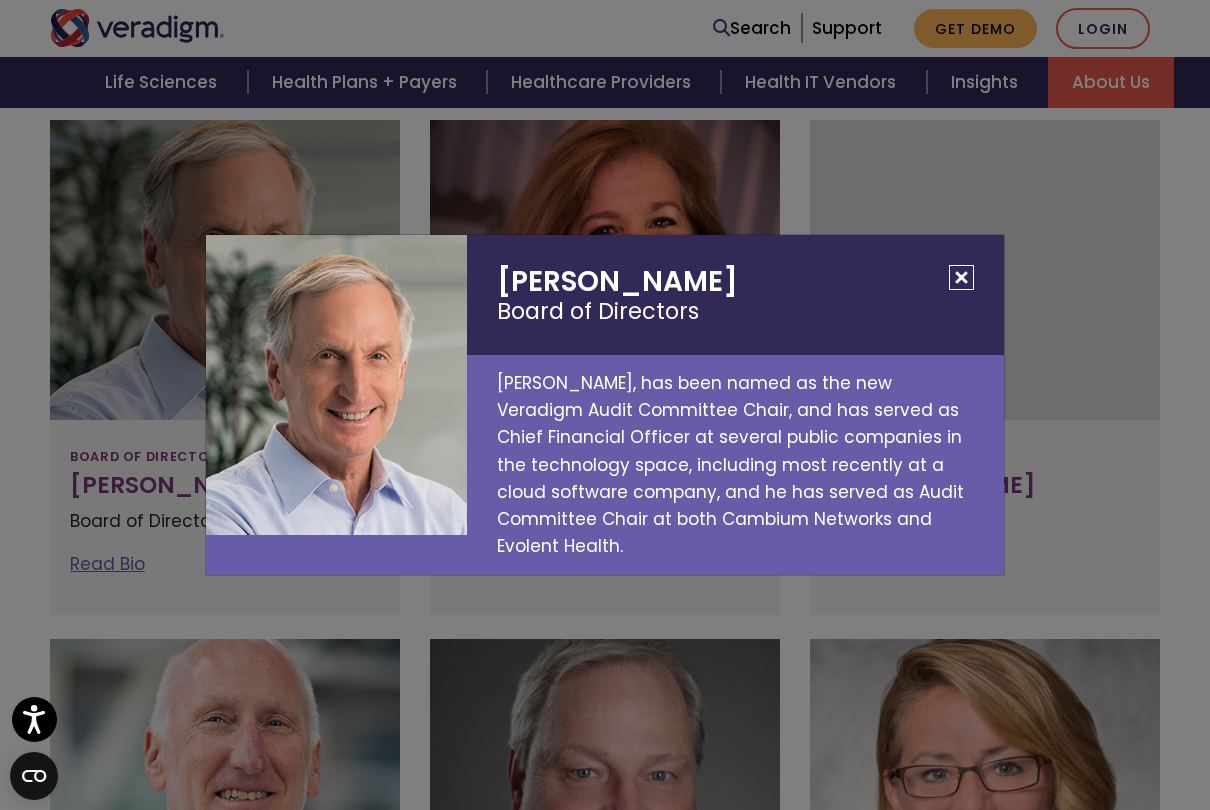 click on "Bruce Felt Board of Directors                       Bruce Felt, has been named as the new Veradigm Audit Committee Chair, and has served as Chief Financial Officer at several public companies in the technology space, including most recently at a cloud software company, and he has served as Audit Committee Chair at both Cambium Networks and Evolent Health." at bounding box center [605, 405] 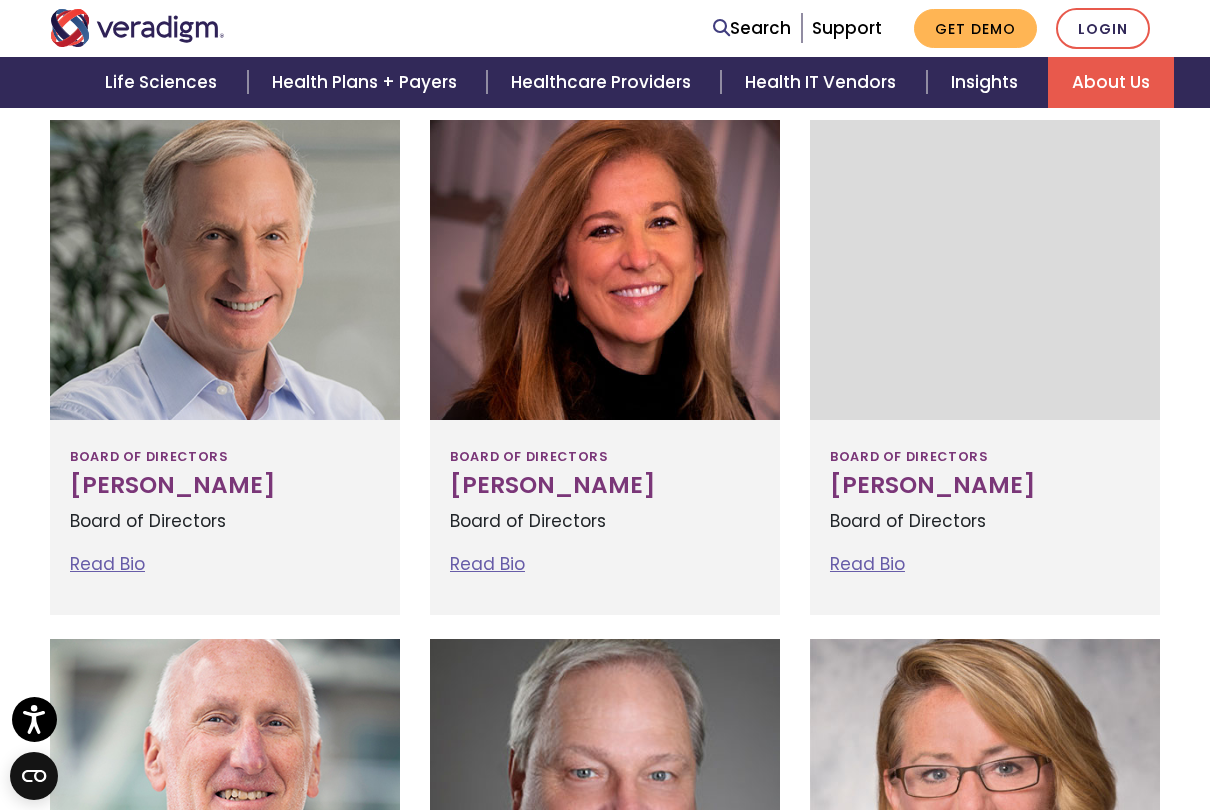 click on "Read Bio" at bounding box center [487, 564] 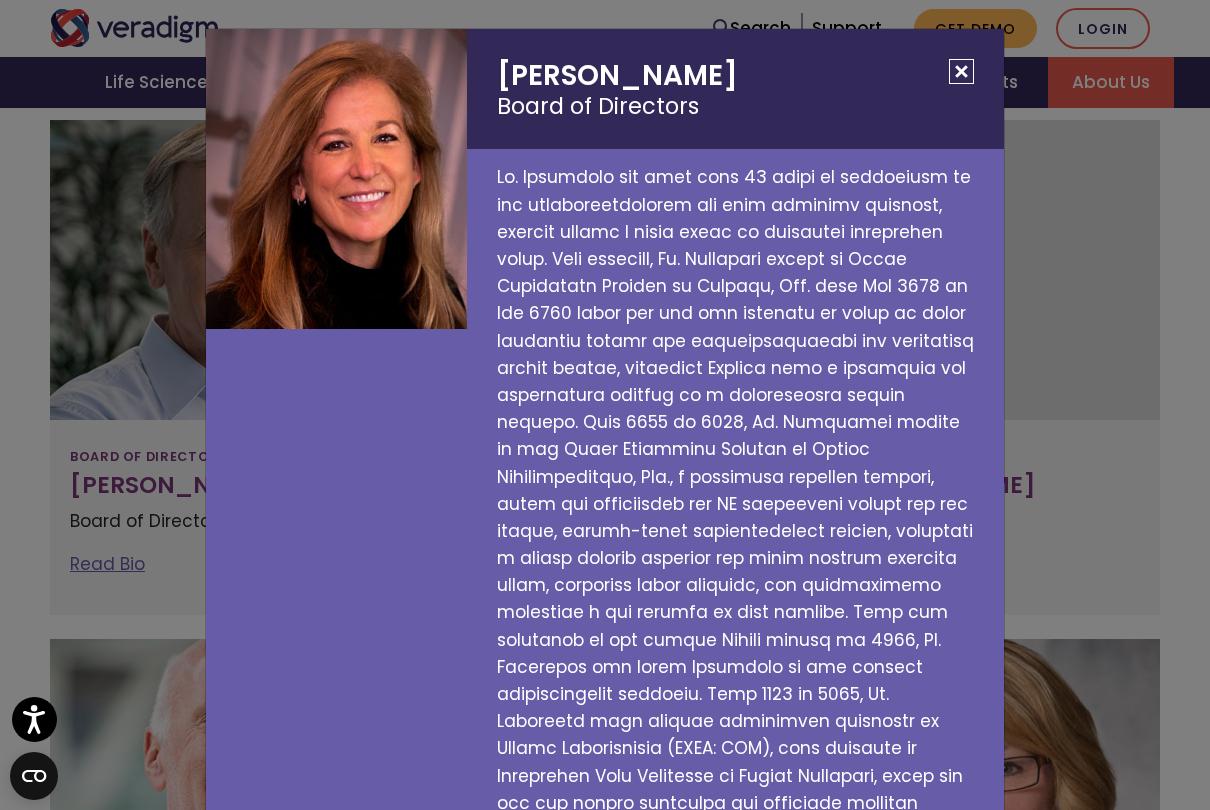 scroll, scrollTop: 0, scrollLeft: 0, axis: both 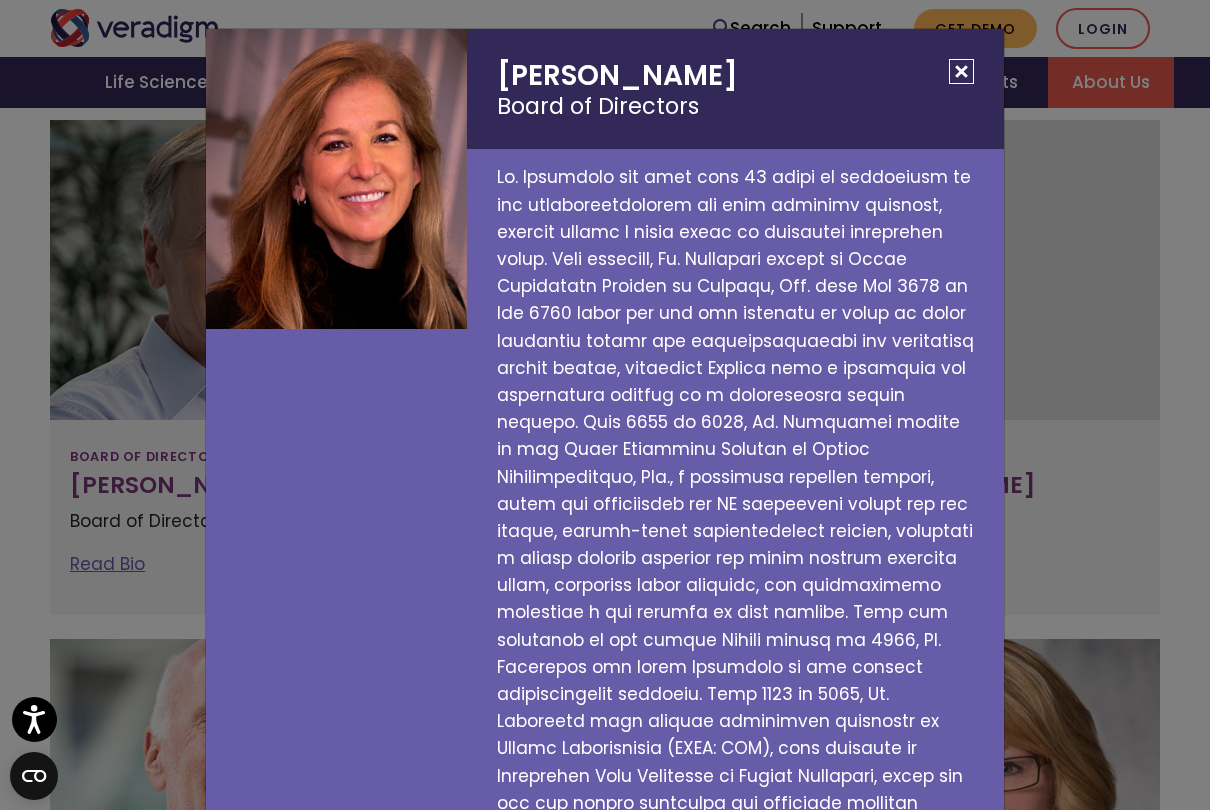click at bounding box center (961, 71) 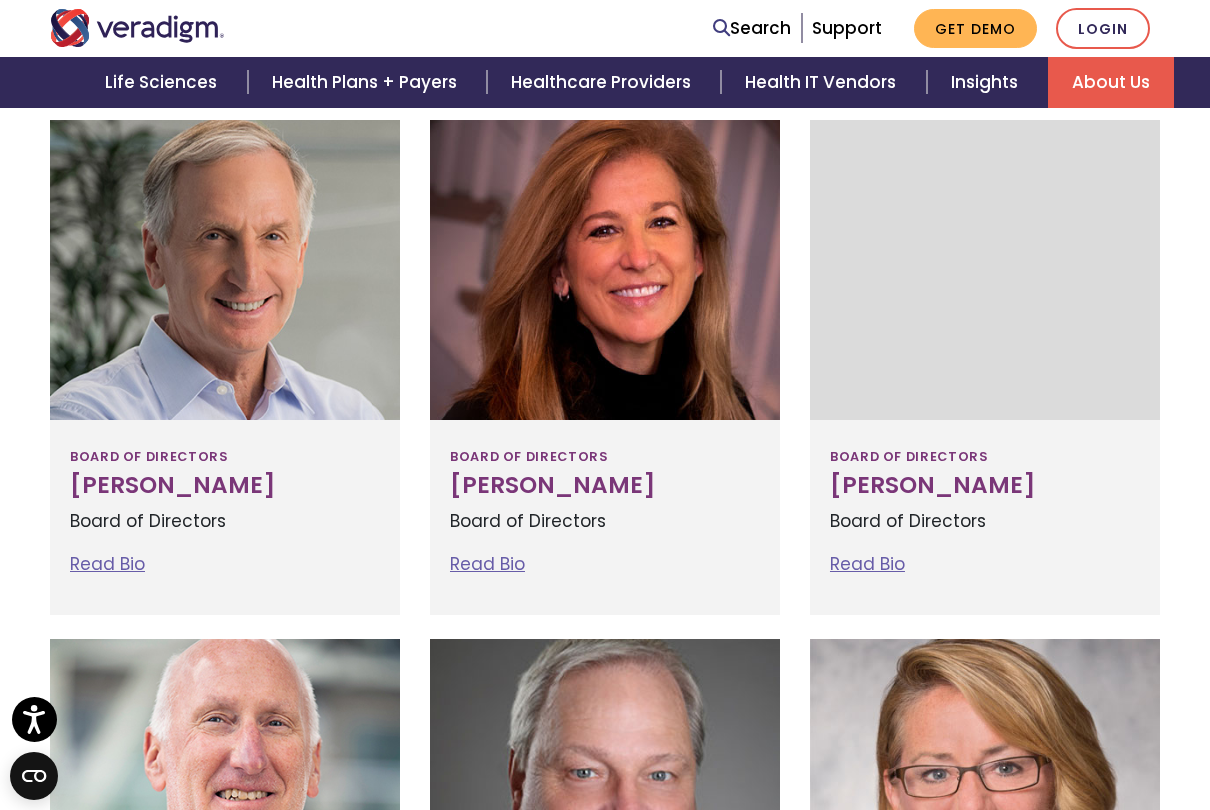 click on "Read Bio" at bounding box center (867, 564) 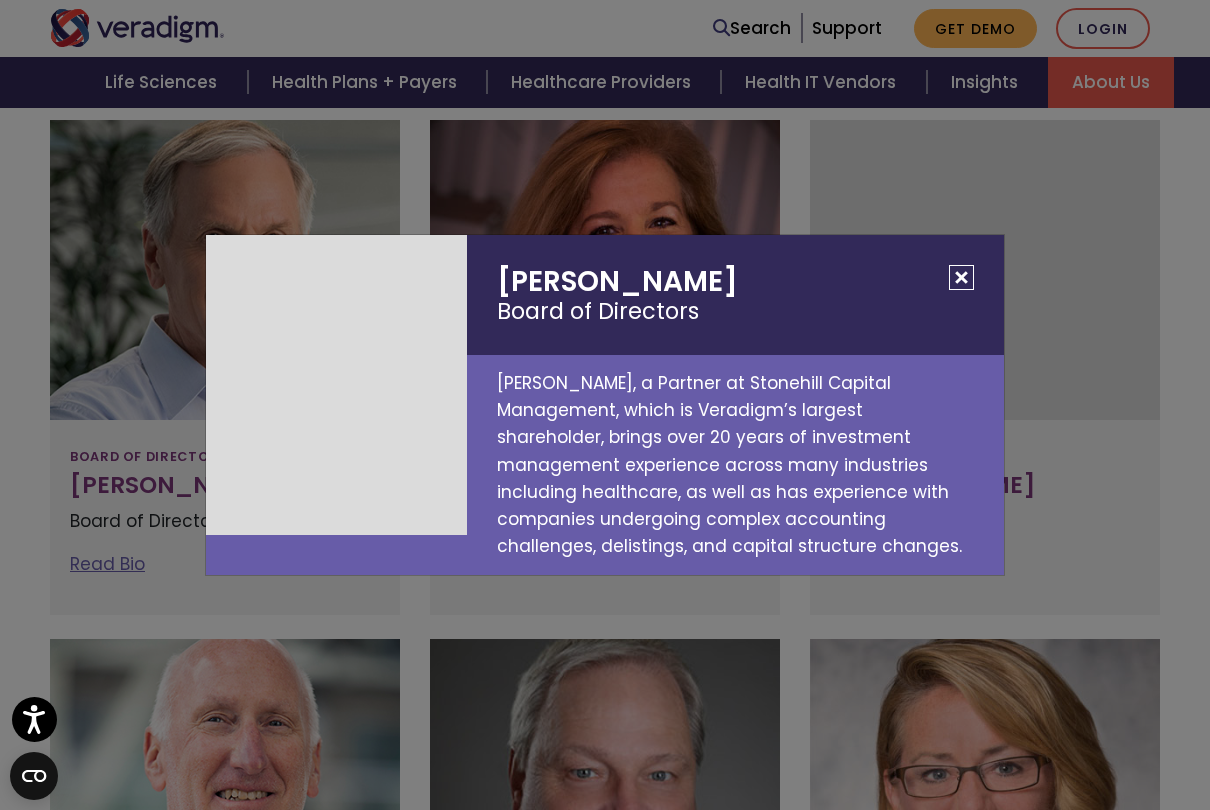 click on "Jonathan Sacks Board of Directors                       Jonathan Sacks, a Partner at Stonehill Capital Management, which is Veradigm’s largest shareholder, brings over 20 years of investment management experience across many industries including healthcare, as well as has experience with companies undergoing complex accounting challenges, delistings, and capital structure changes." at bounding box center [605, 405] 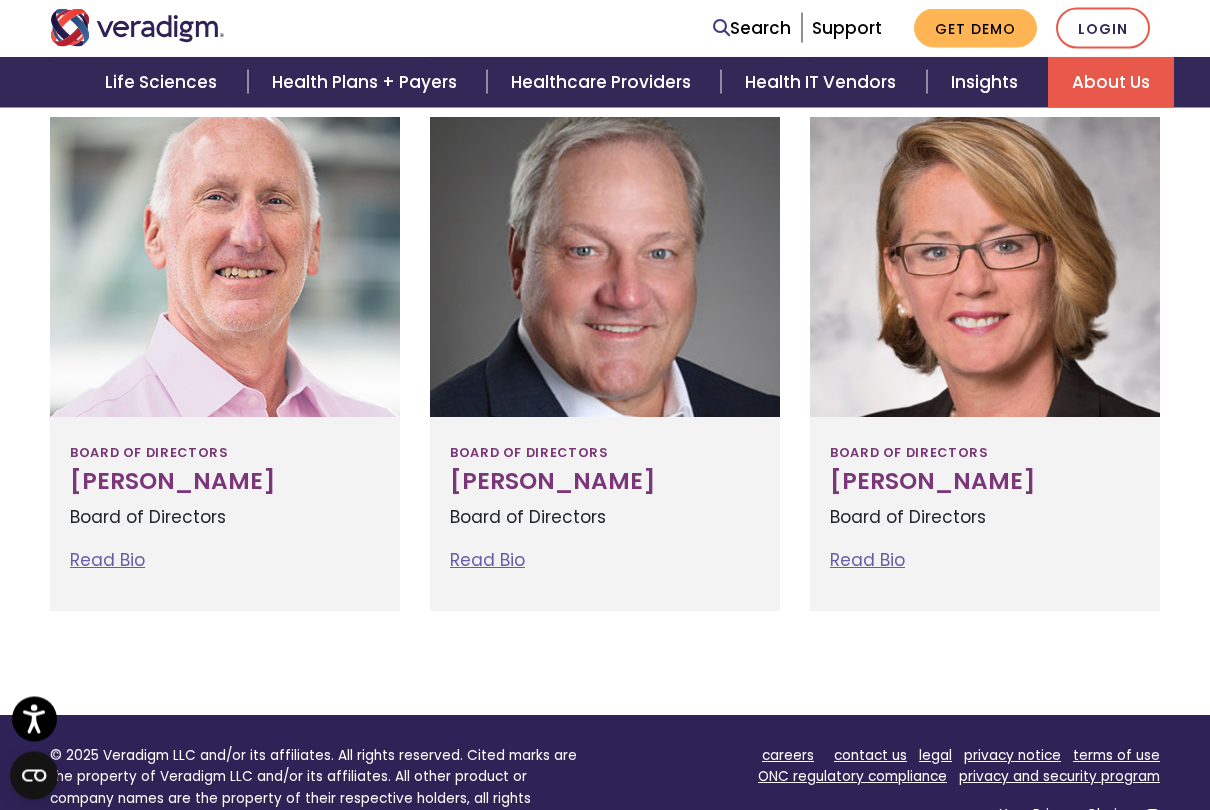 scroll, scrollTop: 2236, scrollLeft: 0, axis: vertical 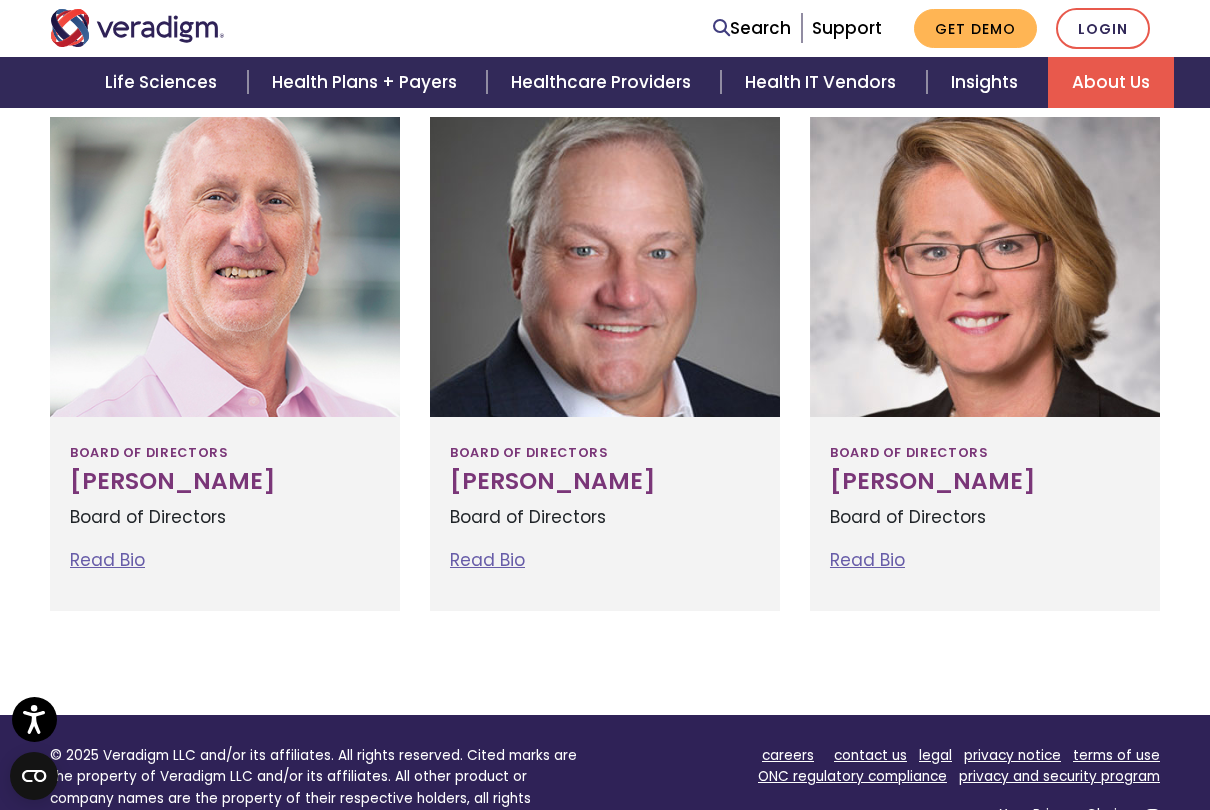 click on "Read Bio" at bounding box center [107, 560] 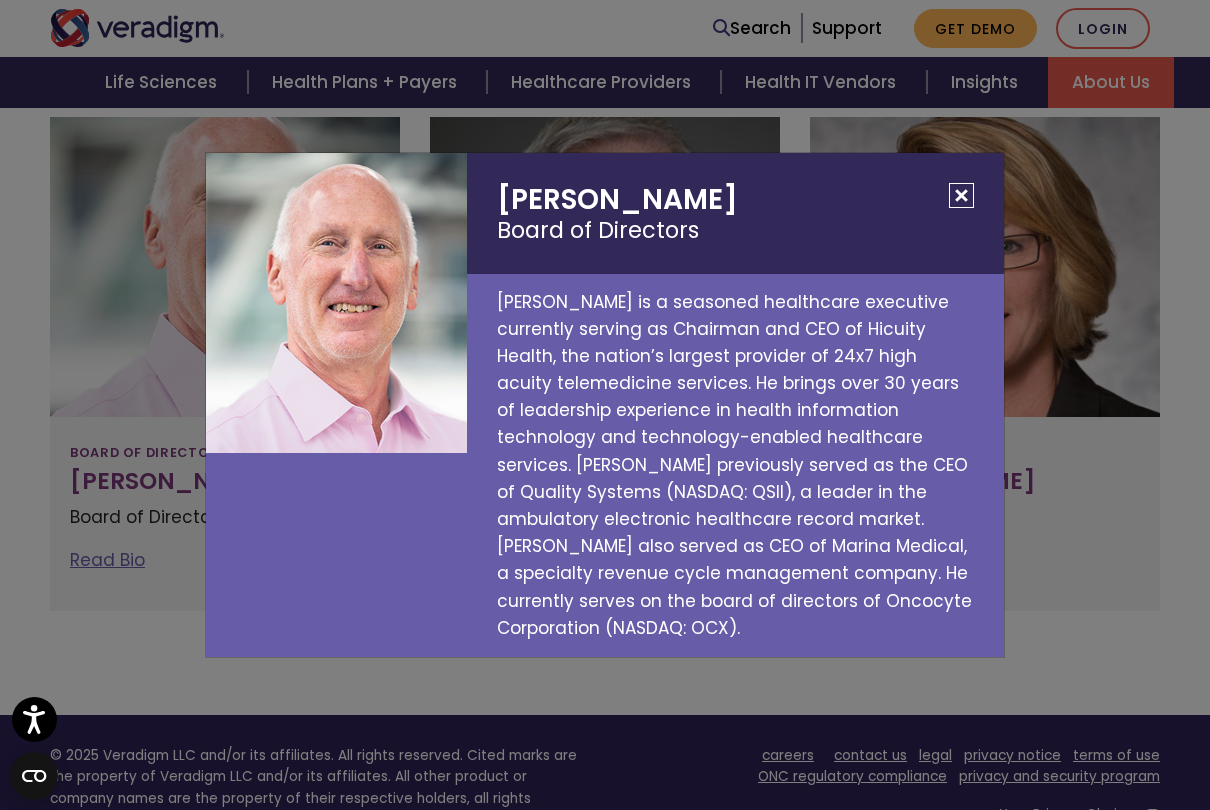 click on "Louis Silverman Board of Directors                       Louis Silverman is a seasoned healthcare executive currently serving as Chairman and CEO of Hicuity Health, the nation’s largest provider of 24x7 high acuity telemedicine services. He brings over 30 years of leadership experience in health information technology and technology-enabled healthcare services. Mr. Silverman previously served as the CEO of Quality Systems (NASDAQ: QSII), a leader in the ambulatory electronic healthcare record market. Silverman also served as CEO of Marina Medical, a specialty revenue cycle management company. He currently serves on the board of directors of Oncocyte Corporation (NASDAQ: OCX)." at bounding box center [743, 405] 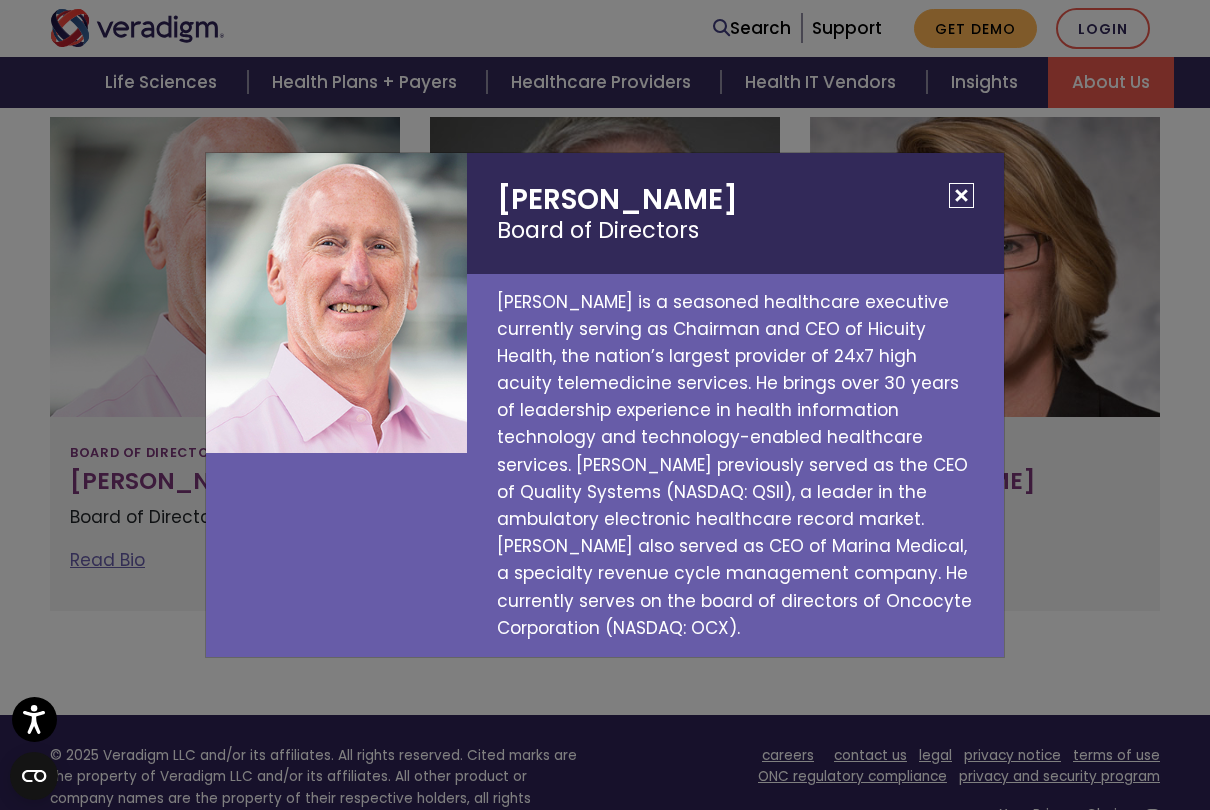 click at bounding box center (961, 195) 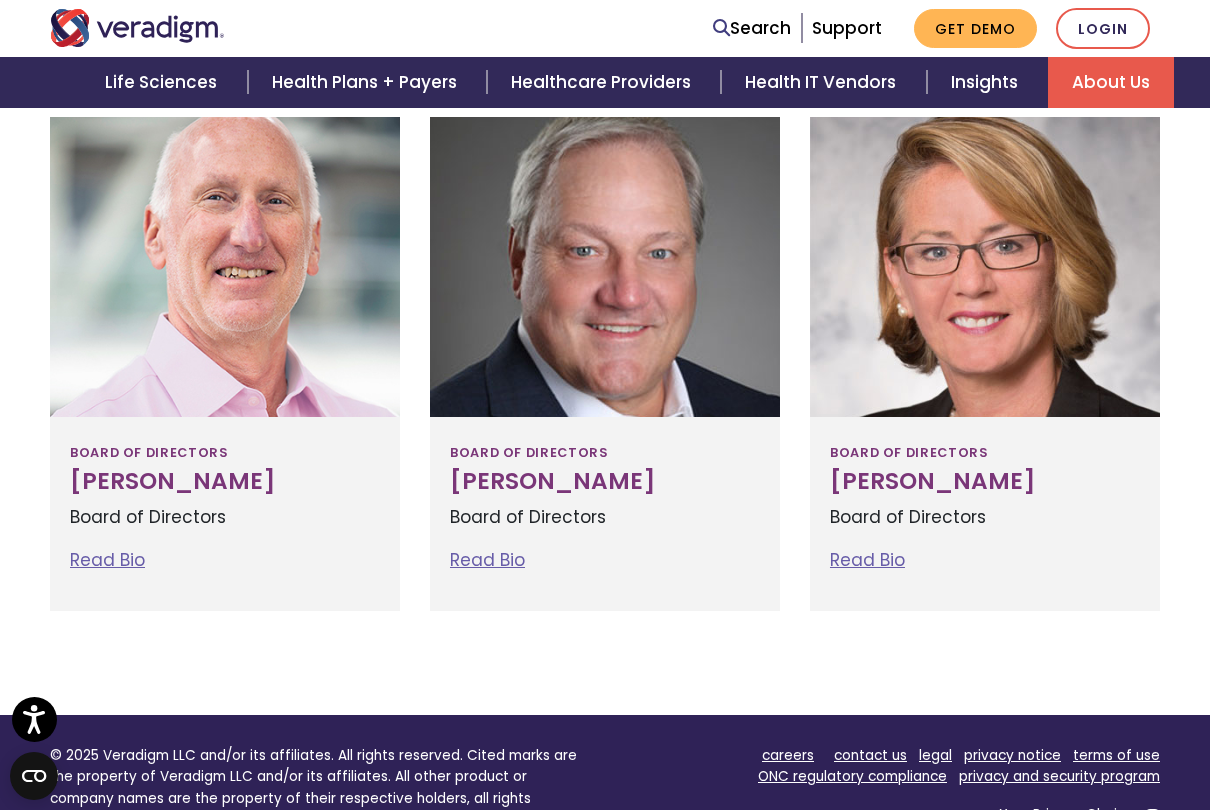 click on "Board of Directors
Dave Stevens
Board of Directors
Read Bio                                                                                                                                                                                                                                                                    Dave Stevens Board of Directors" at bounding box center (605, 514) 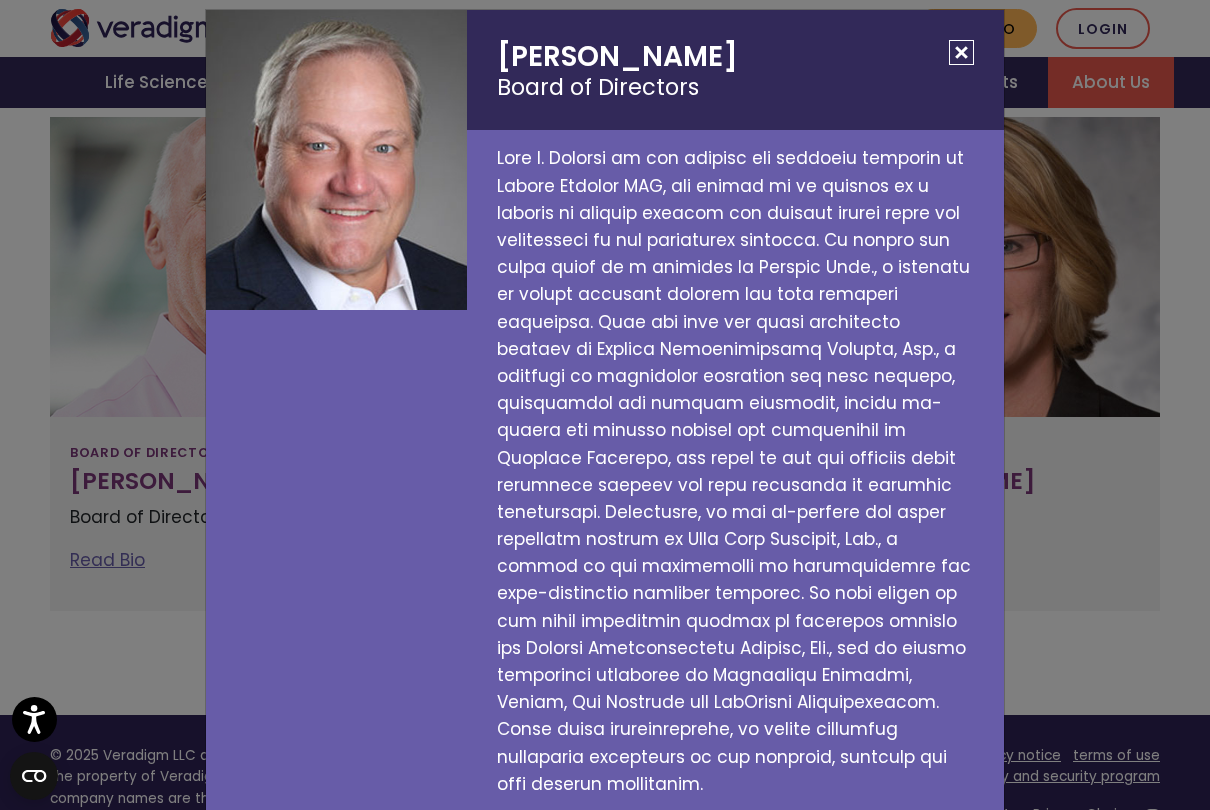 scroll, scrollTop: 18, scrollLeft: 0, axis: vertical 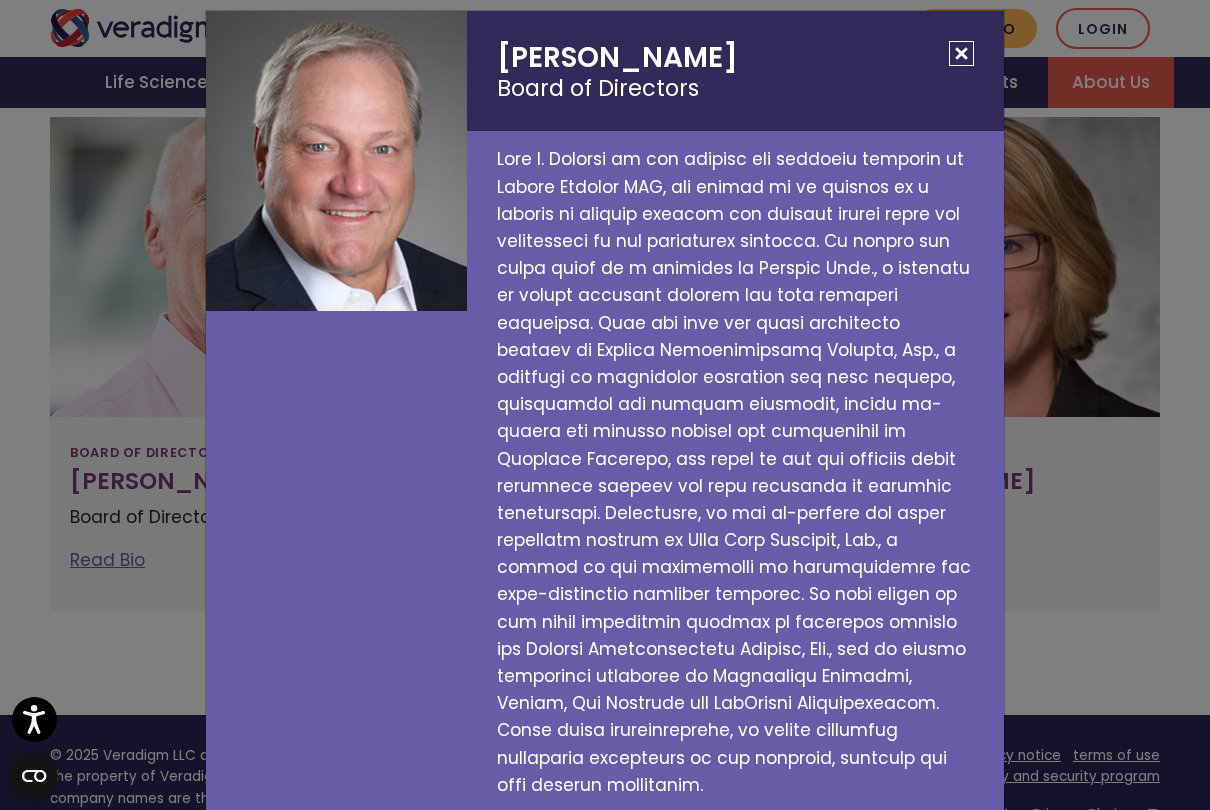 click at bounding box center (961, 53) 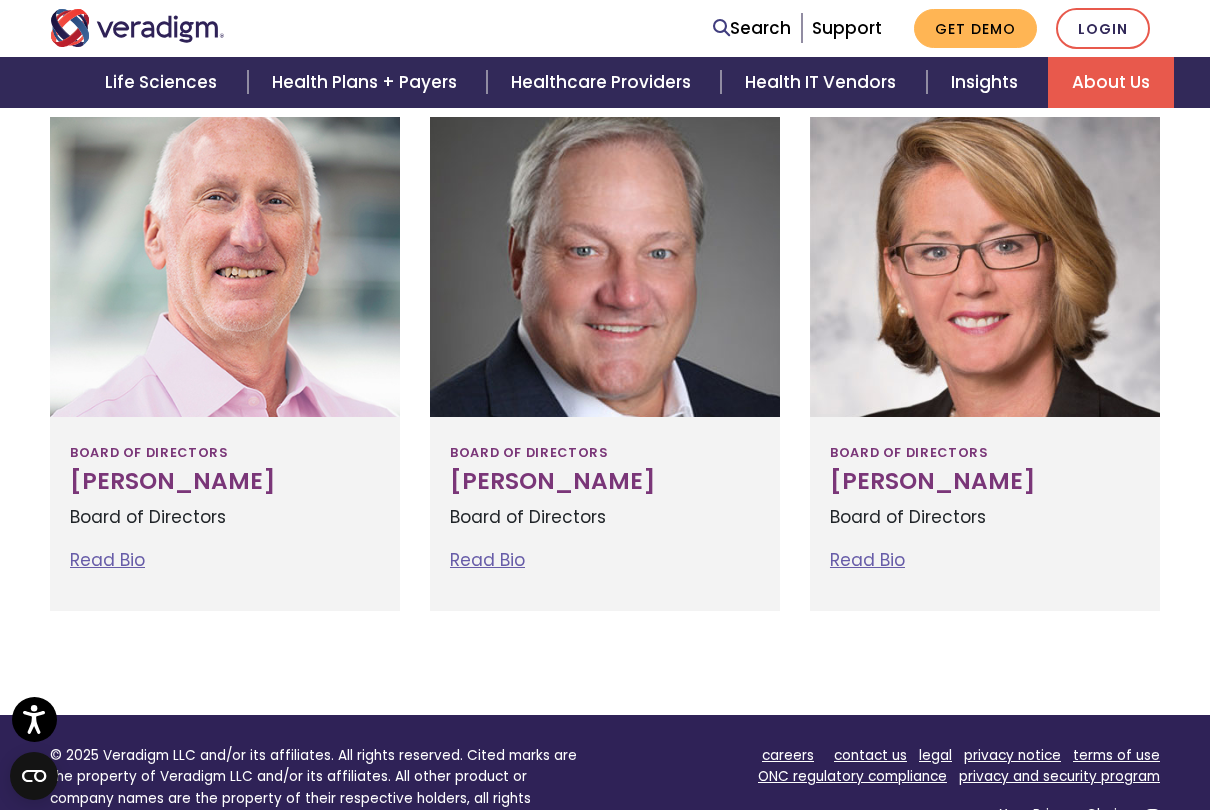 click on "Read Bio" at bounding box center [867, 560] 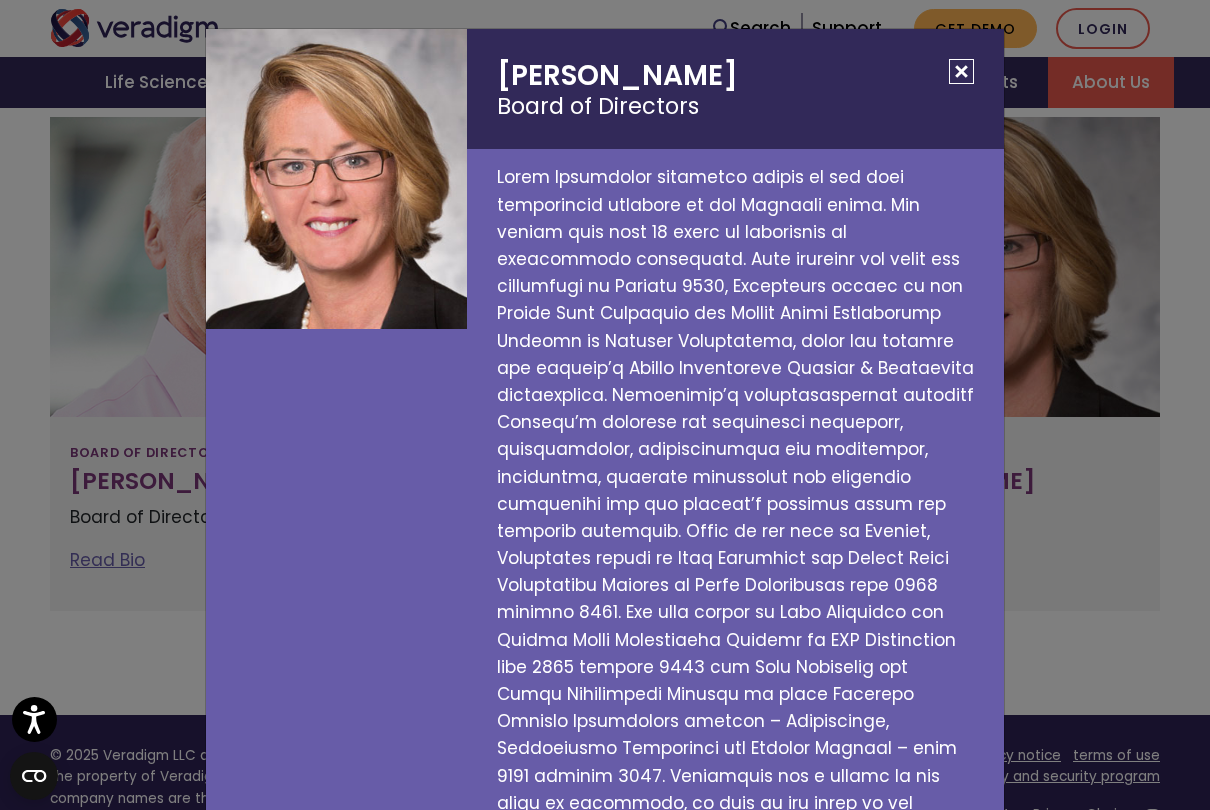 scroll, scrollTop: 0, scrollLeft: 0, axis: both 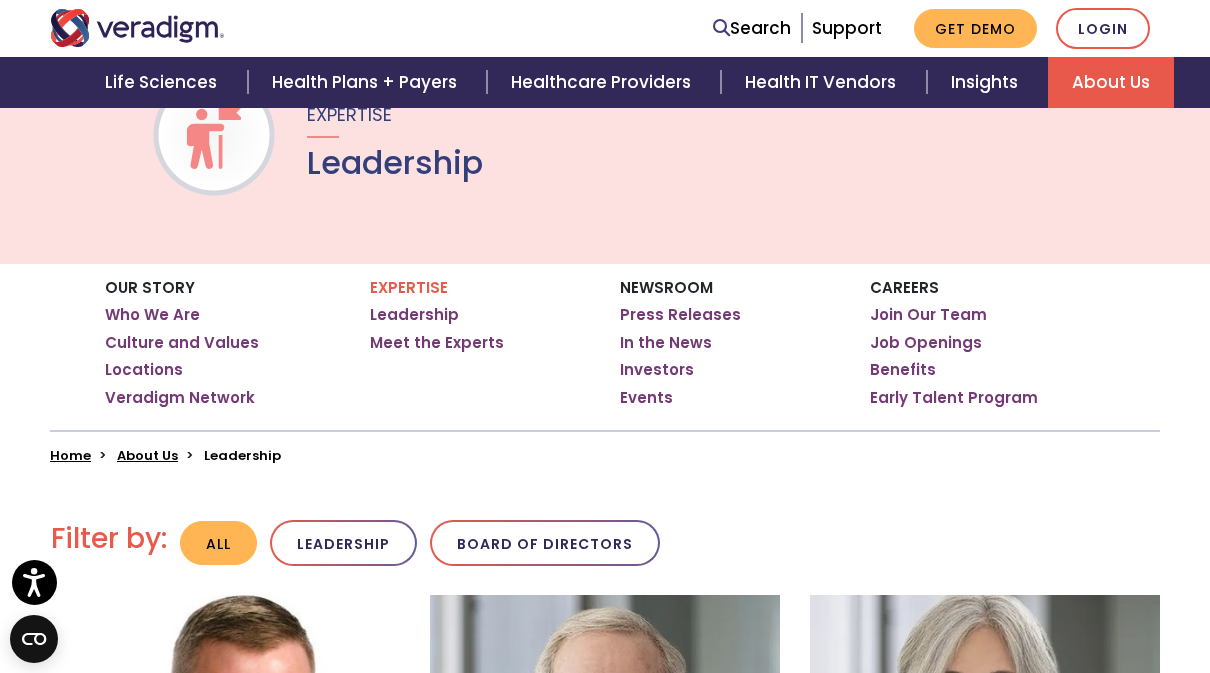 click on "Meet the Experts" at bounding box center [437, 343] 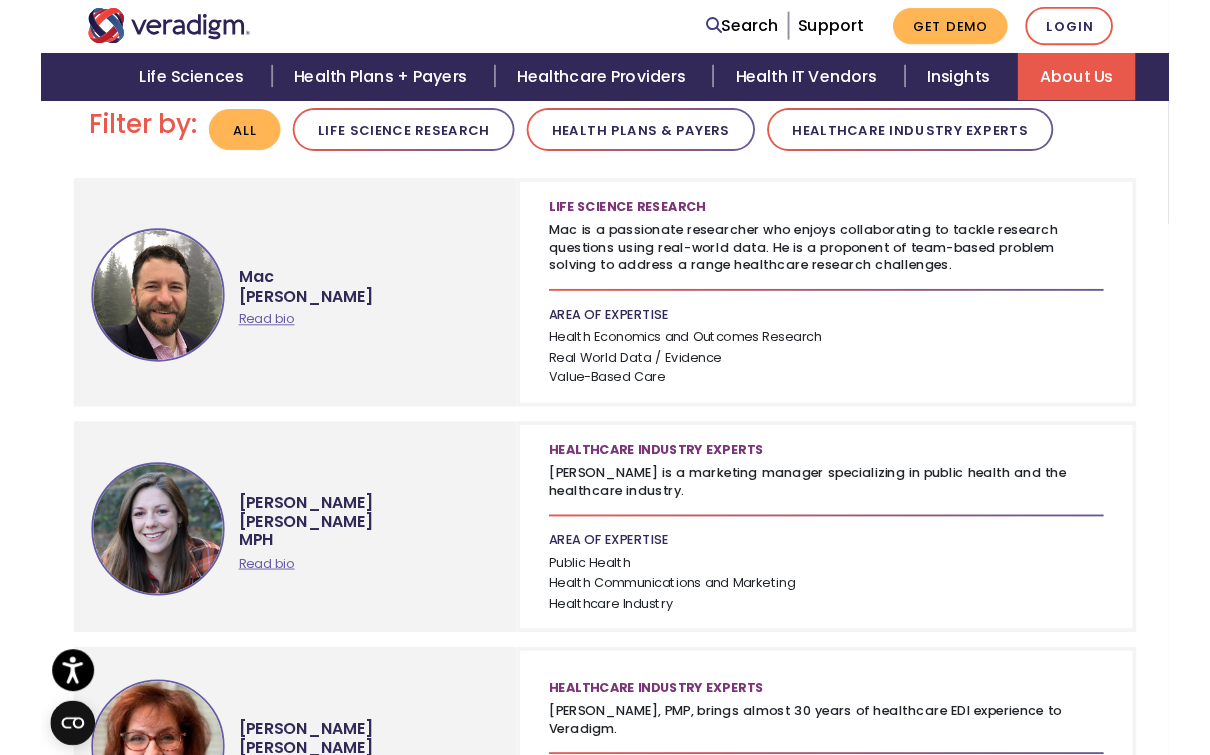 scroll, scrollTop: 766, scrollLeft: 0, axis: vertical 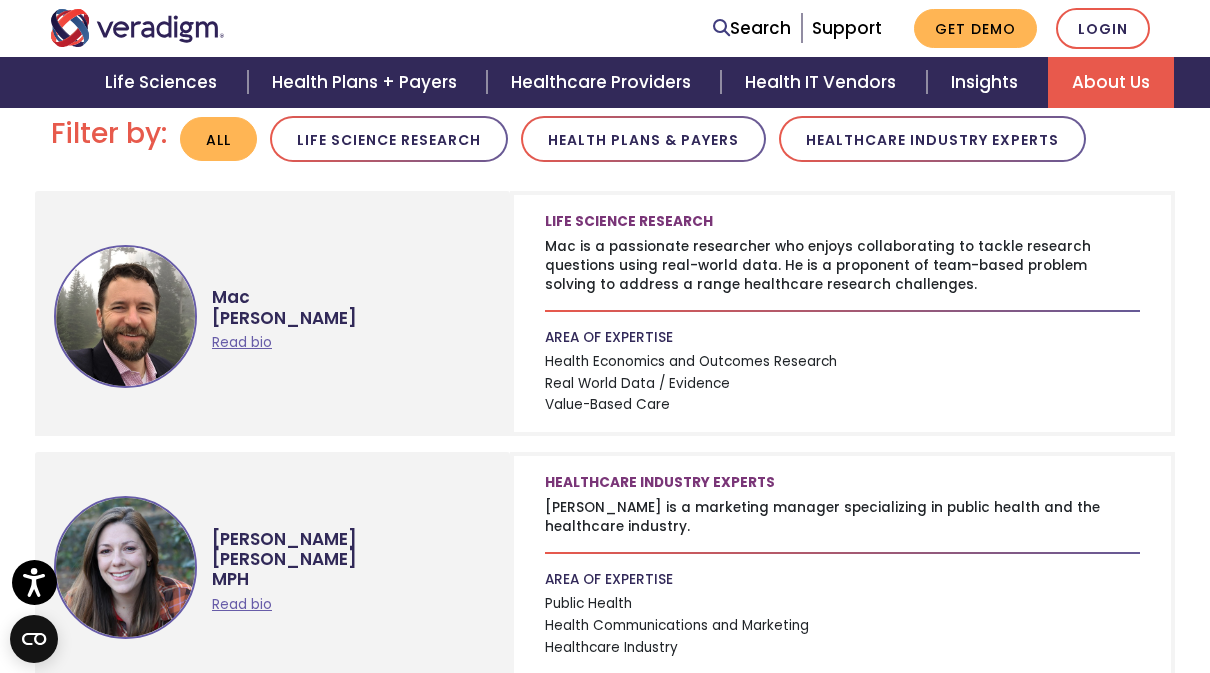 click on "Read bio" at bounding box center (242, 342) 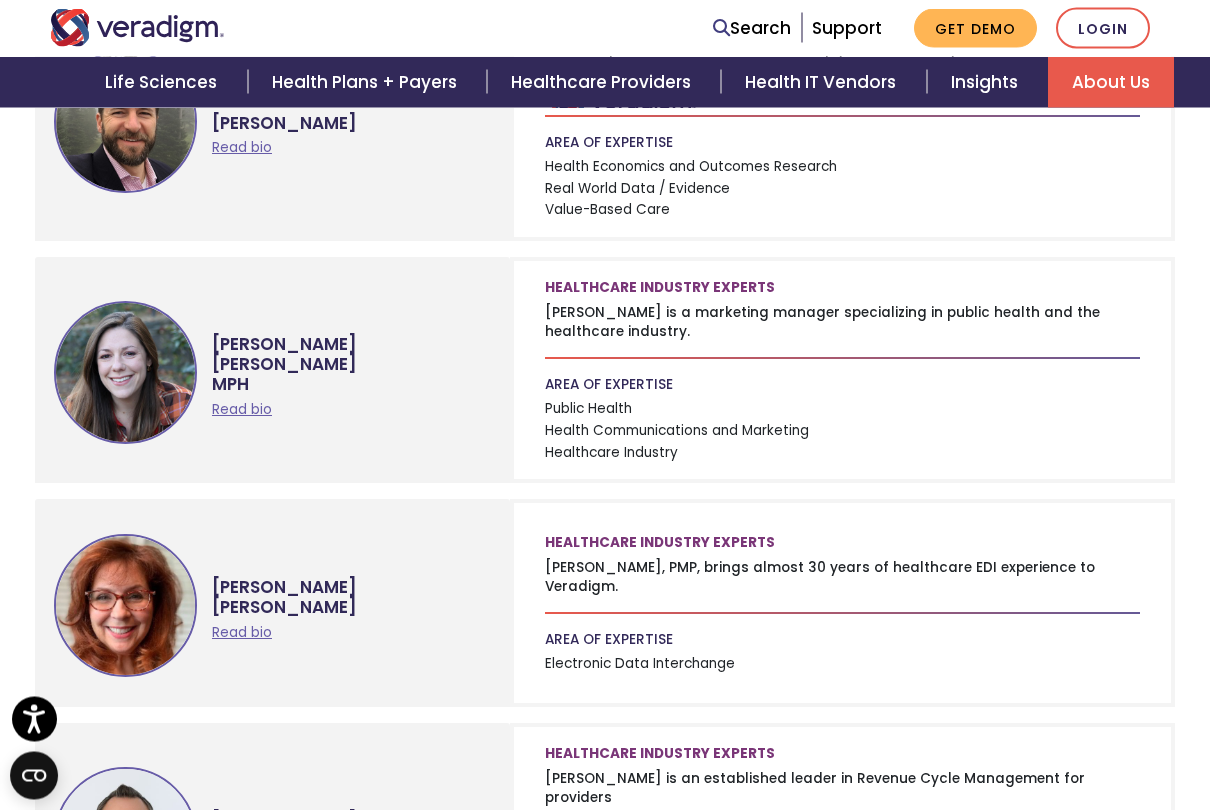 scroll, scrollTop: 958, scrollLeft: 0, axis: vertical 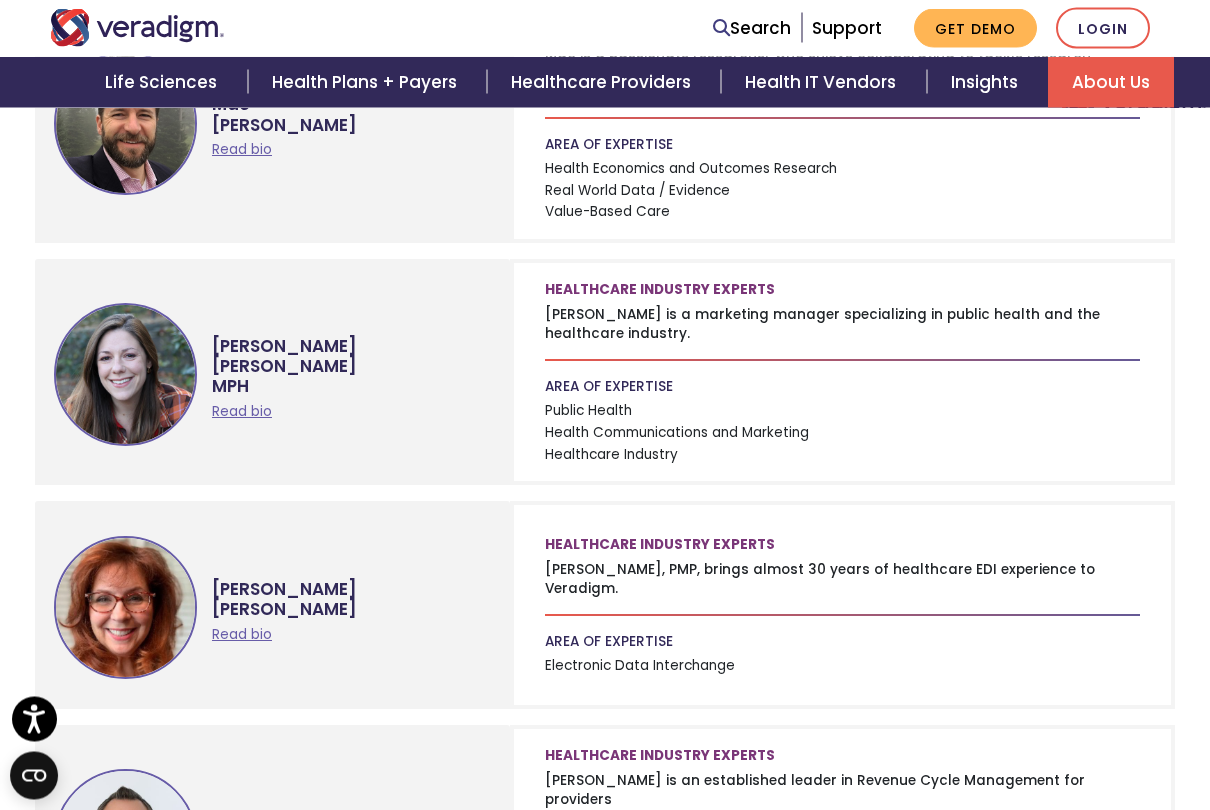 click on "Read bio" at bounding box center [242, 412] 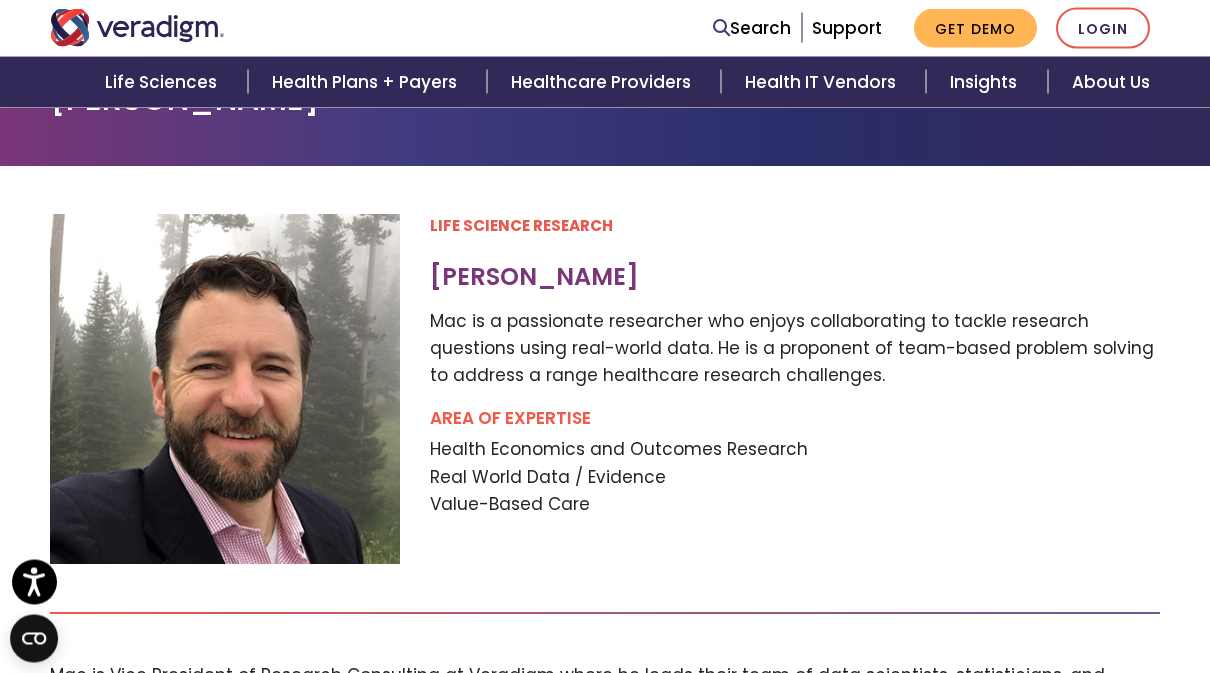 scroll, scrollTop: 0, scrollLeft: 0, axis: both 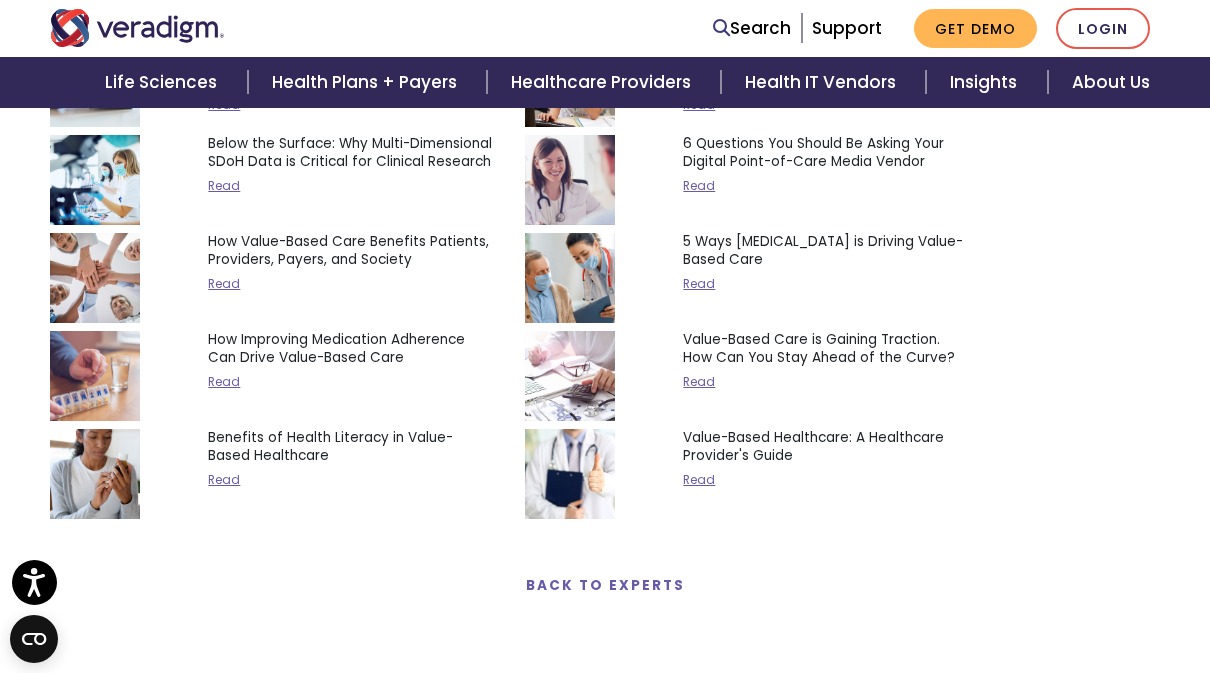 click on "BACK TO EXPERTS" at bounding box center (605, 585) 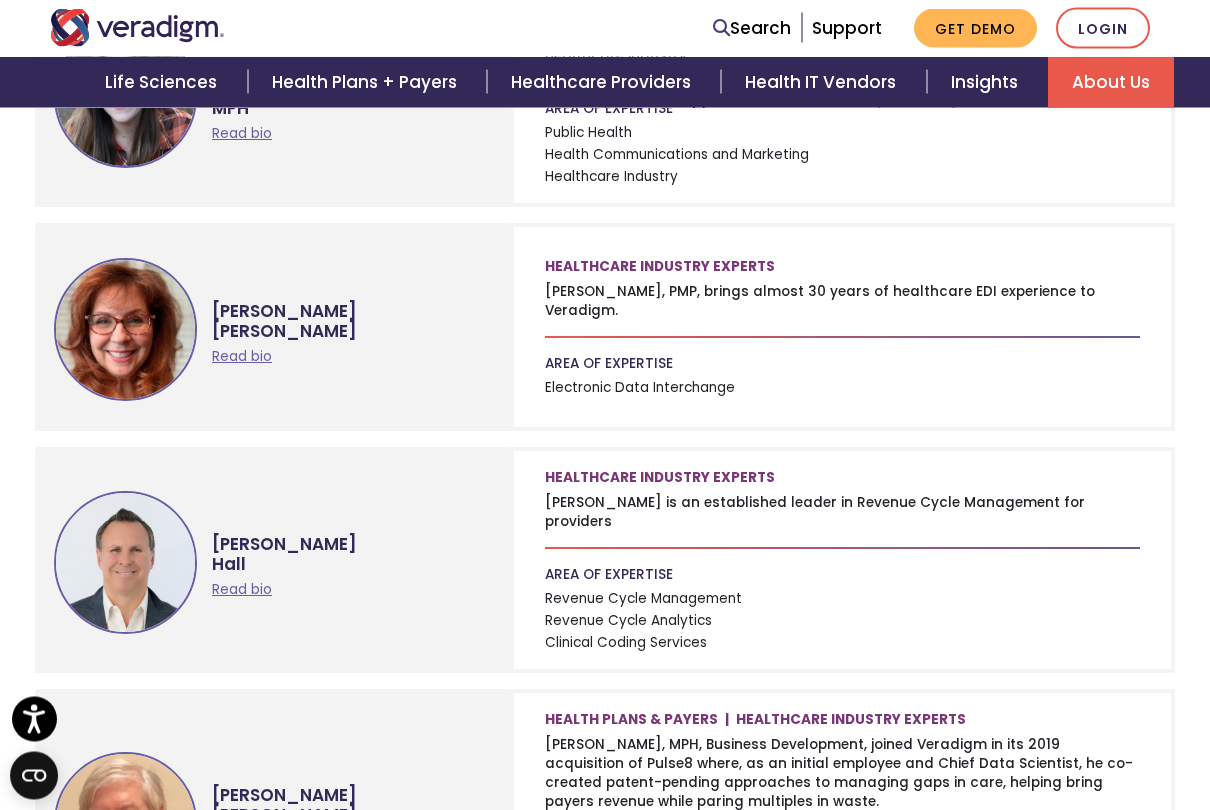scroll, scrollTop: 1237, scrollLeft: 0, axis: vertical 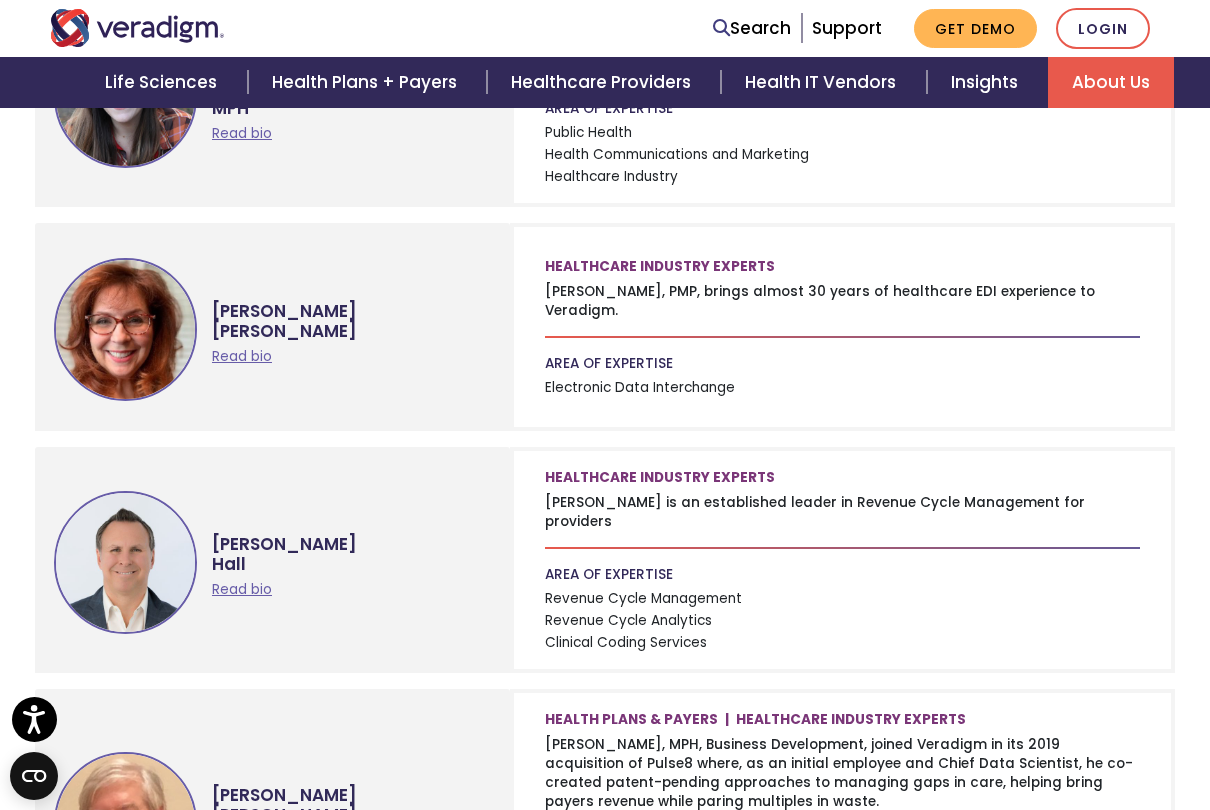 click on "Read bio" at bounding box center (242, 356) 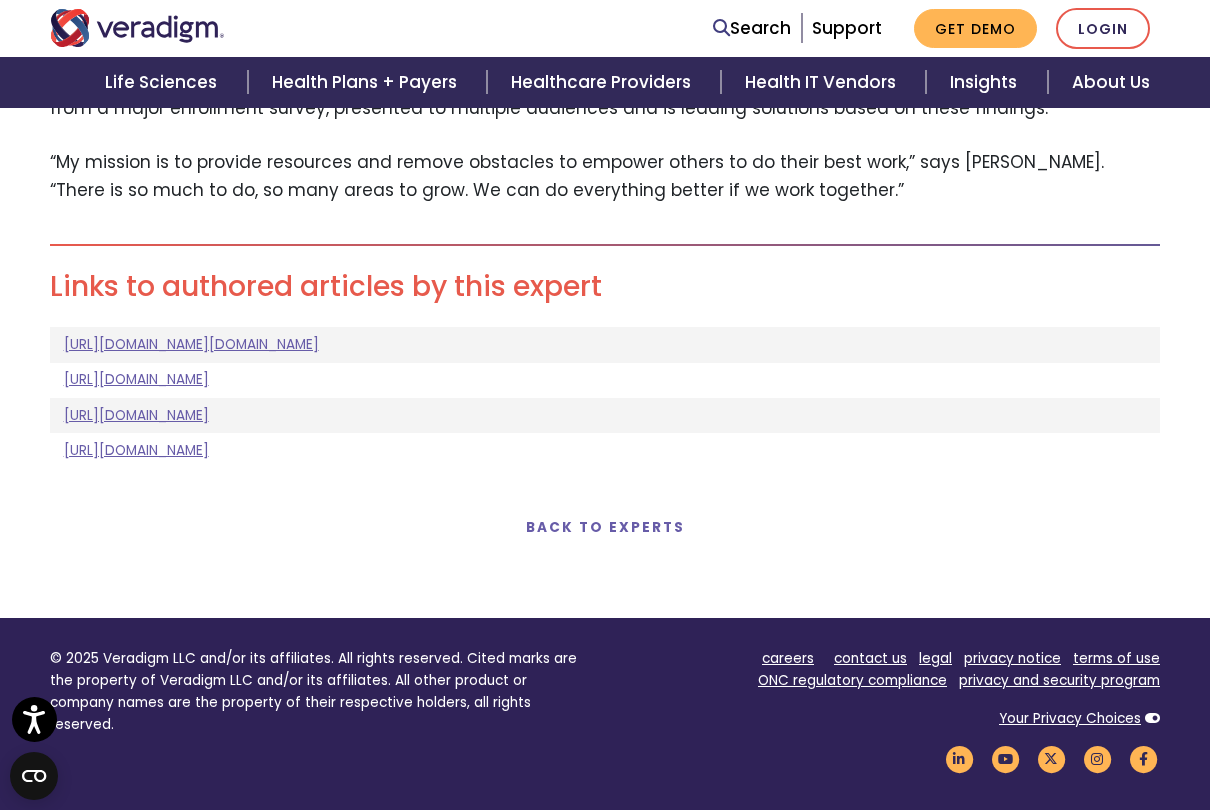 scroll, scrollTop: 1105, scrollLeft: 0, axis: vertical 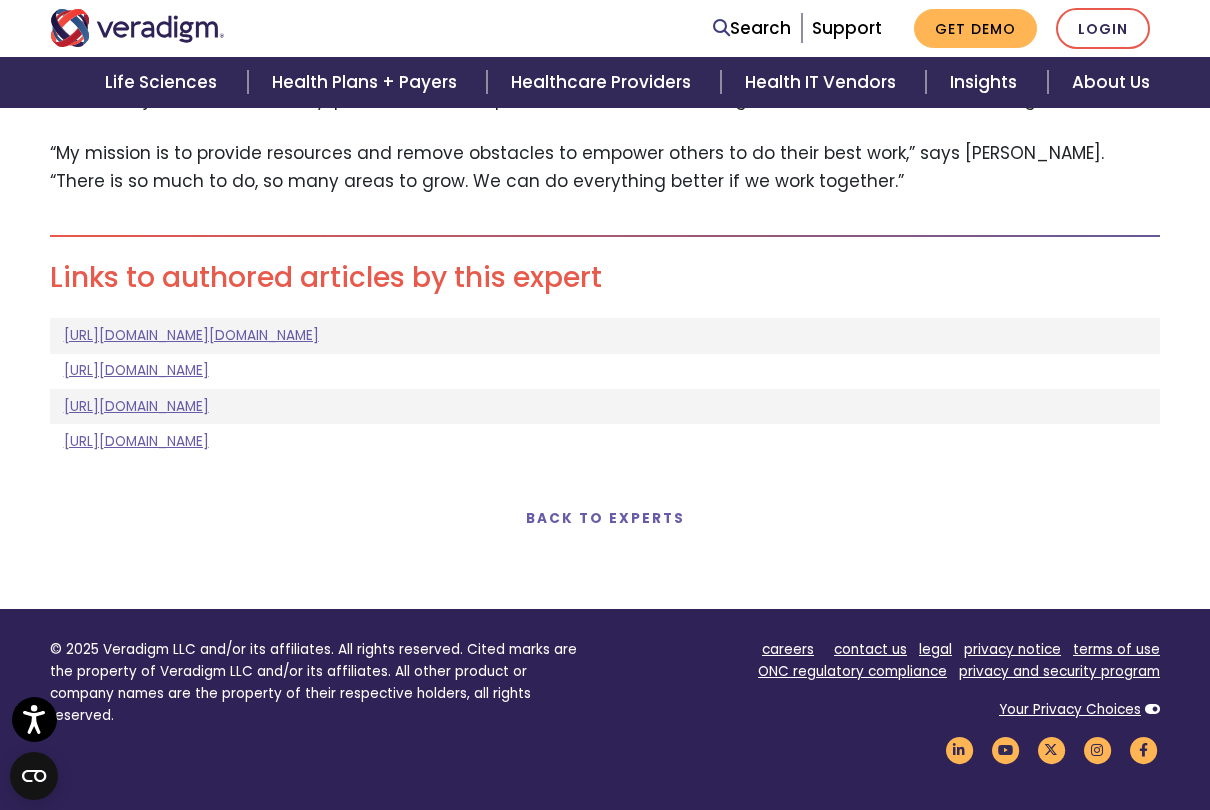 click on "BACK TO EXPERTS" at bounding box center (605, 518) 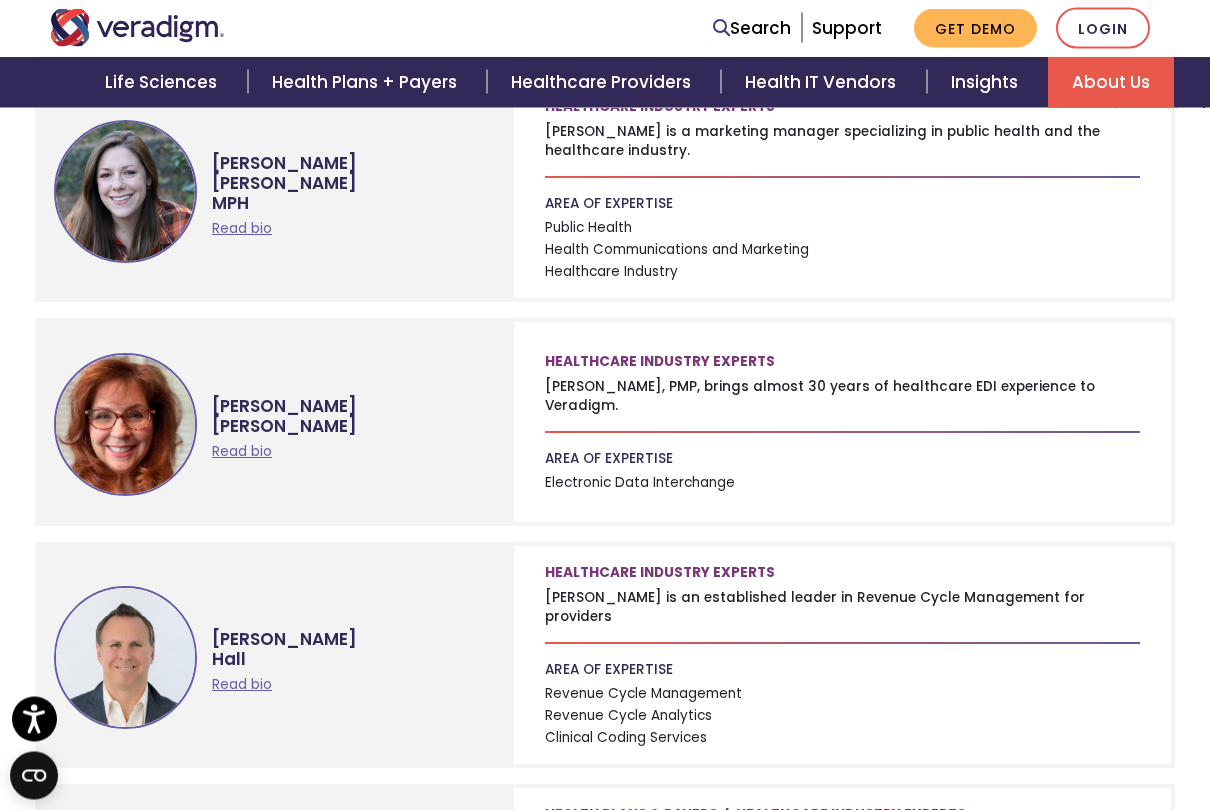 scroll, scrollTop: 1142, scrollLeft: 0, axis: vertical 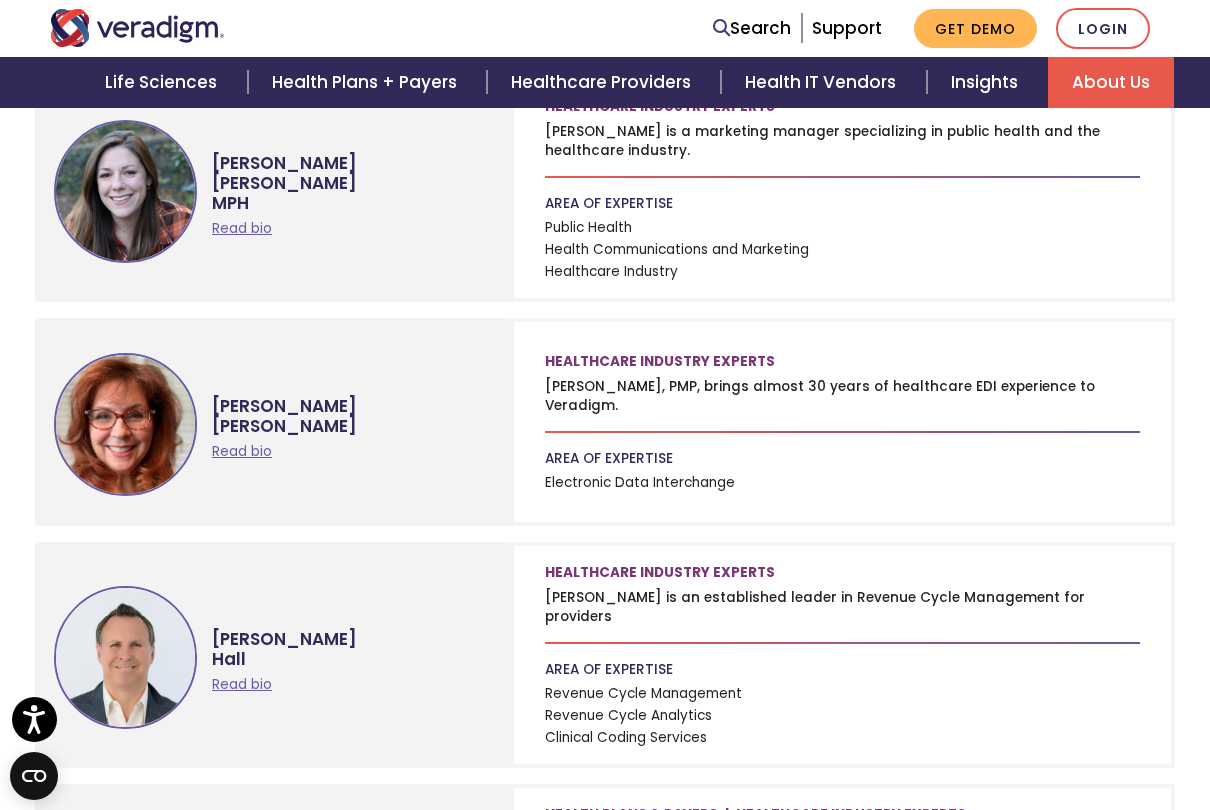 click on "Read bio" at bounding box center (242, 451) 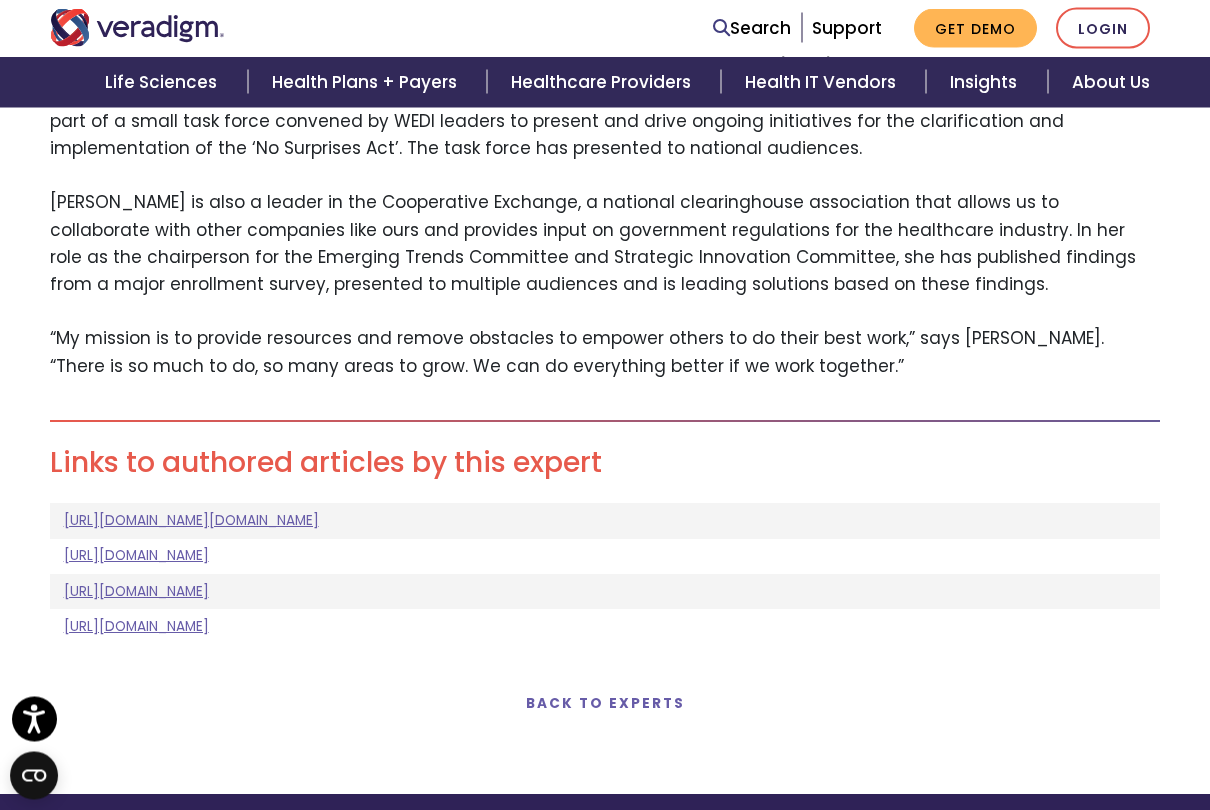 scroll, scrollTop: 920, scrollLeft: 0, axis: vertical 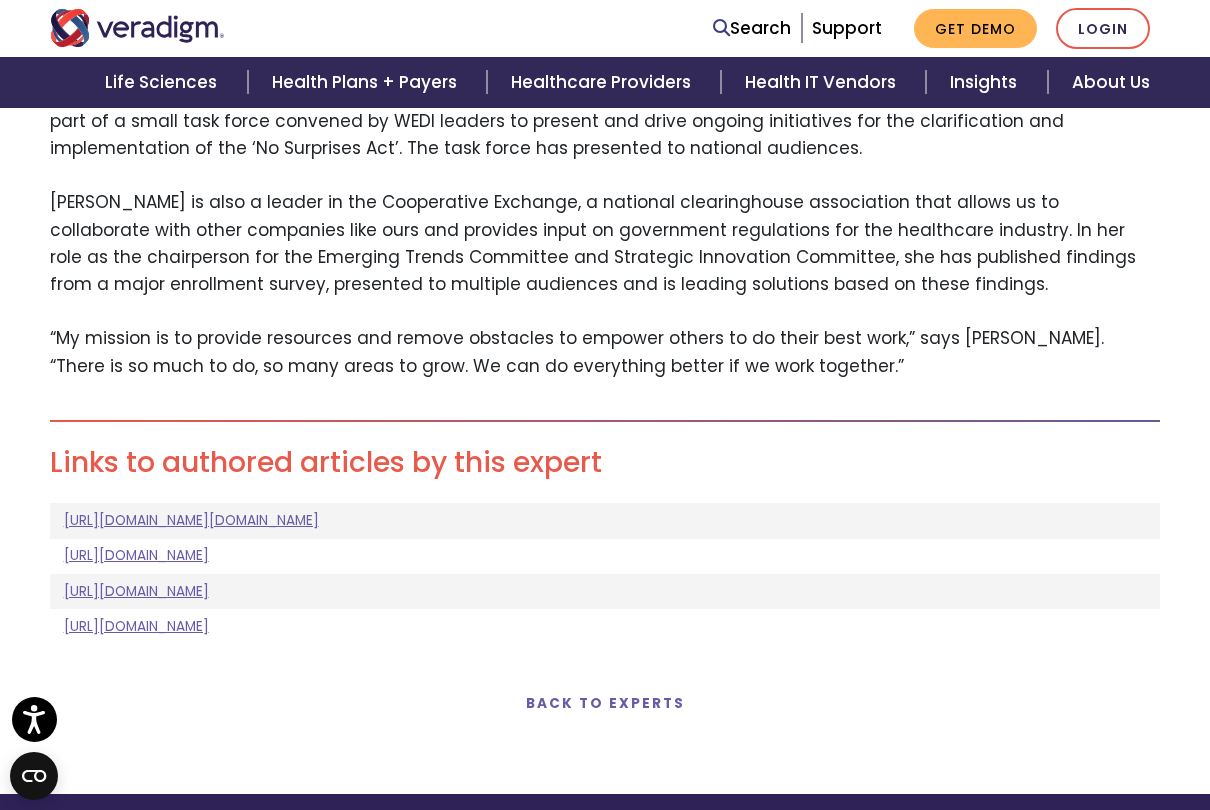 click on "BACK TO EXPERTS" at bounding box center (605, 703) 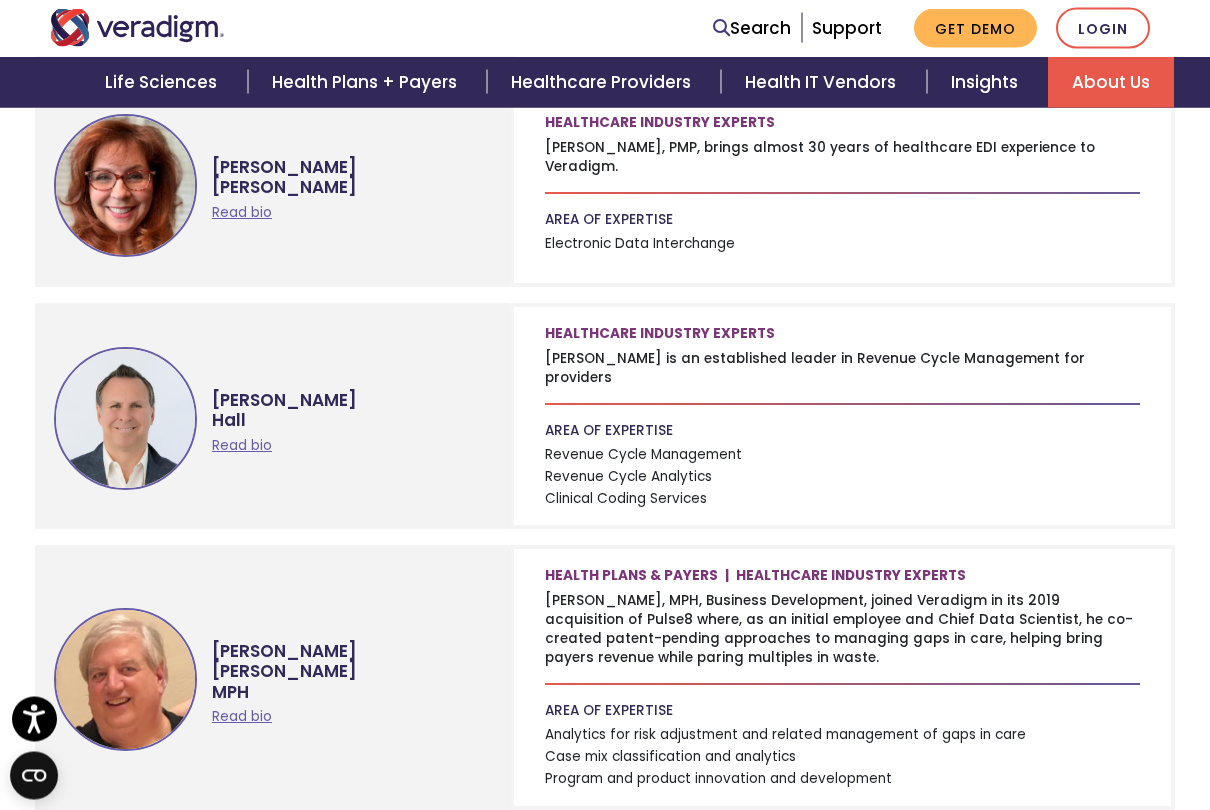 scroll, scrollTop: 1386, scrollLeft: 0, axis: vertical 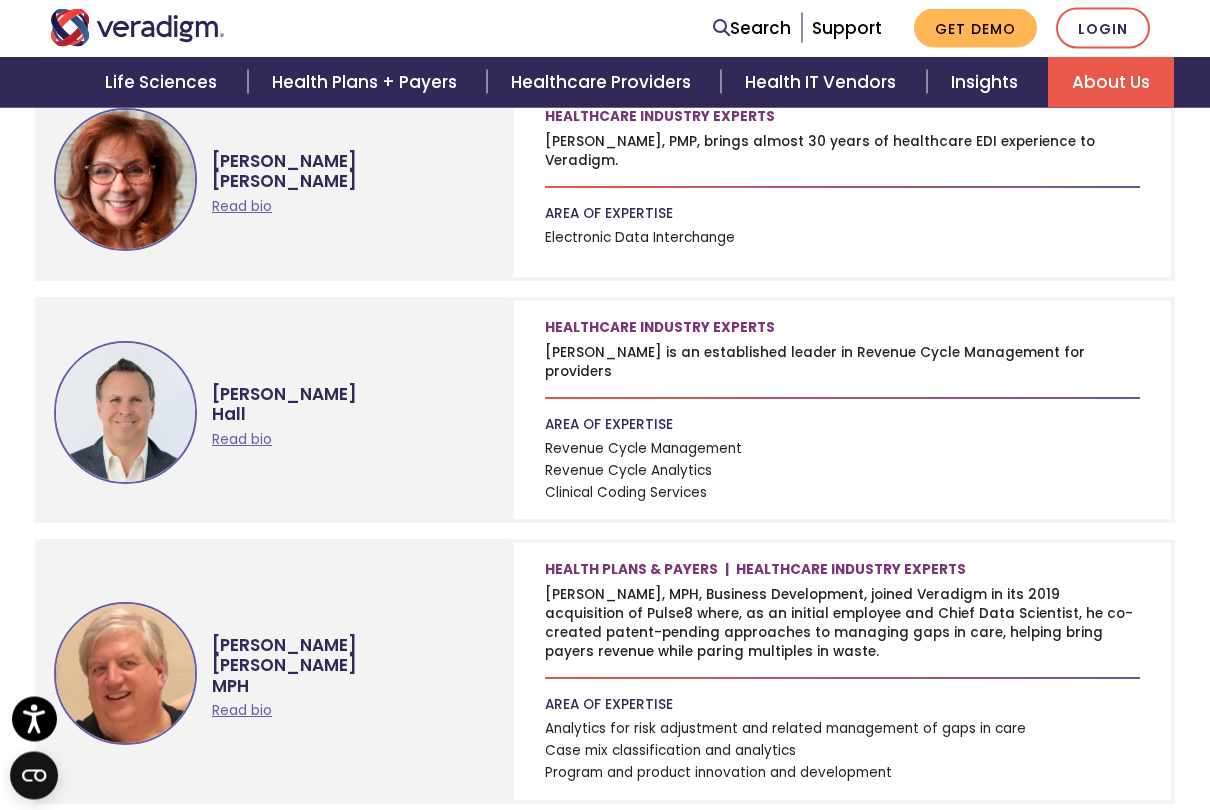 click on "Read bio" at bounding box center [242, 440] 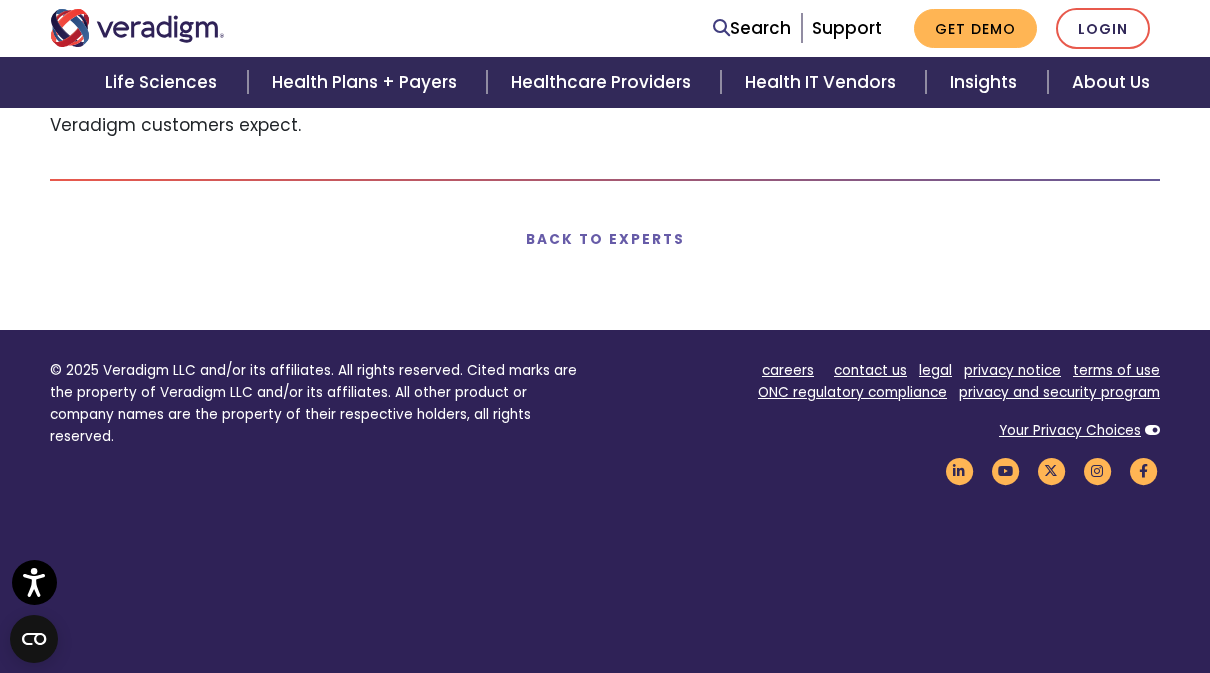 scroll, scrollTop: 861, scrollLeft: 0, axis: vertical 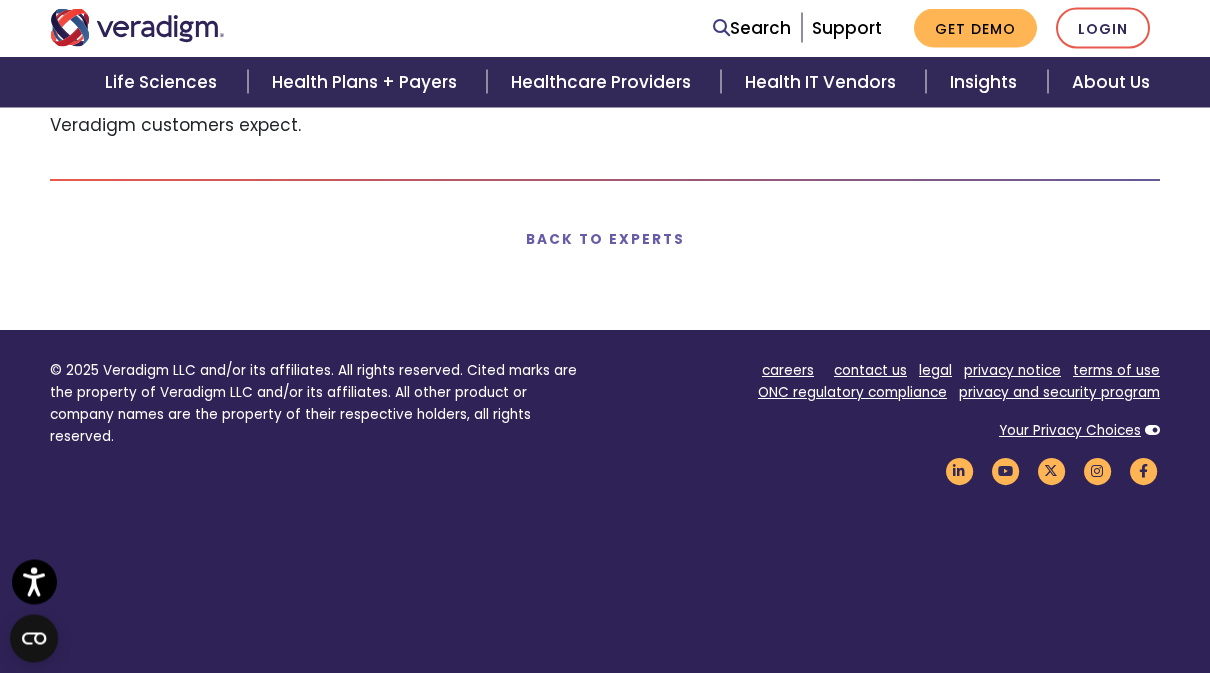 click on "BACK TO EXPERTS" at bounding box center (605, 240) 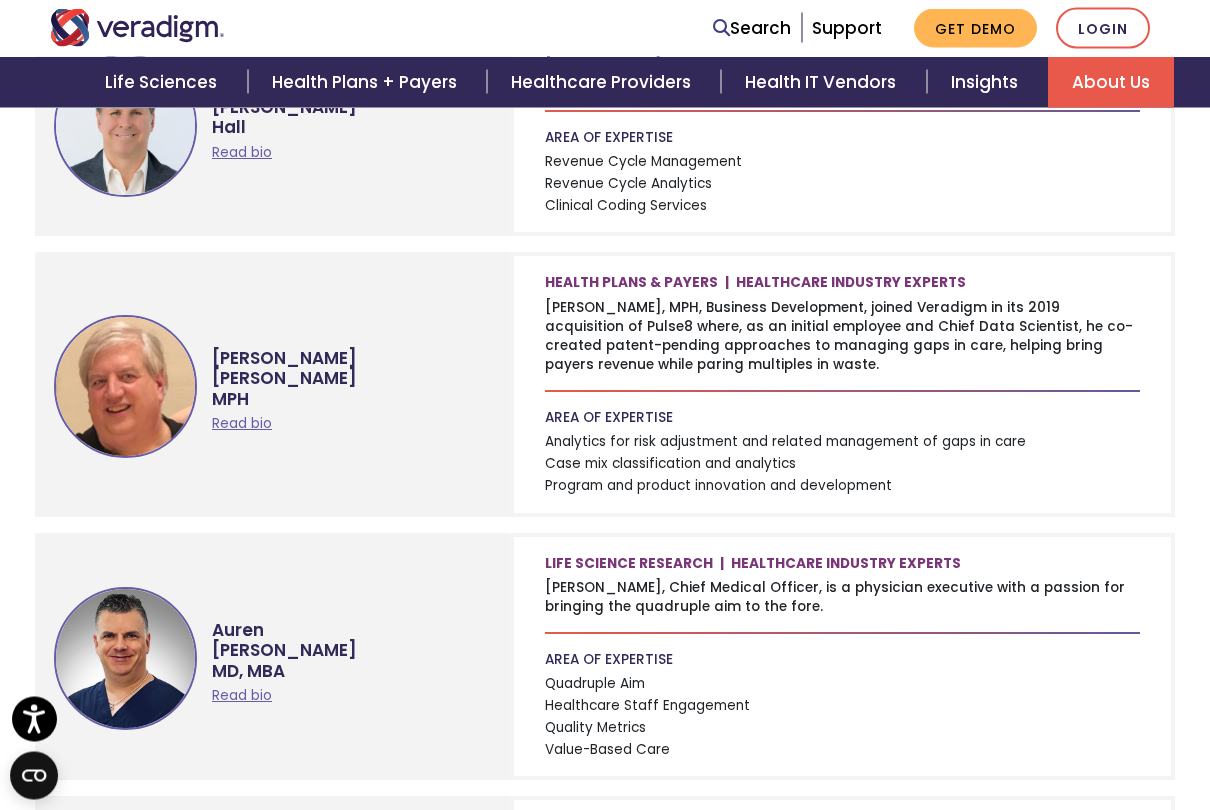 scroll, scrollTop: 1674, scrollLeft: 0, axis: vertical 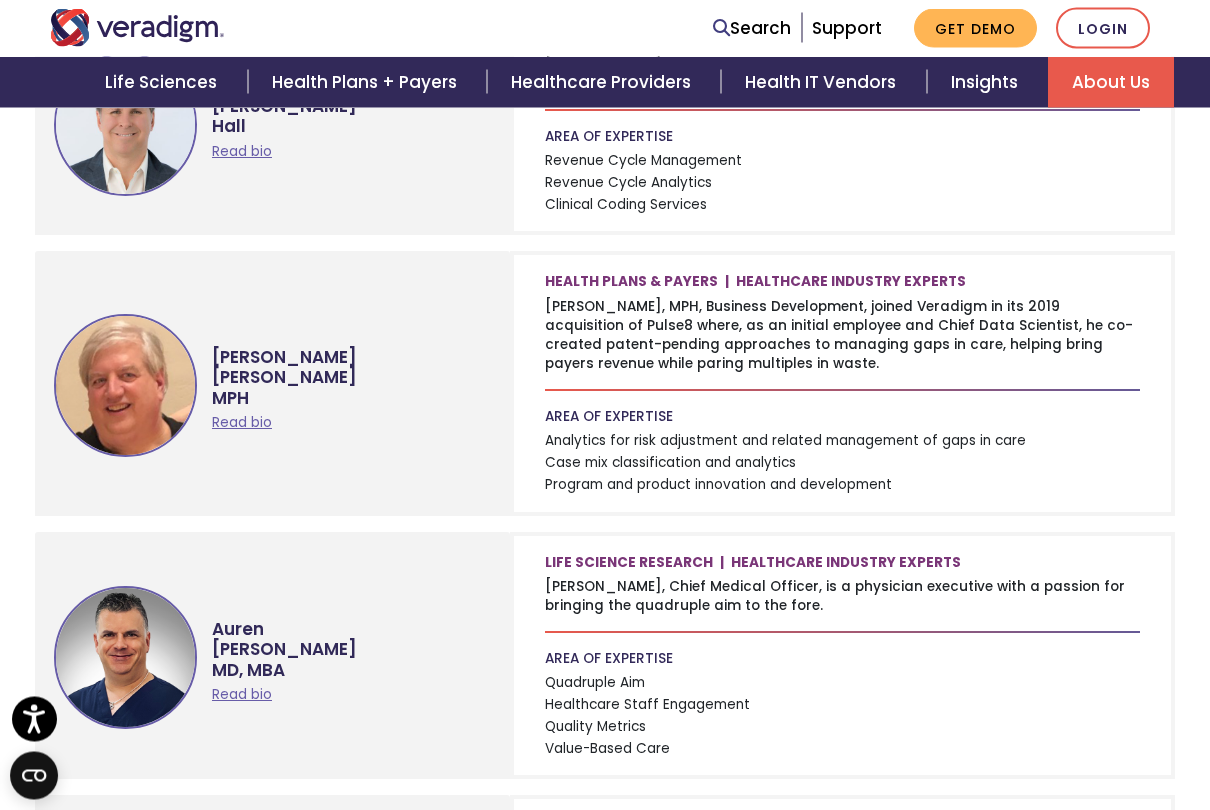 click on "Read bio" at bounding box center (242, 423) 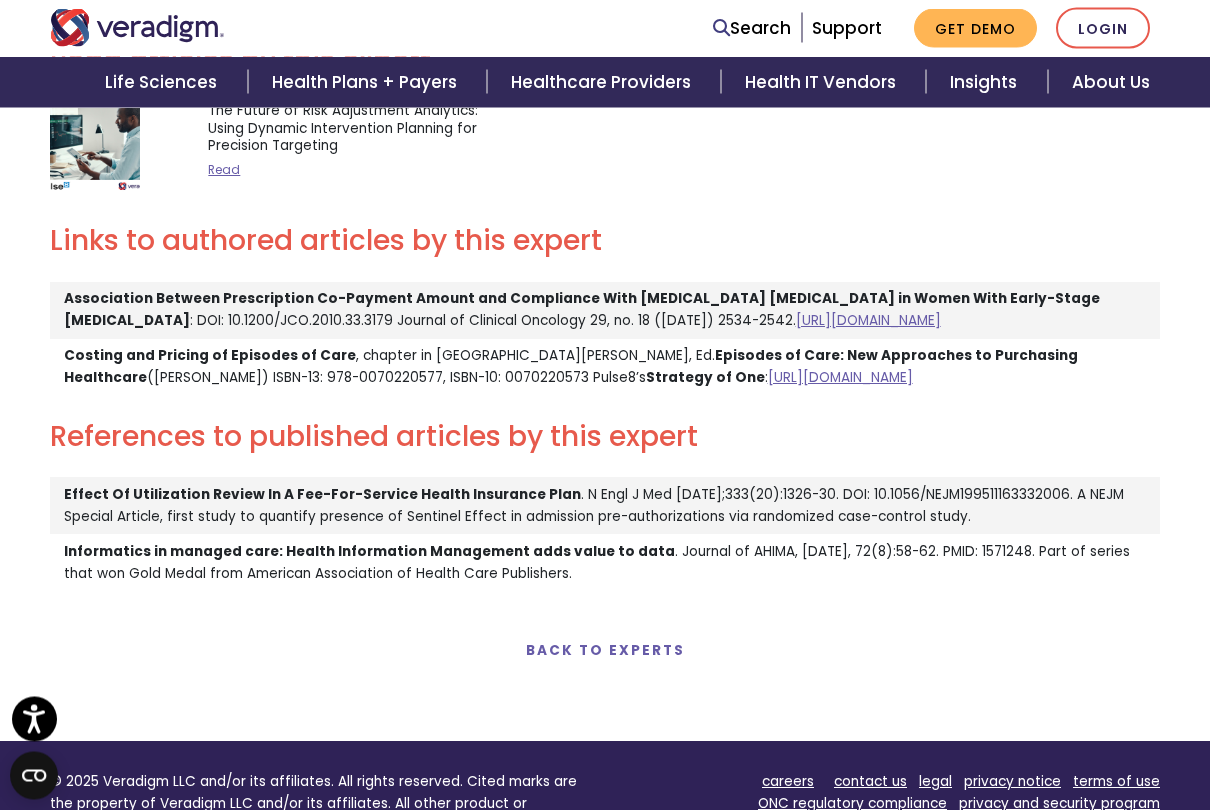 scroll, scrollTop: 1268, scrollLeft: 0, axis: vertical 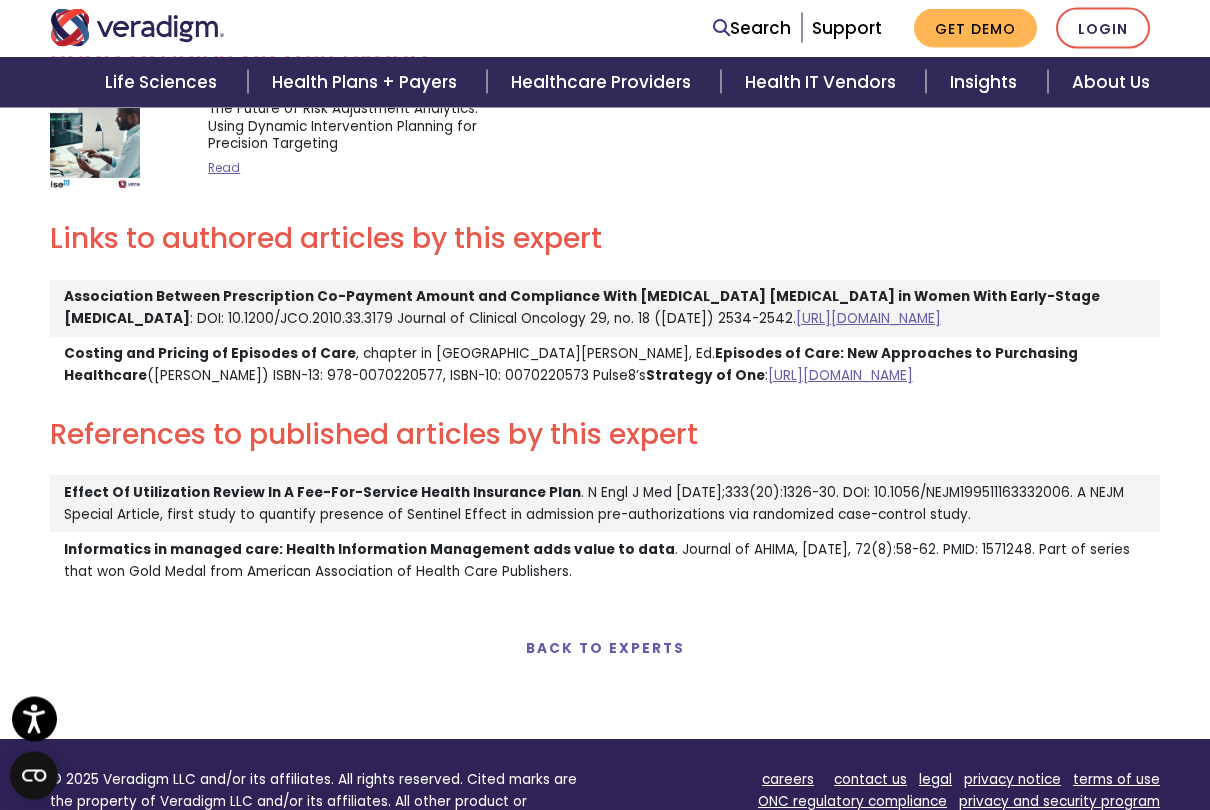 click on "BACK TO EXPERTS" at bounding box center (605, 649) 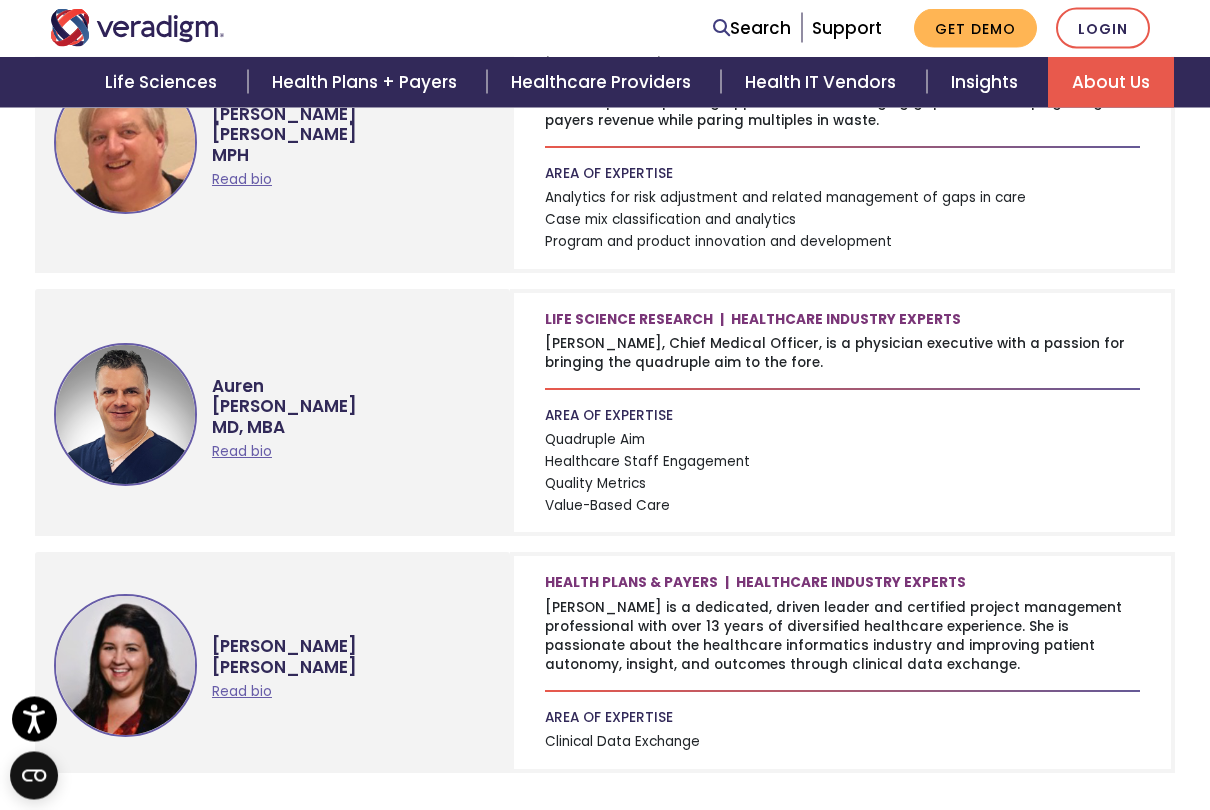 scroll, scrollTop: 1918, scrollLeft: 0, axis: vertical 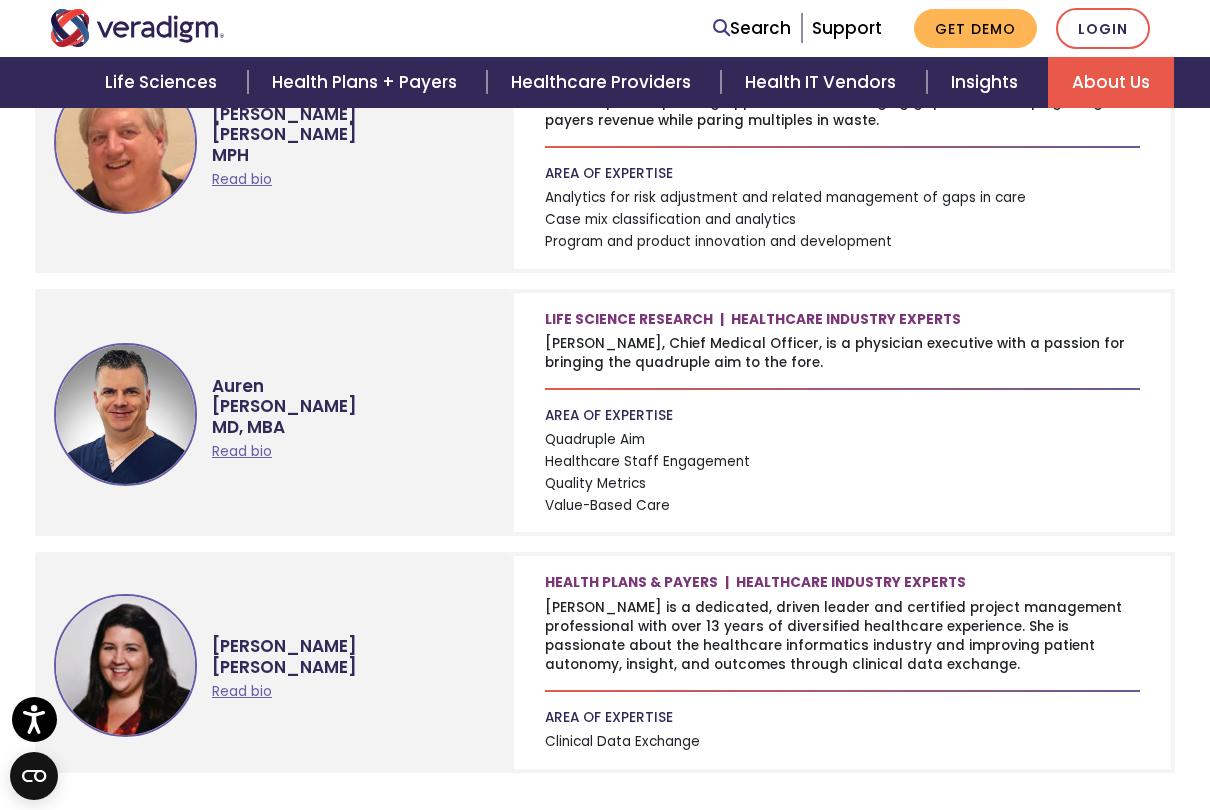 click on "Read bio" at bounding box center [242, 451] 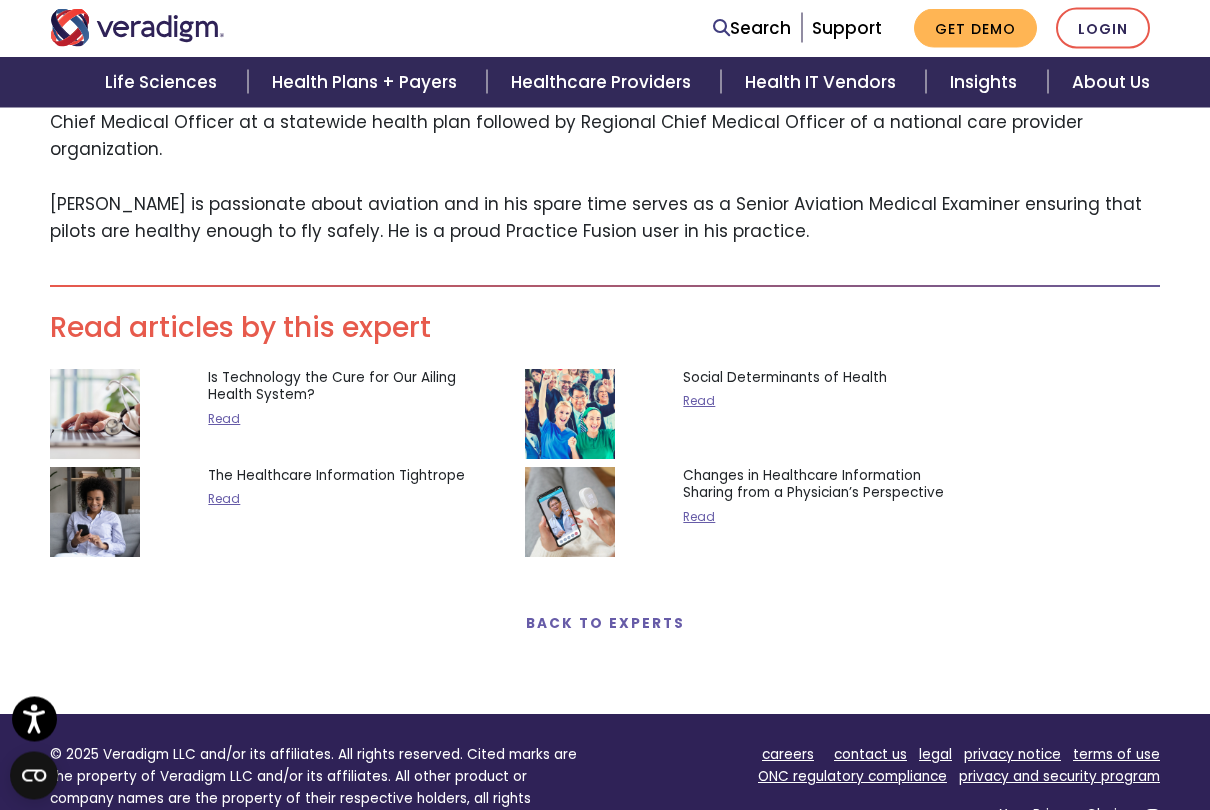 scroll, scrollTop: 1089, scrollLeft: 0, axis: vertical 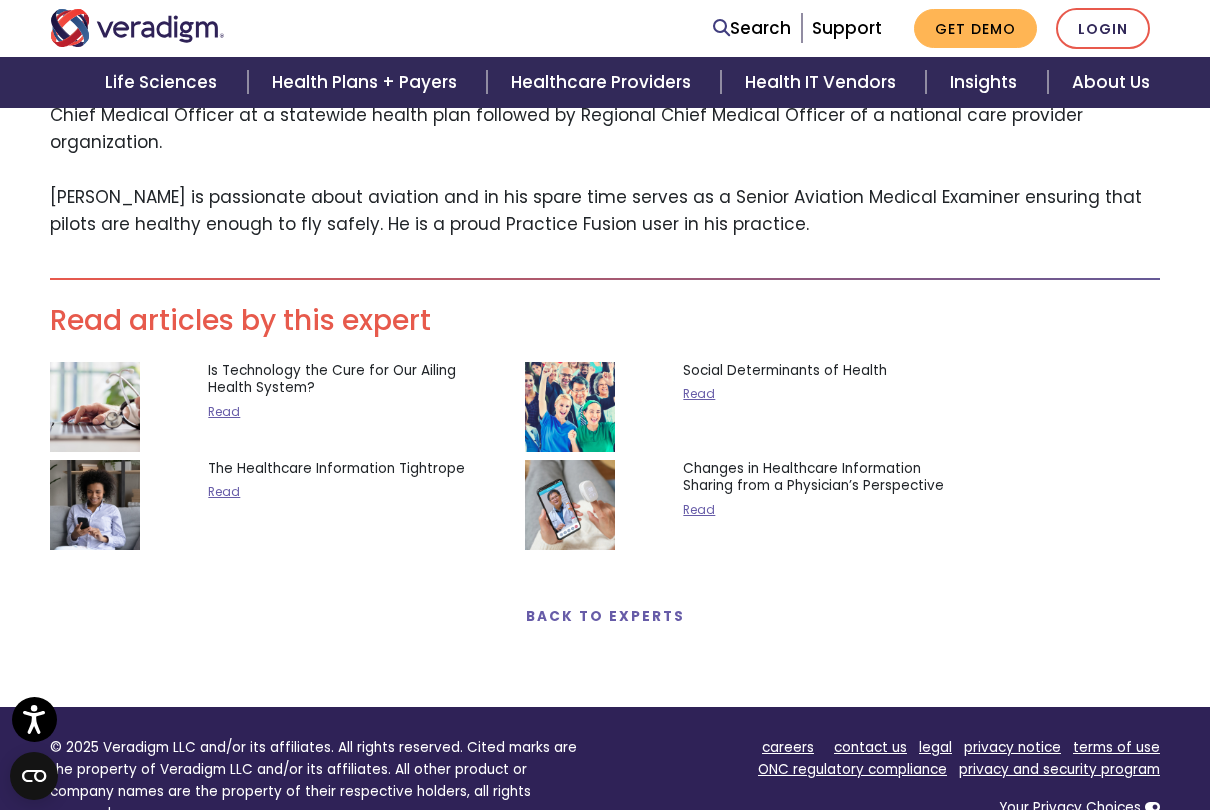click on "BACK TO EXPERTS" at bounding box center (605, 616) 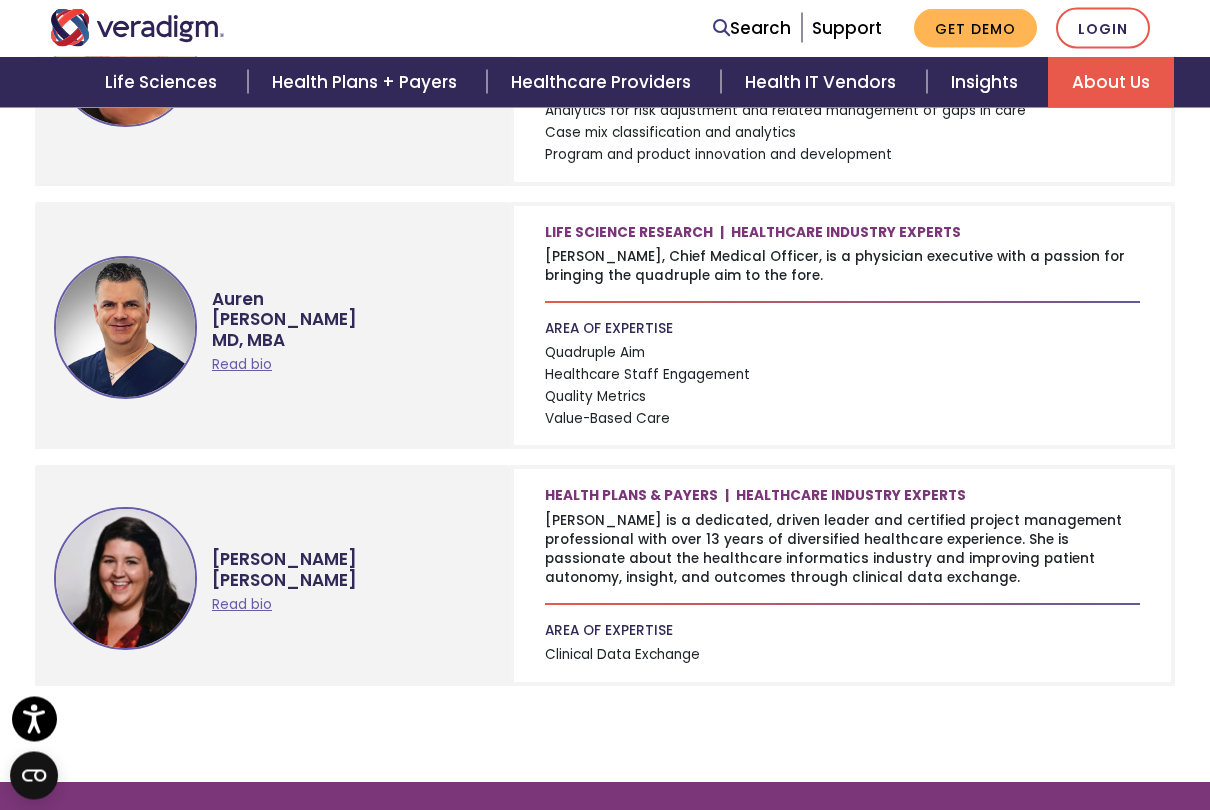 scroll, scrollTop: 2019, scrollLeft: 0, axis: vertical 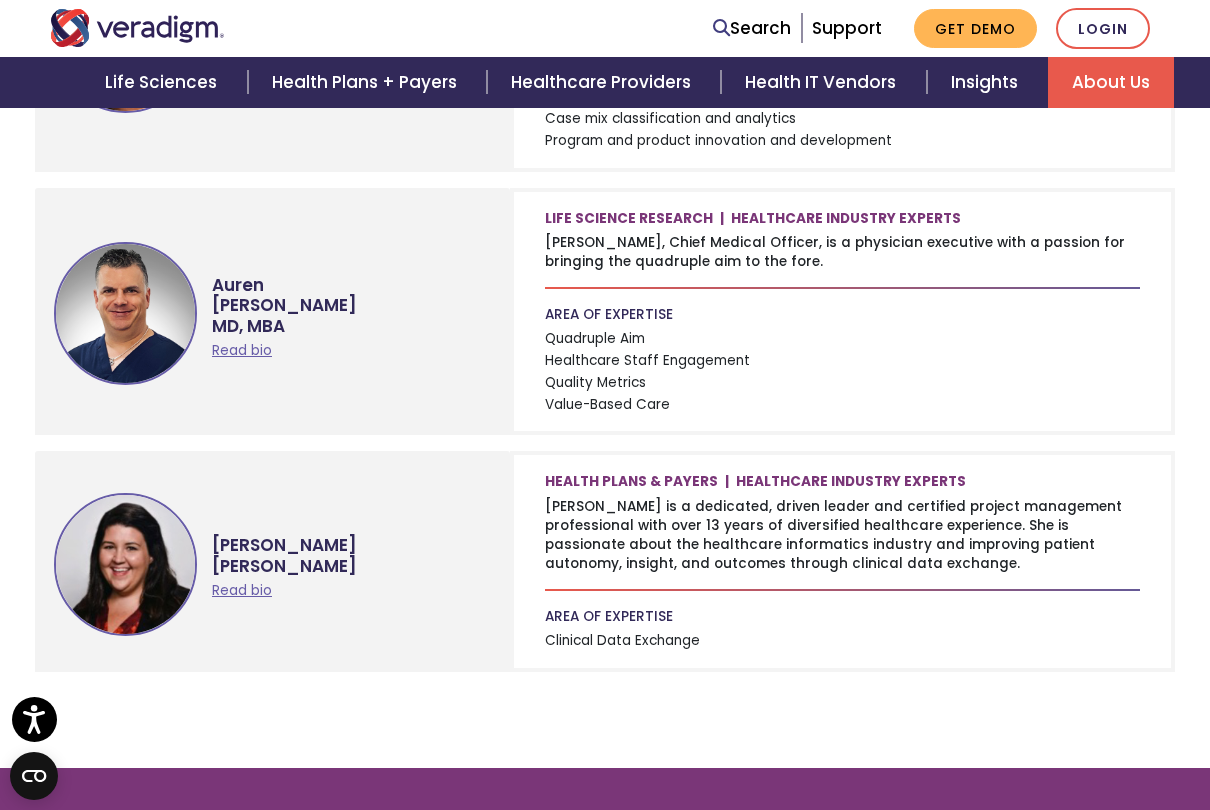click on "Read bio" at bounding box center (242, 590) 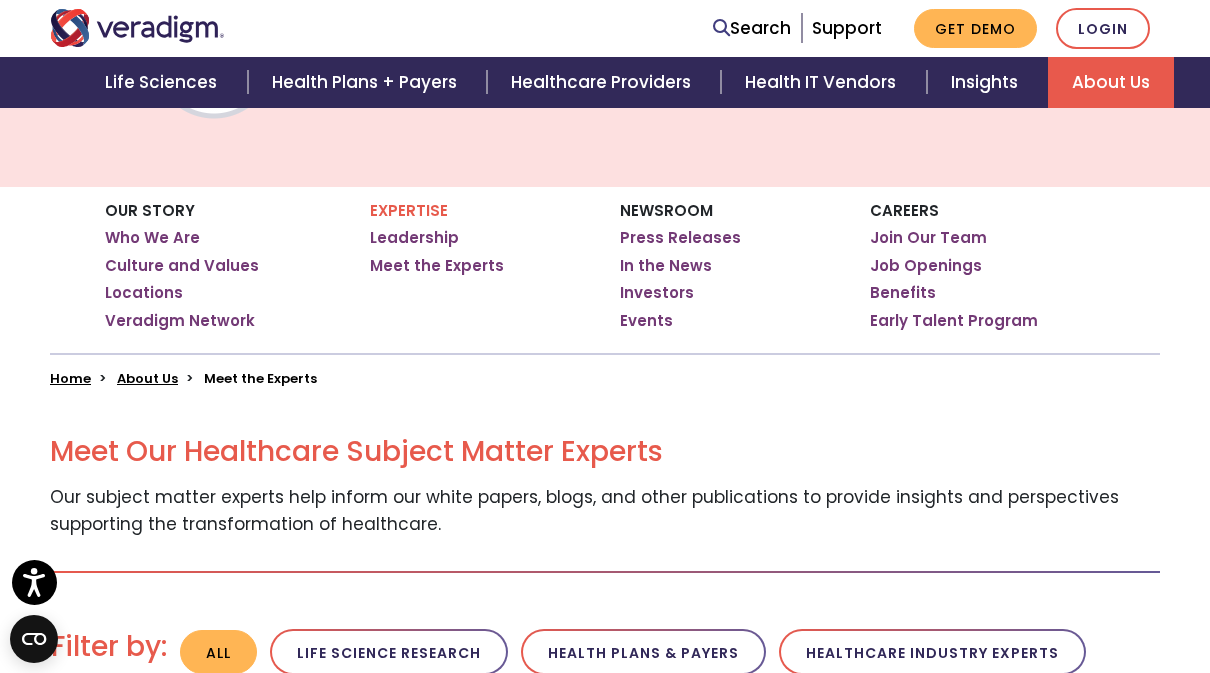 scroll, scrollTop: 252, scrollLeft: 0, axis: vertical 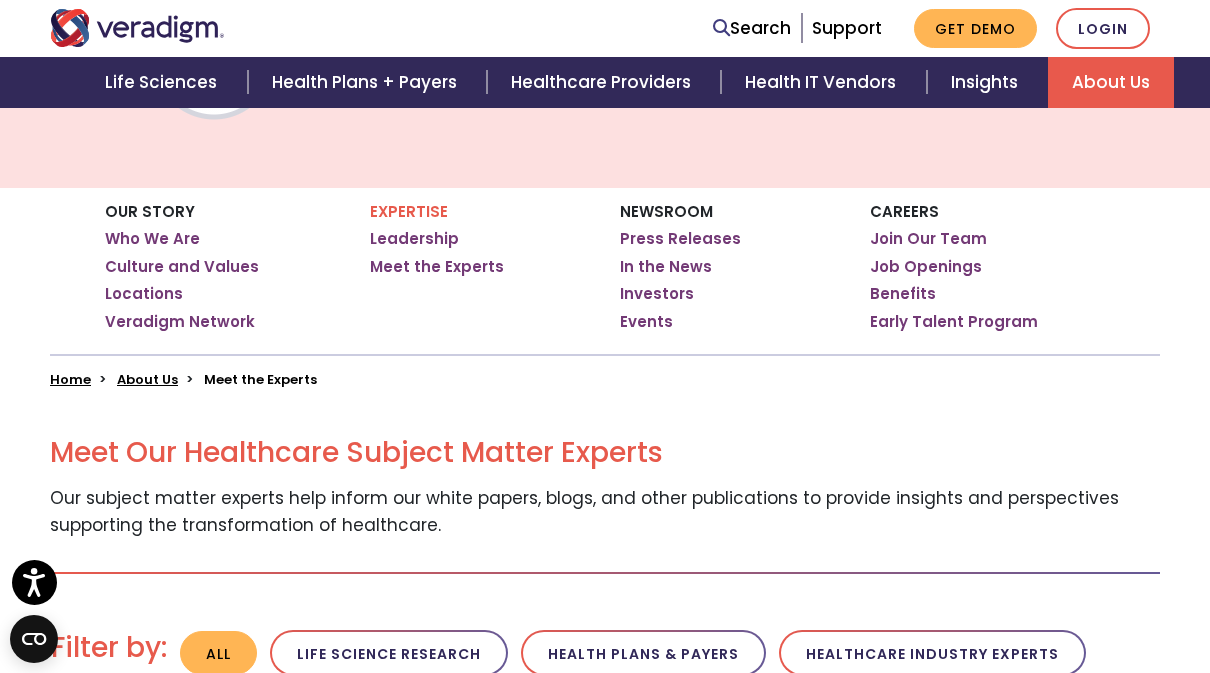 click on "Press Releases" at bounding box center [680, 239] 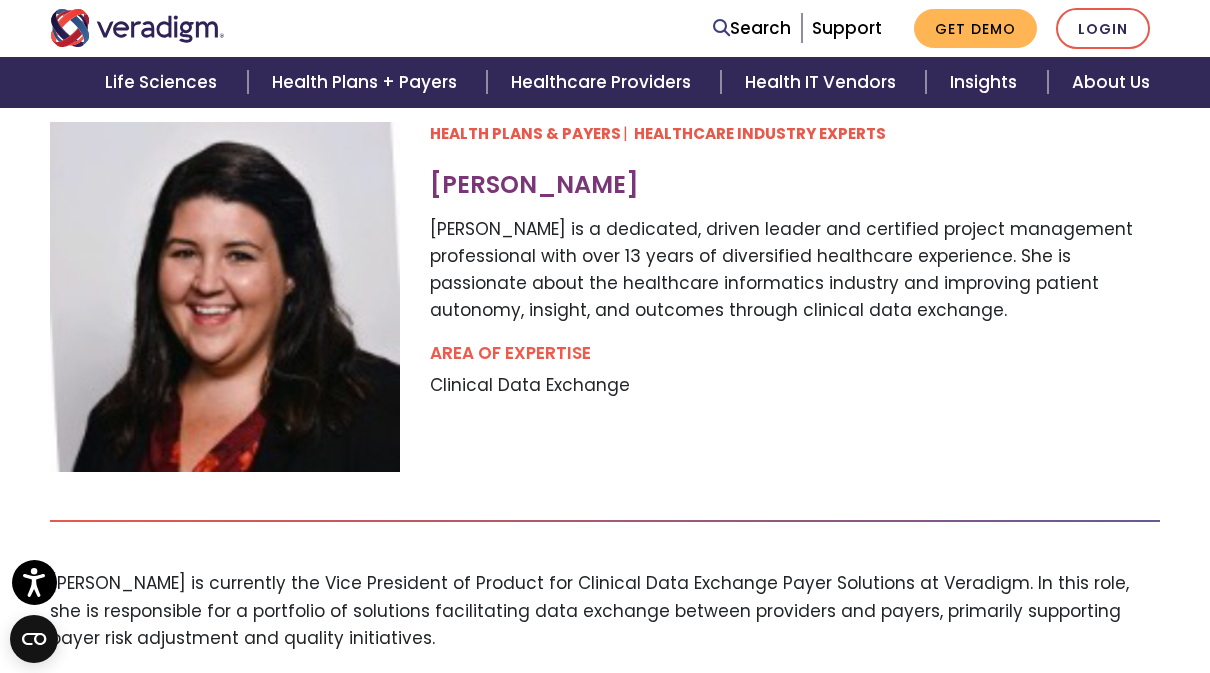 scroll, scrollTop: 234, scrollLeft: 0, axis: vertical 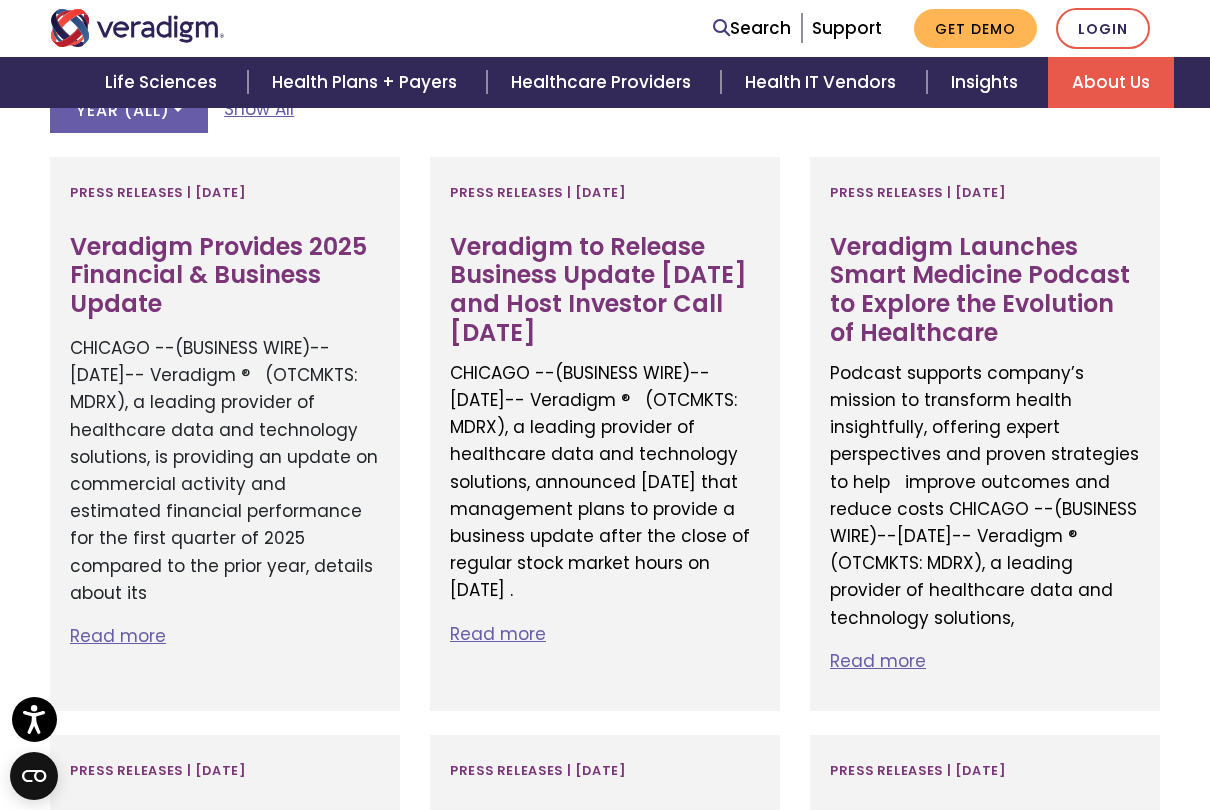 click on "Read more" at bounding box center (225, 636) 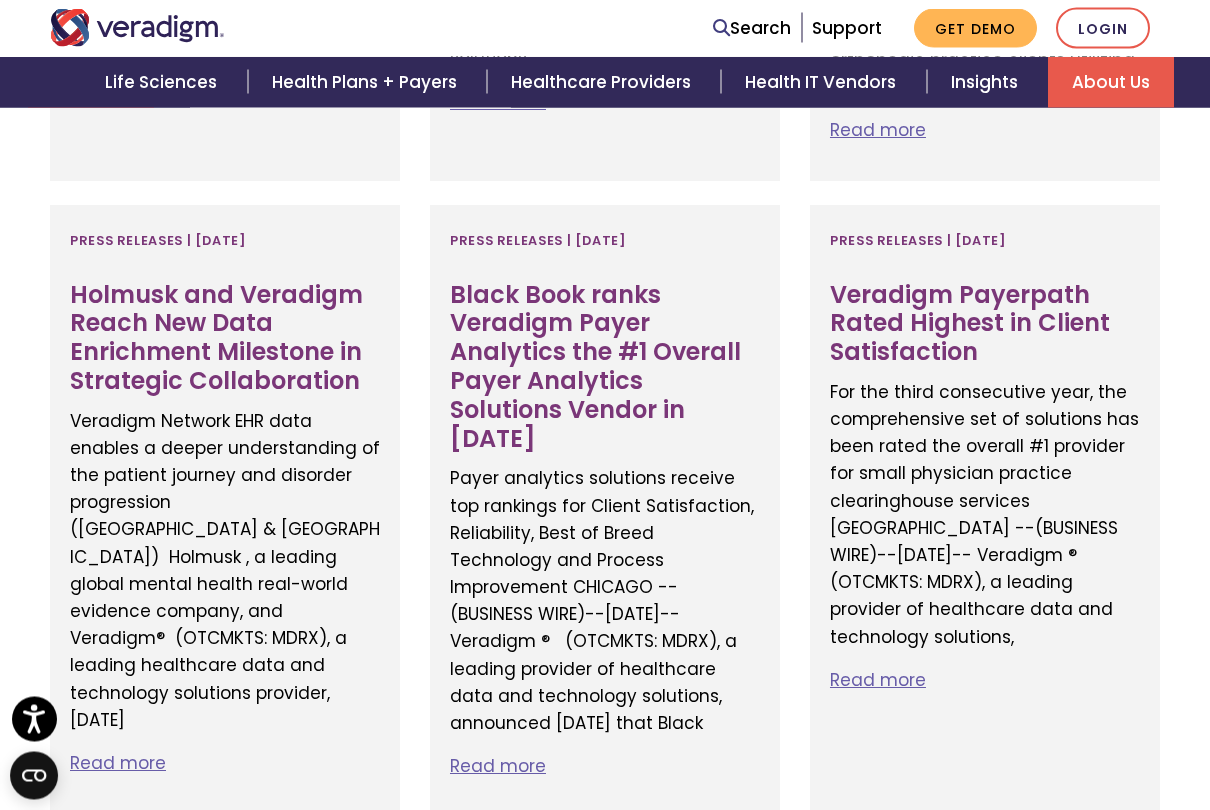 scroll, scrollTop: 6129, scrollLeft: 0, axis: vertical 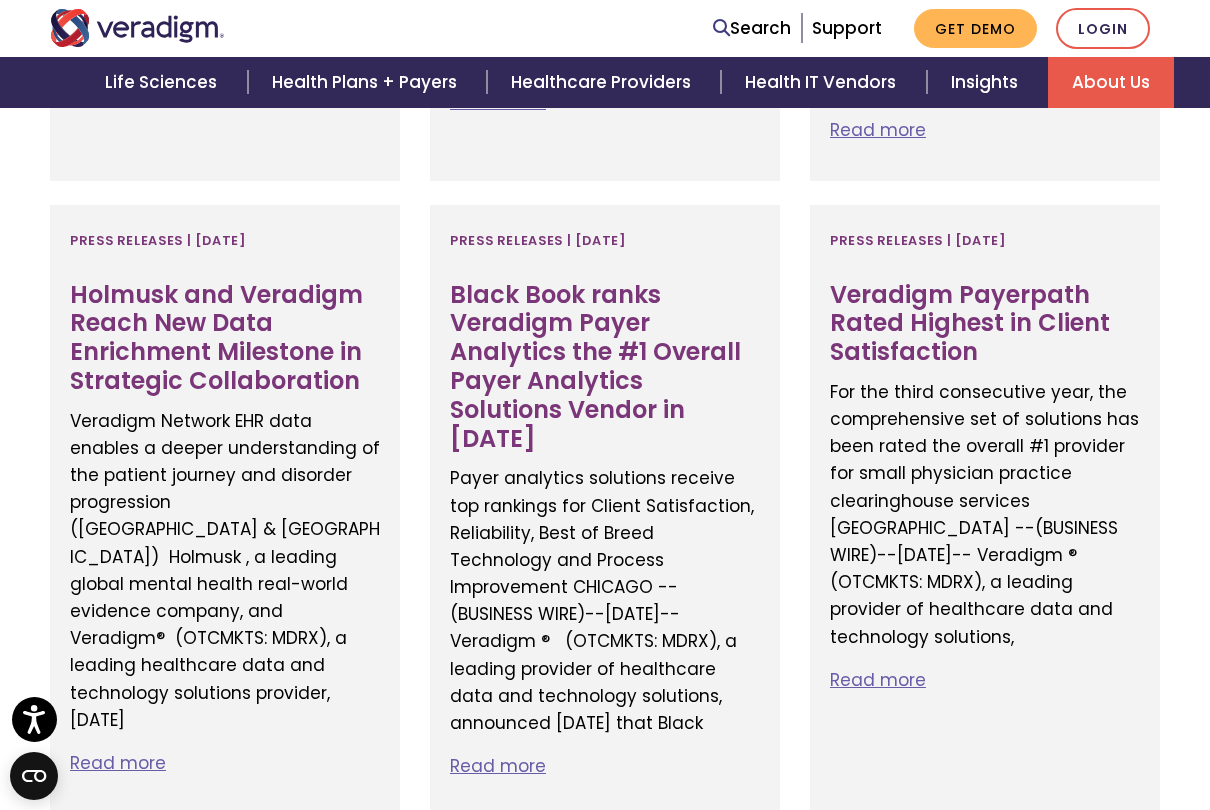click on "2" at bounding box center [416, 861] 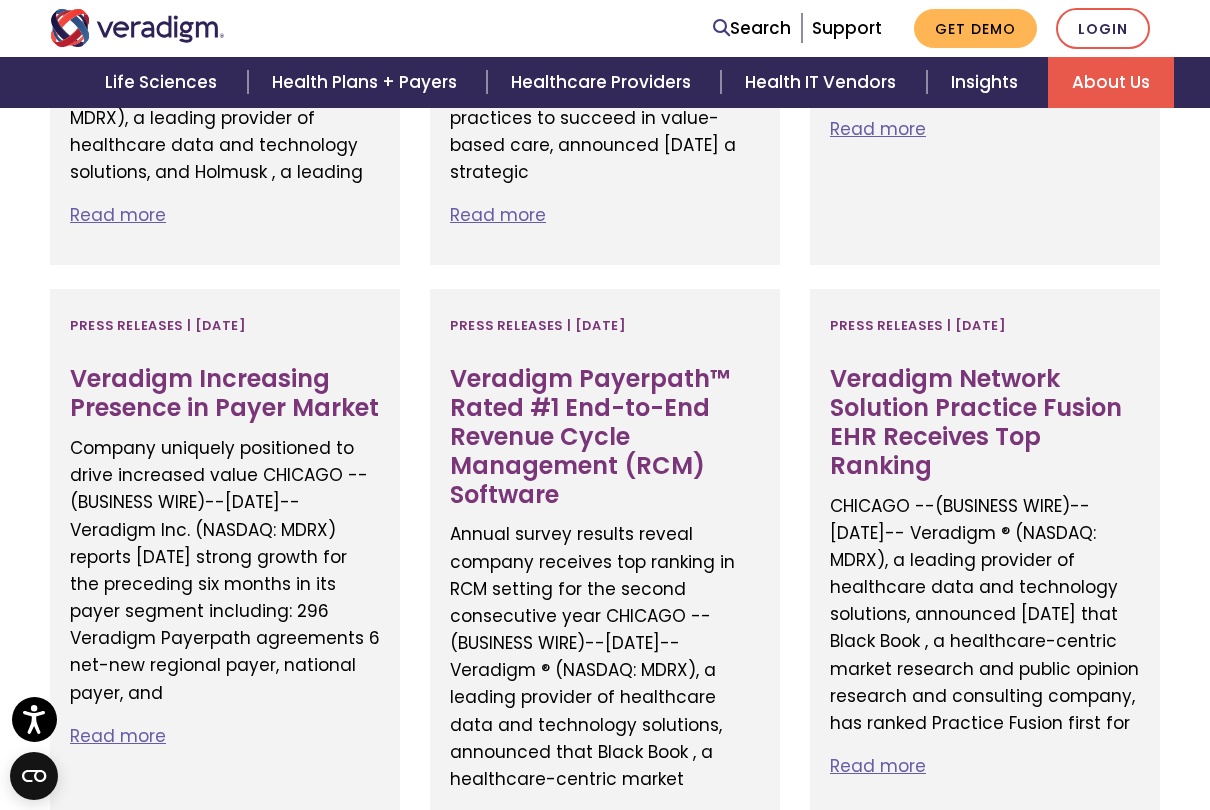 scroll, scrollTop: 6014, scrollLeft: 0, axis: vertical 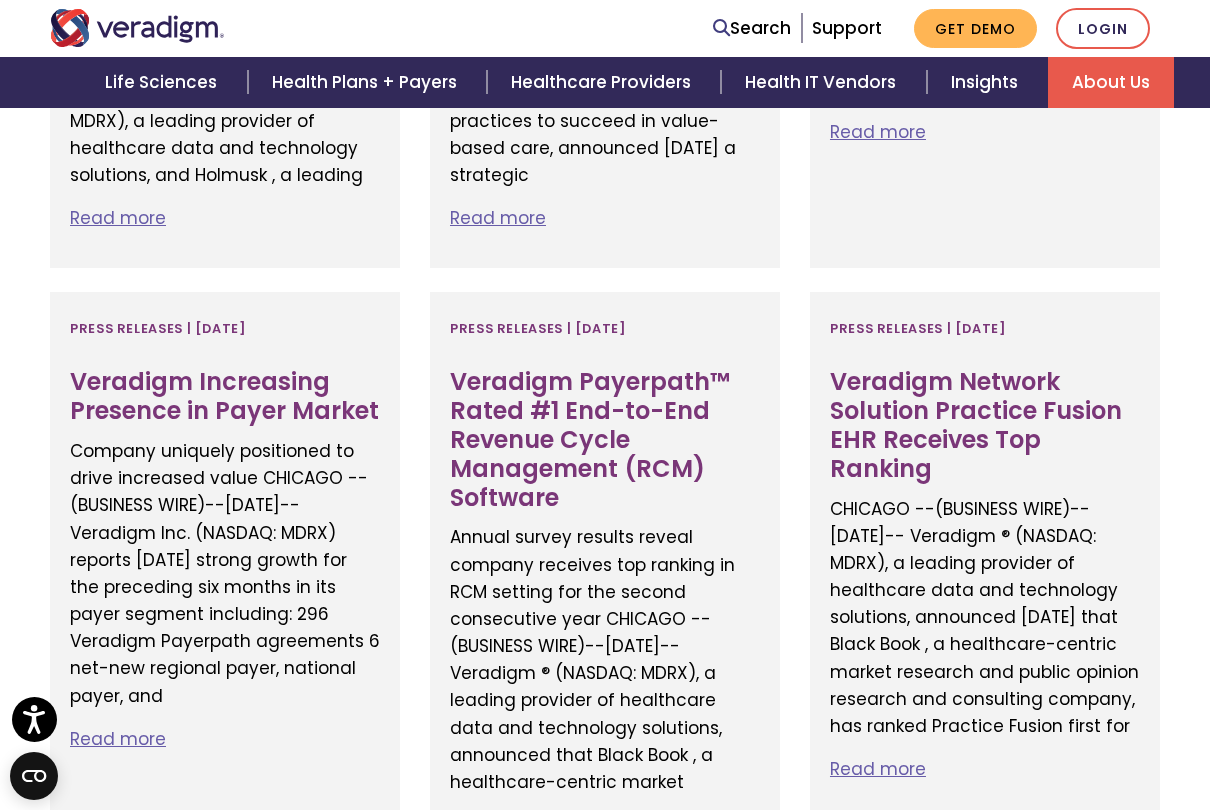 click on "3" at bounding box center (450, 920) 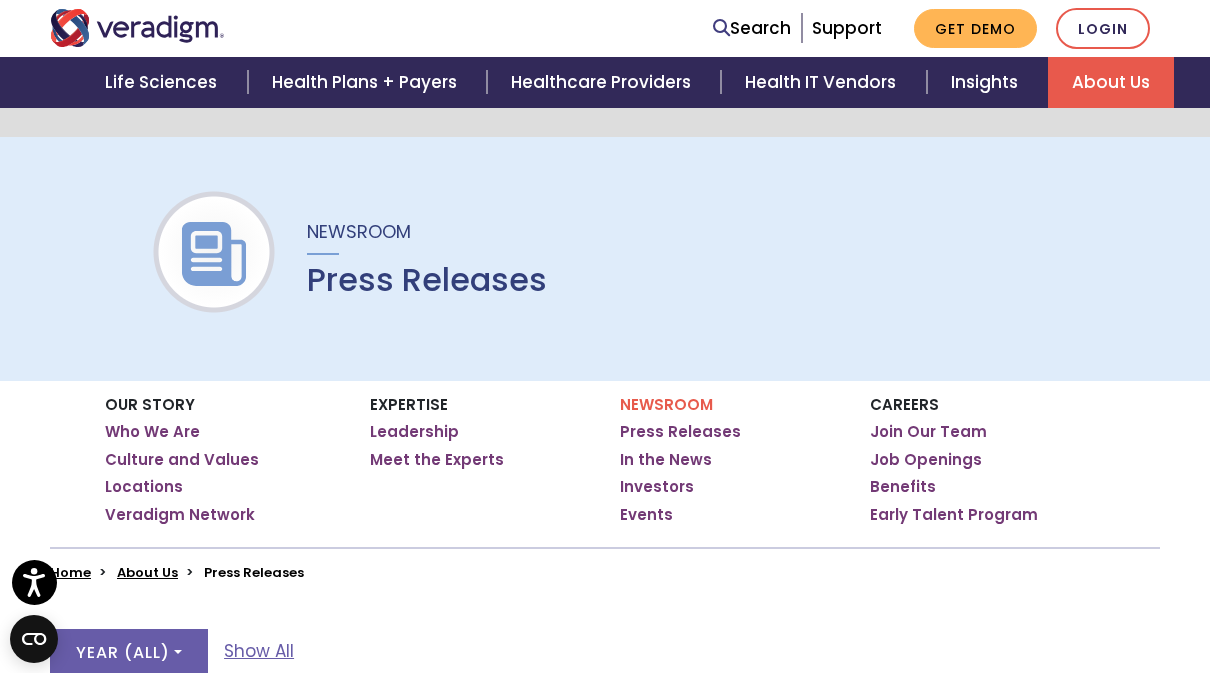 scroll, scrollTop: 0, scrollLeft: 0, axis: both 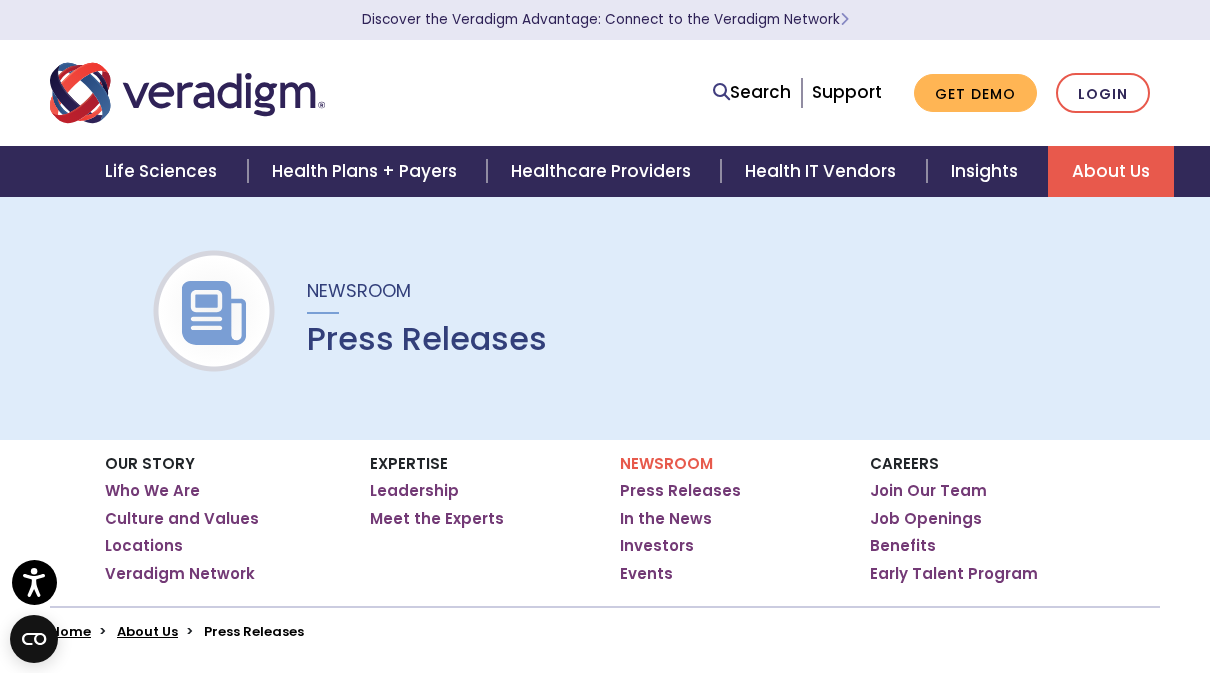 click on "In the News" at bounding box center (666, 519) 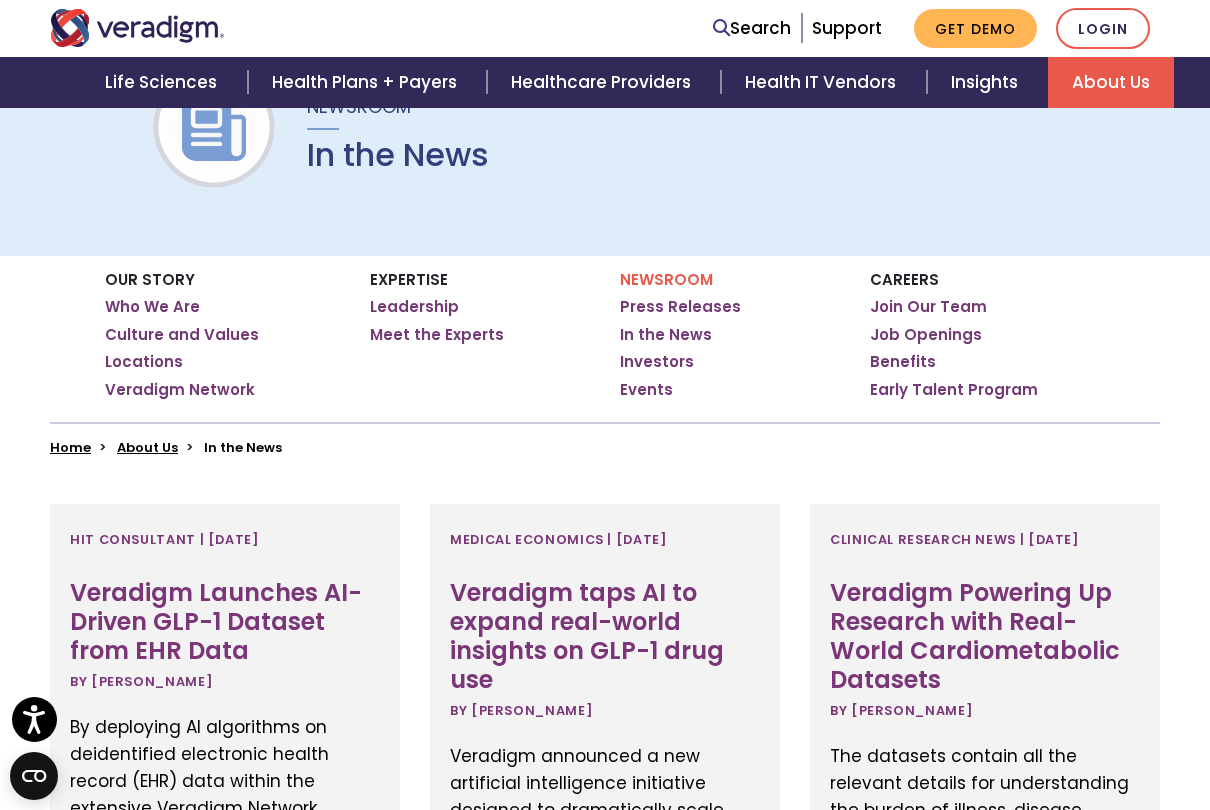 scroll, scrollTop: 183, scrollLeft: 0, axis: vertical 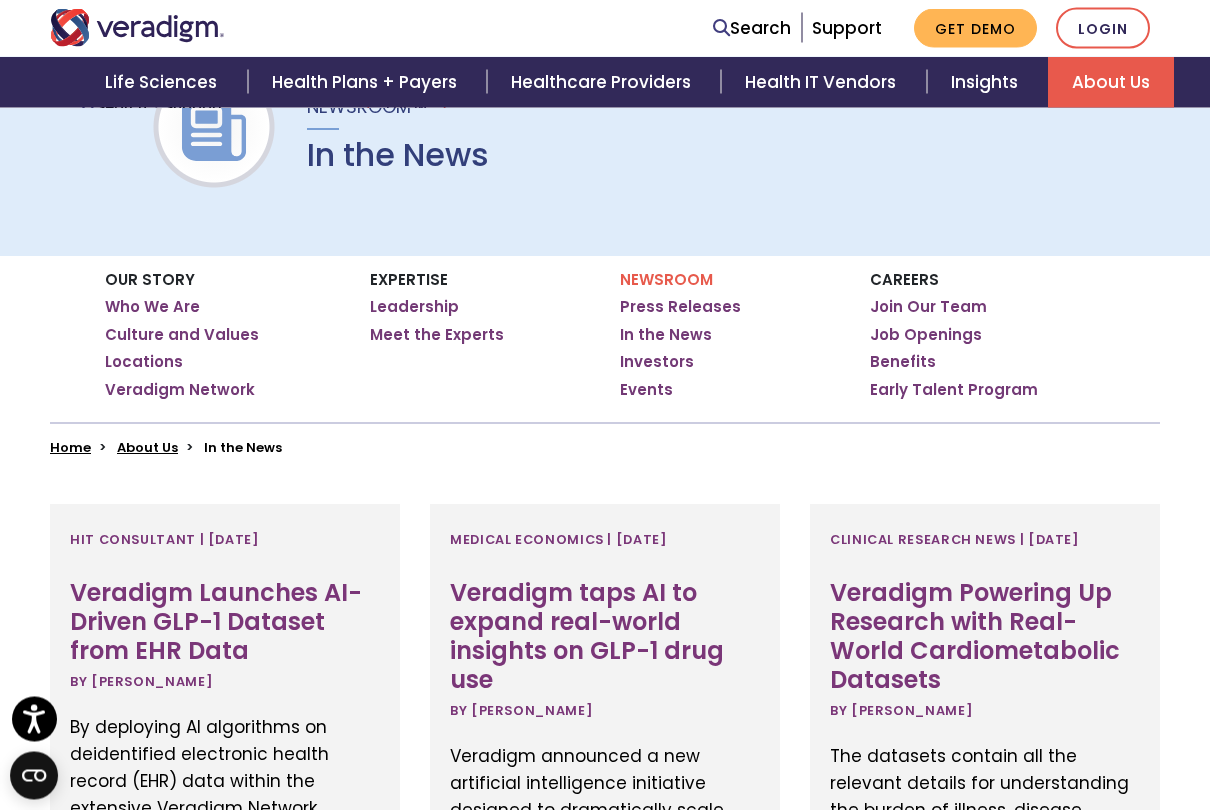 click on "Investors" at bounding box center [657, 363] 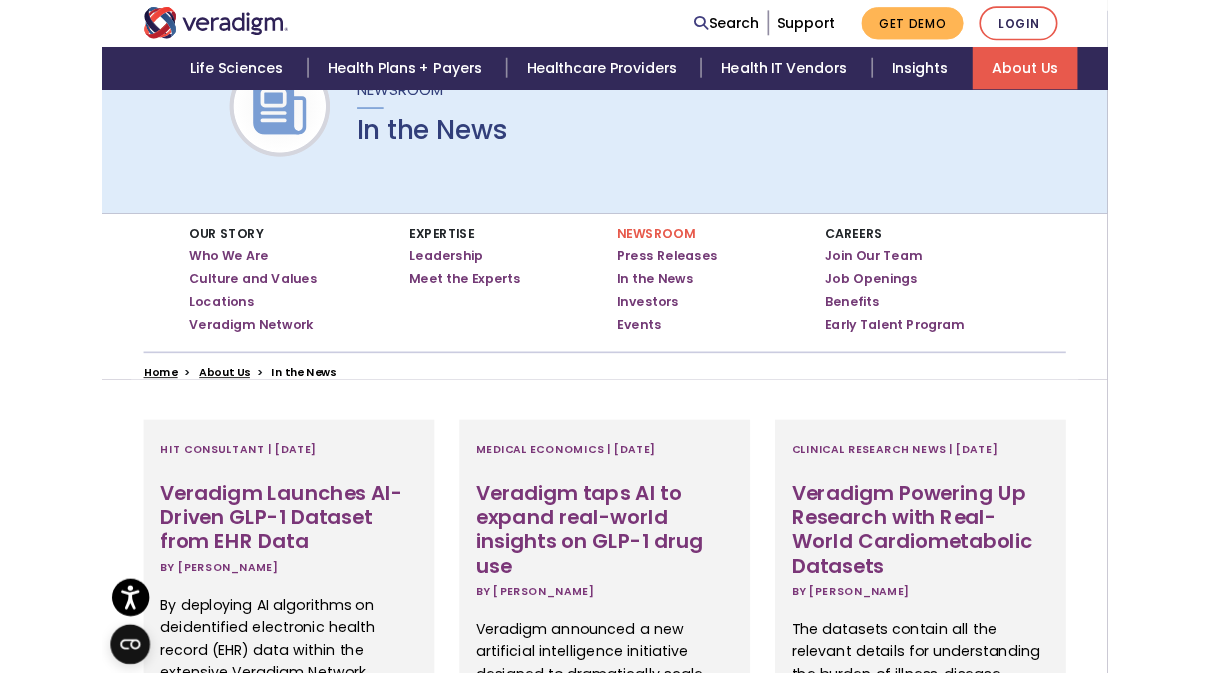 scroll, scrollTop: 240, scrollLeft: 0, axis: vertical 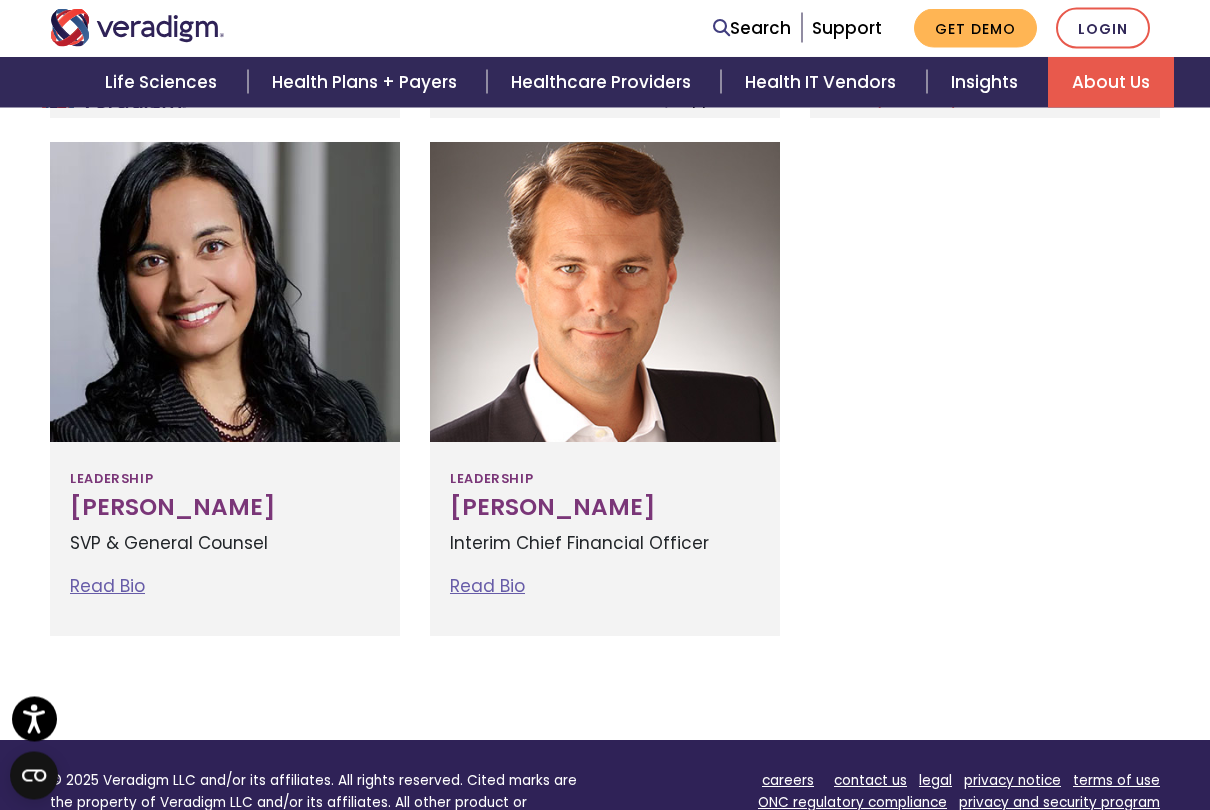click on "Read Bio" at bounding box center (487, 587) 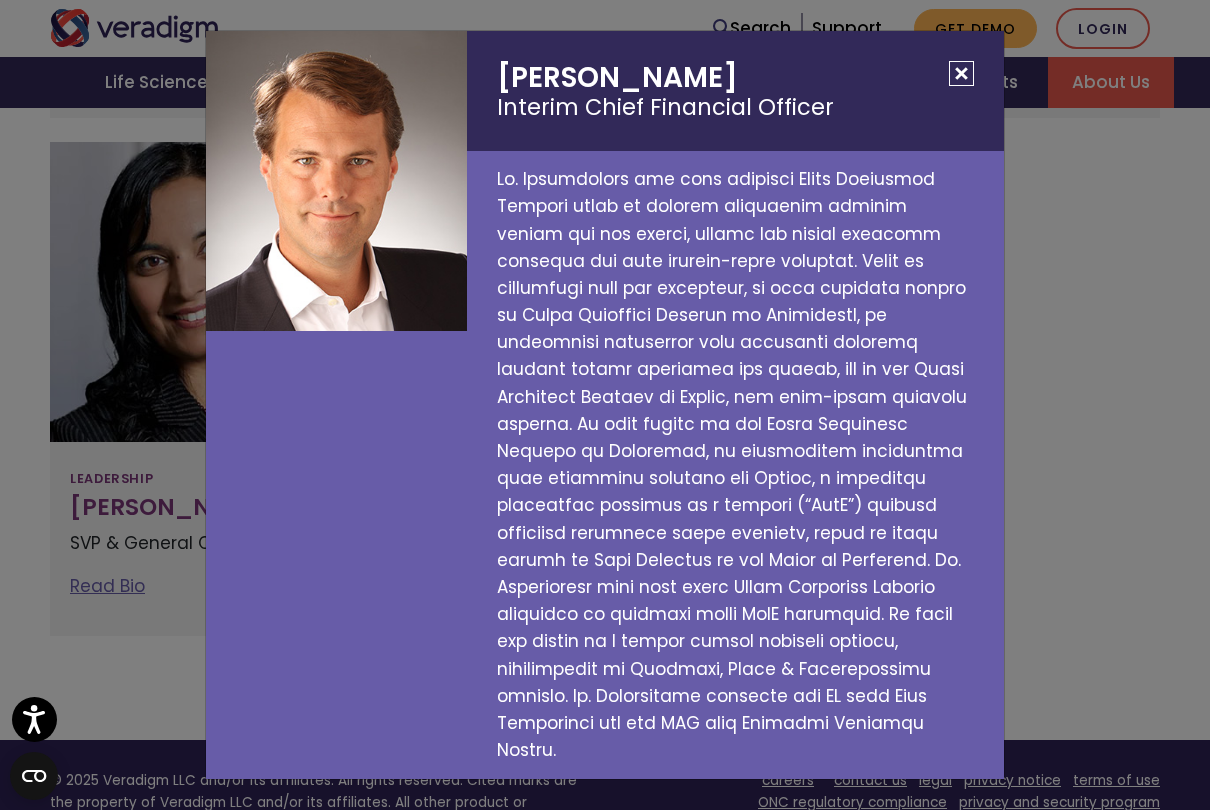 click at bounding box center [961, 73] 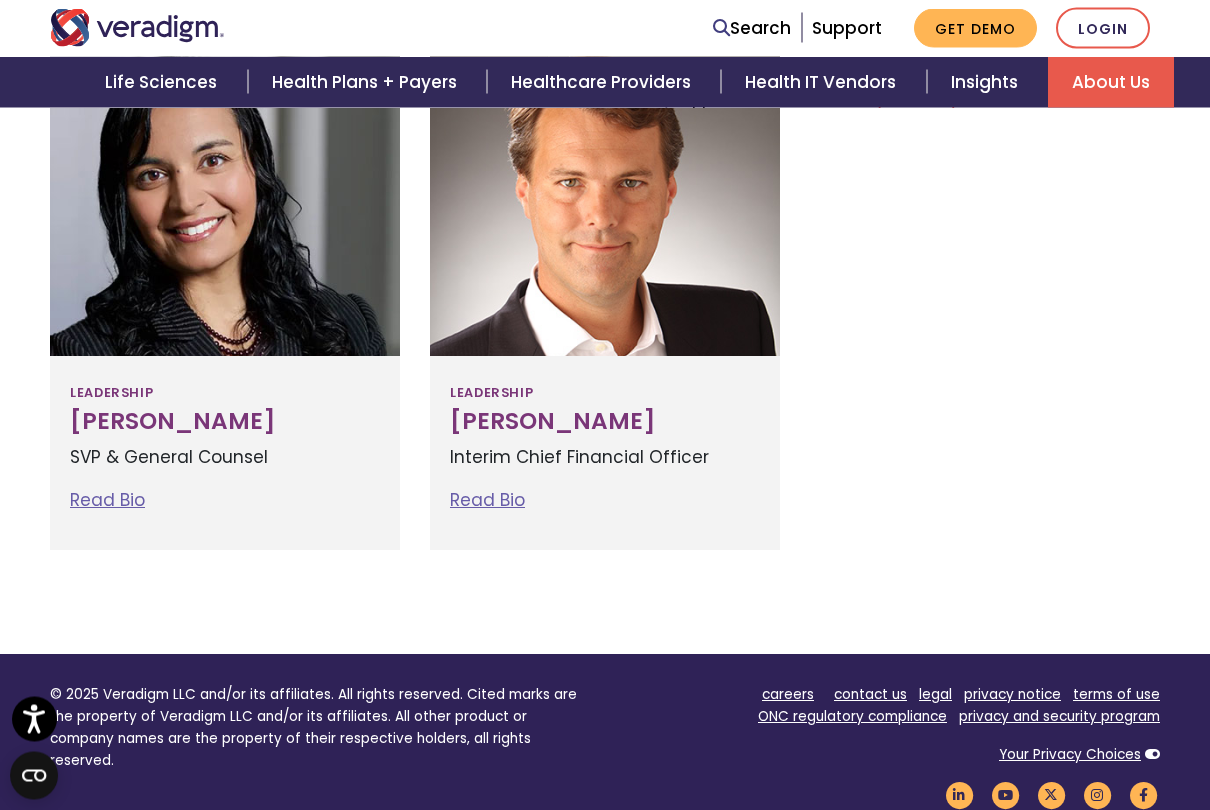 scroll, scrollTop: 1261, scrollLeft: 0, axis: vertical 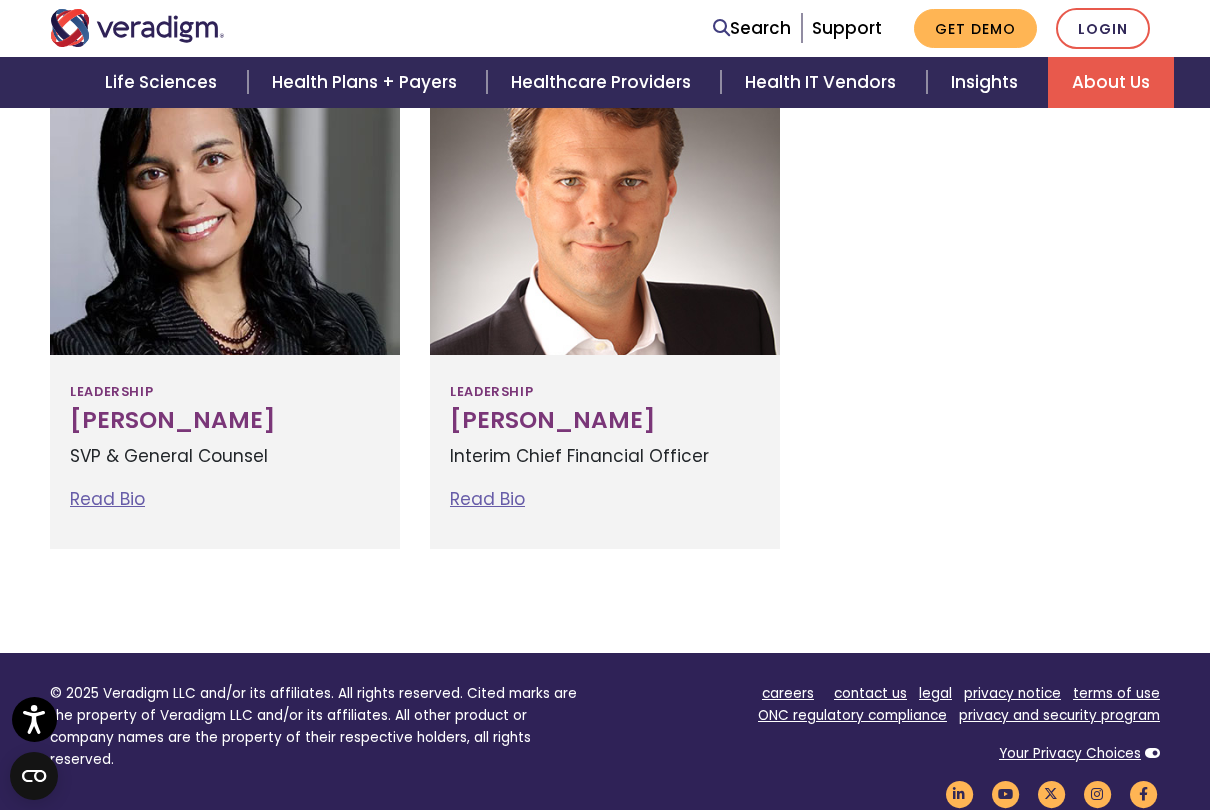 click on "Read Bio" at bounding box center [107, 499] 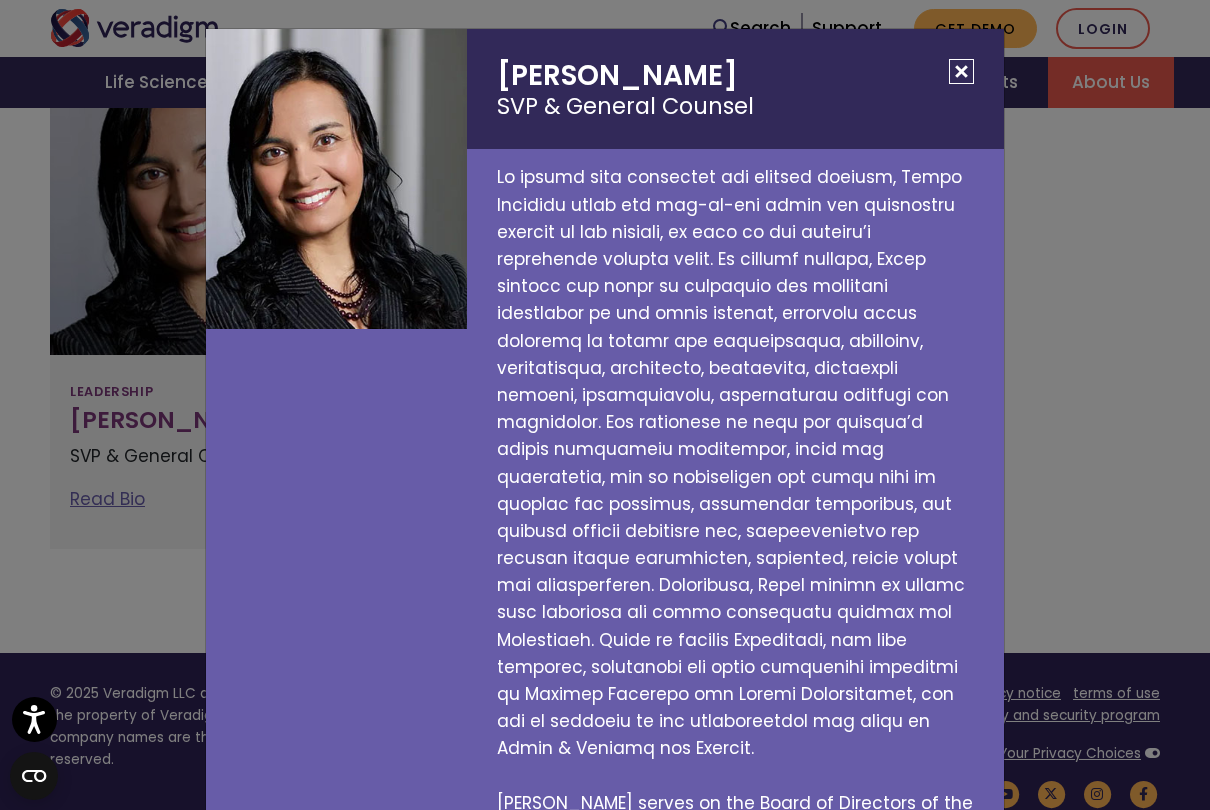 scroll, scrollTop: 0, scrollLeft: 0, axis: both 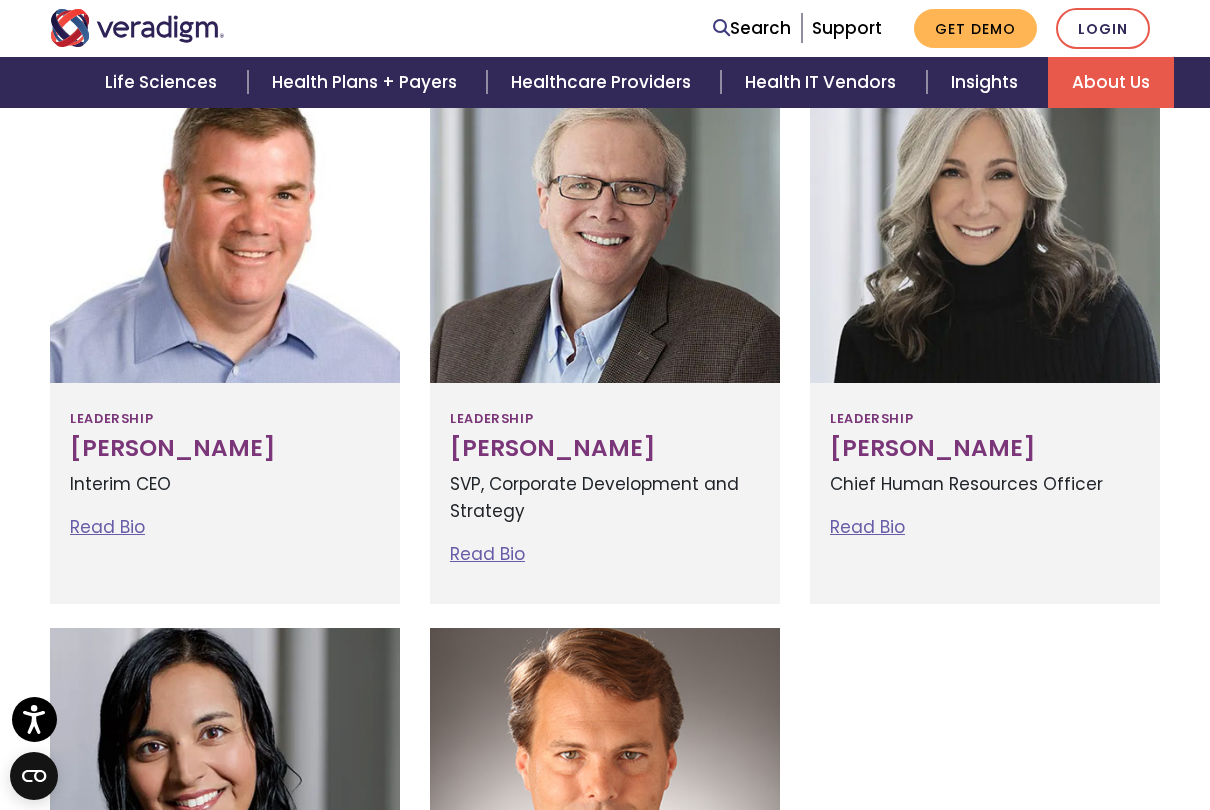 click on "Read Bio" at bounding box center [867, 527] 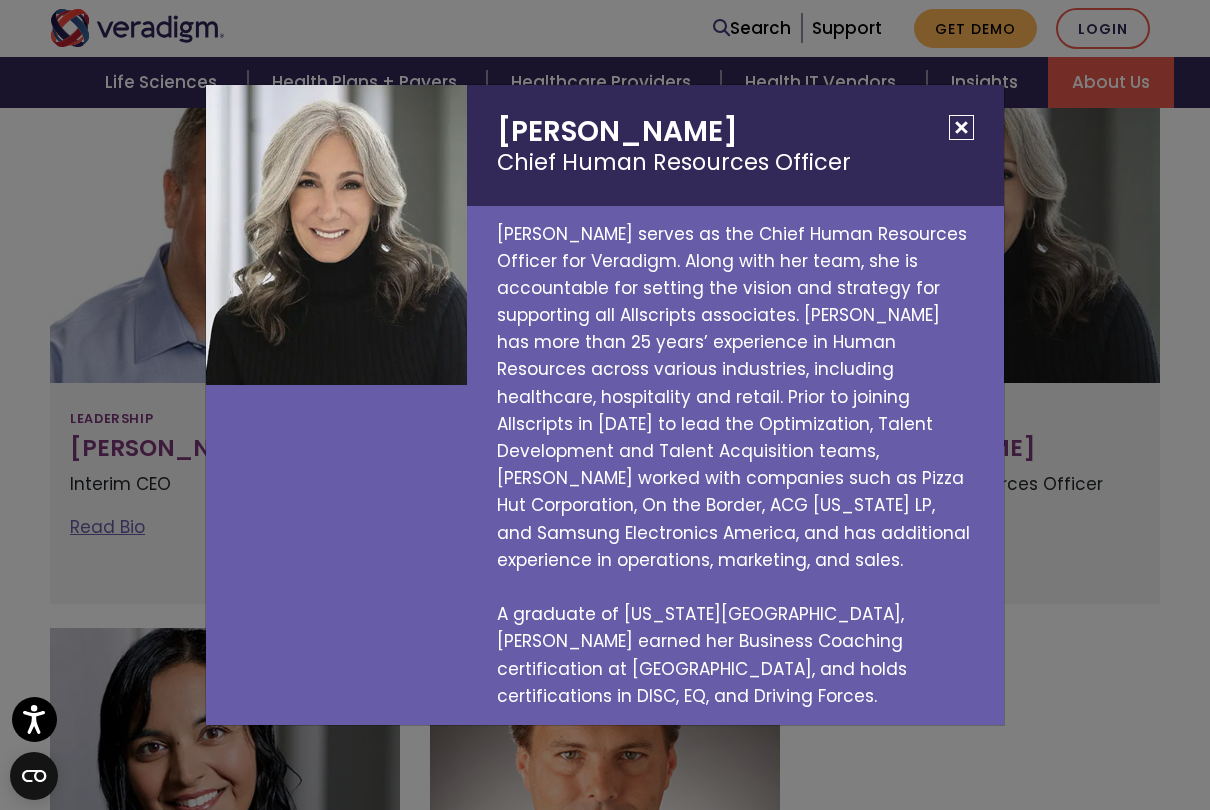 click at bounding box center [961, 127] 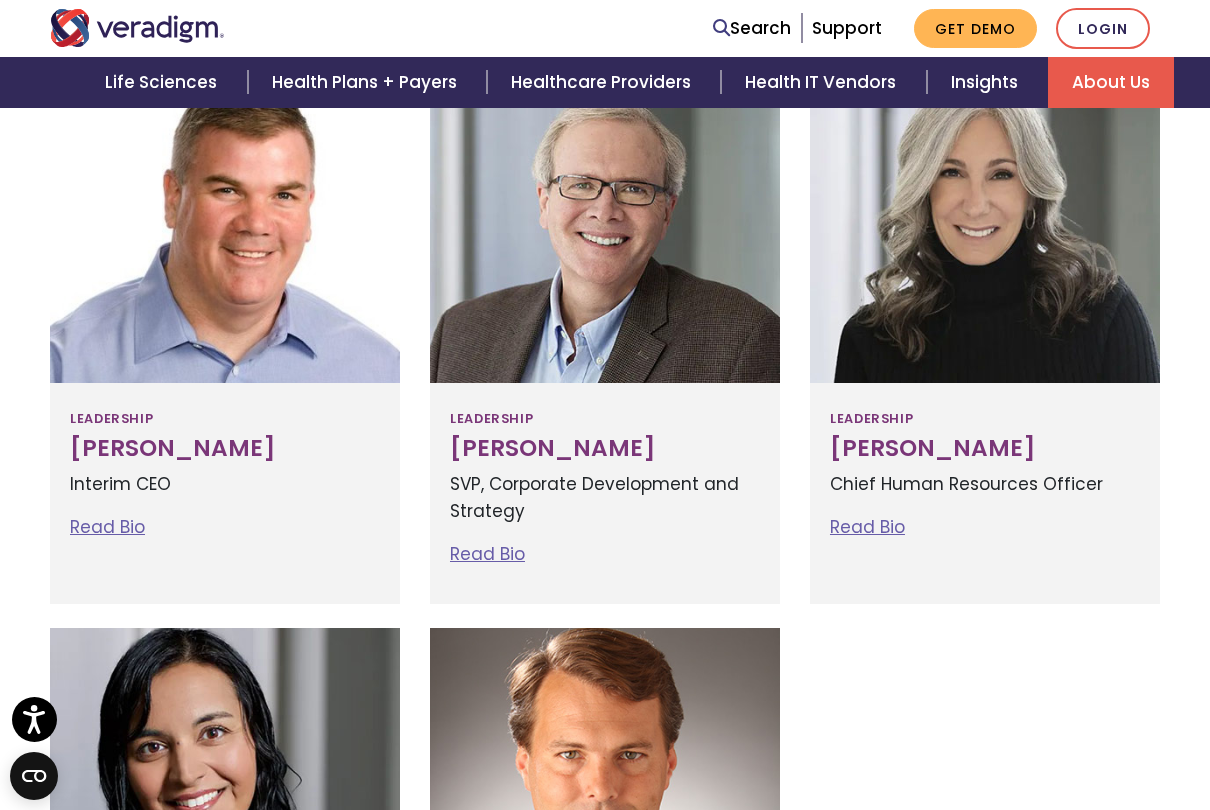 click on "Read Bio" at bounding box center [487, 554] 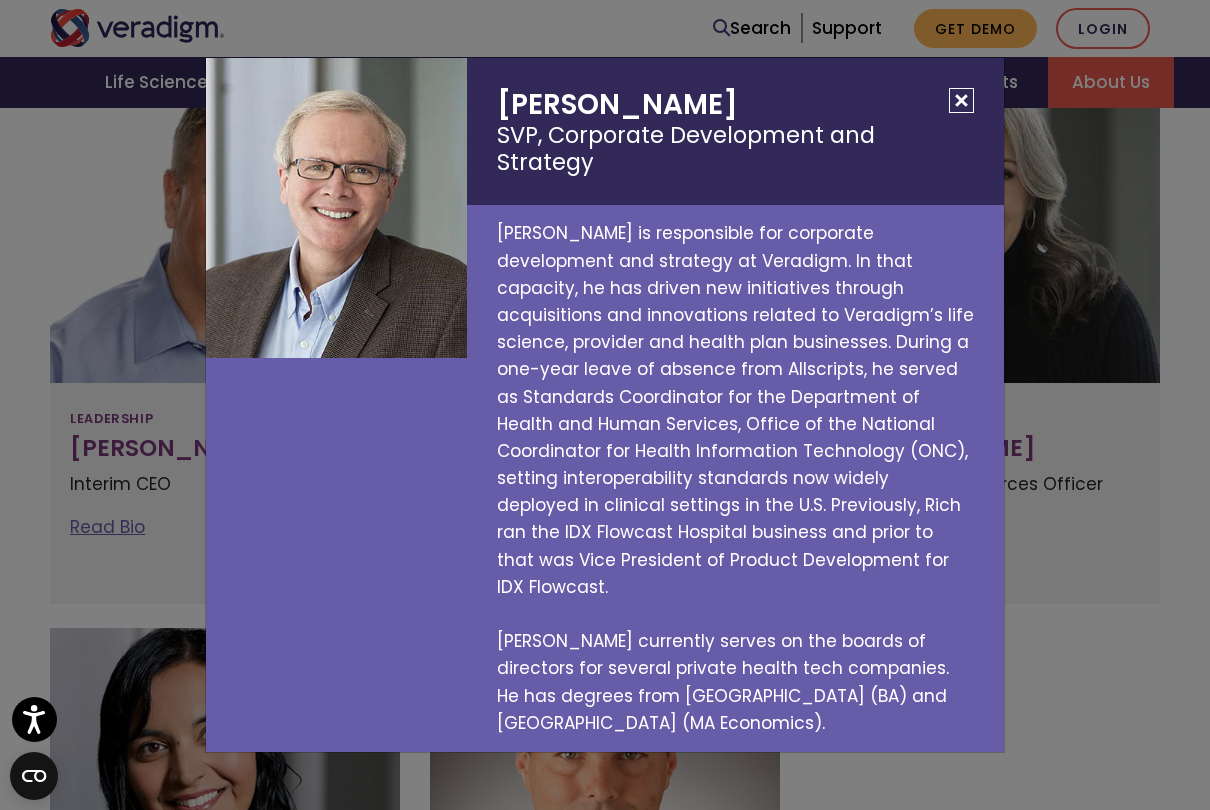 click at bounding box center [961, 100] 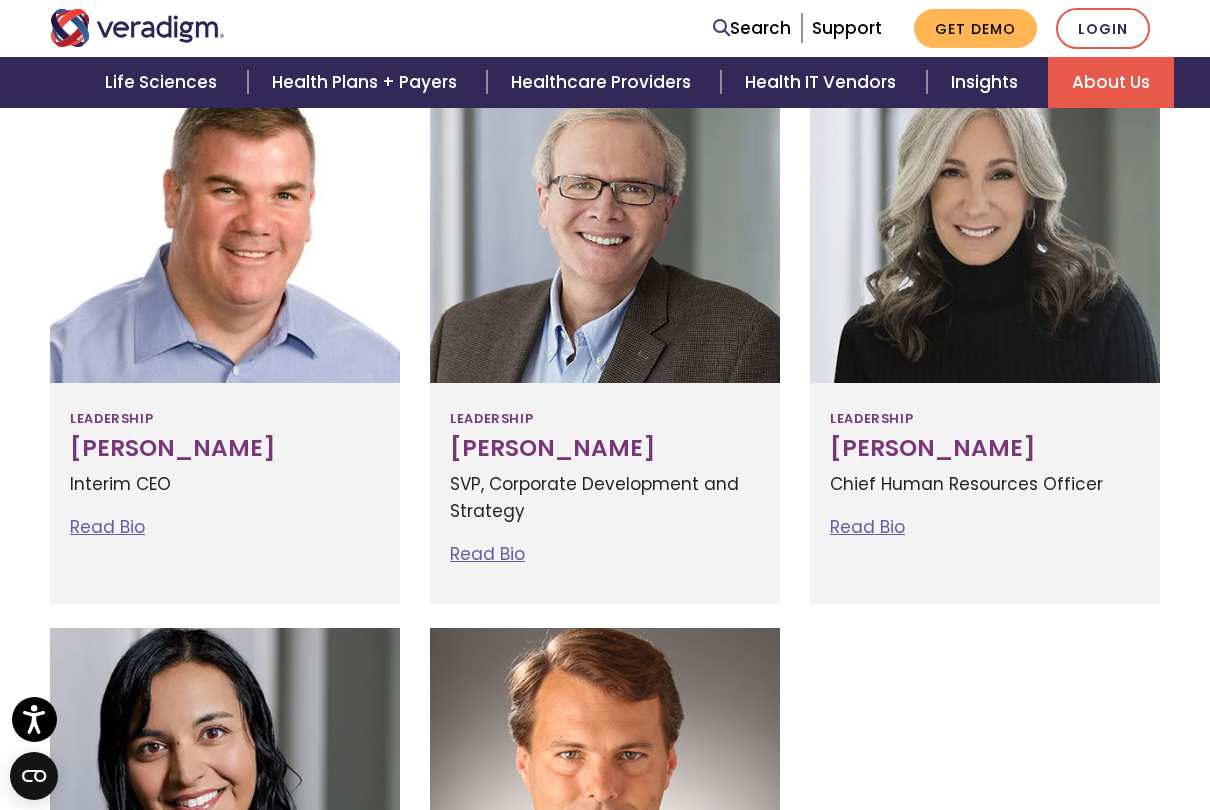 click on "Read Bio" at bounding box center (107, 527) 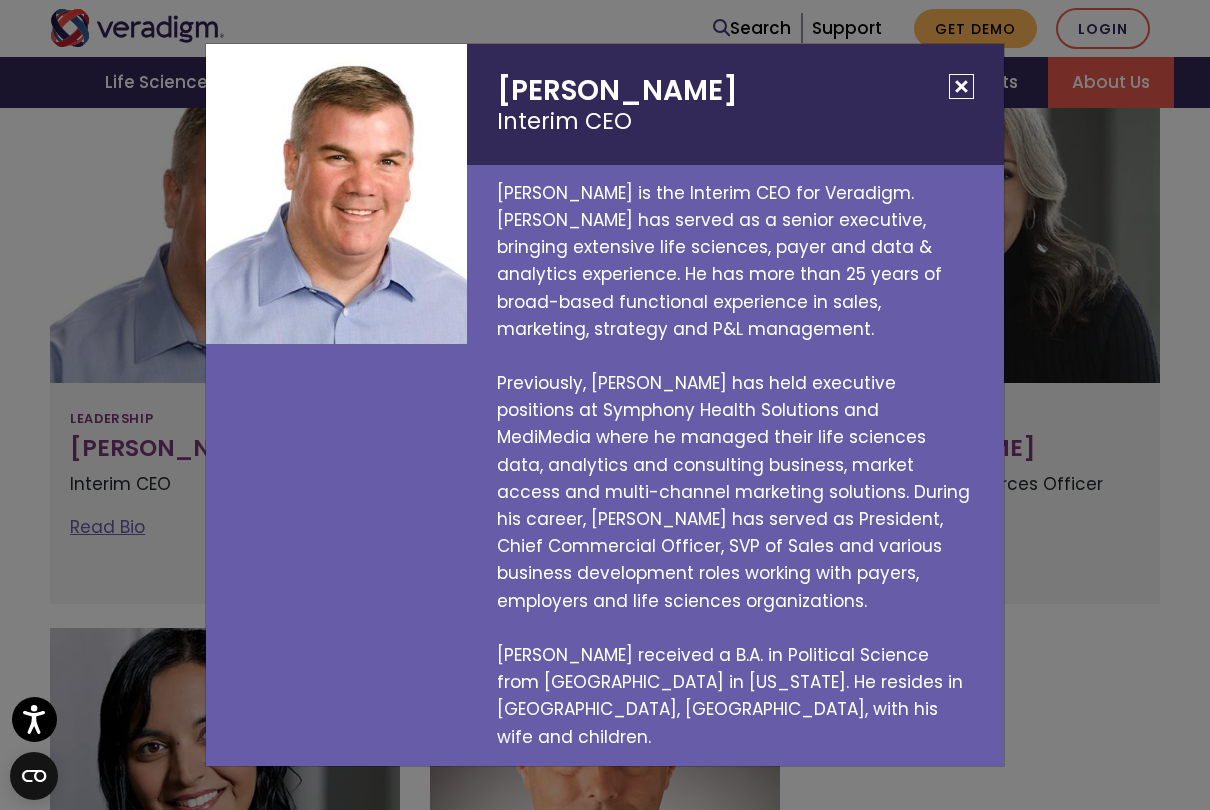 click on "Tom Langan Interim CEO                       Tom Langan is the Interim CEO for Veradigm. Tom has served as a senior executive, bringing extensive life sciences, payer and data & analytics experience. He has more than 25 years of broad-based functional experience in sales, marketing, strategy and P&L management.
Previously, Tom has held executive positions at Symphony Health Solutions and MediMedia where he managed their life sciences data, analytics and consulting business, market access and multi-channel marketing solutions. During his career, Tom has served as President, Chief Commercial Officer, SVP of Sales and various business development roles working with payers, employers and life sciences organizations." at bounding box center (605, 405) 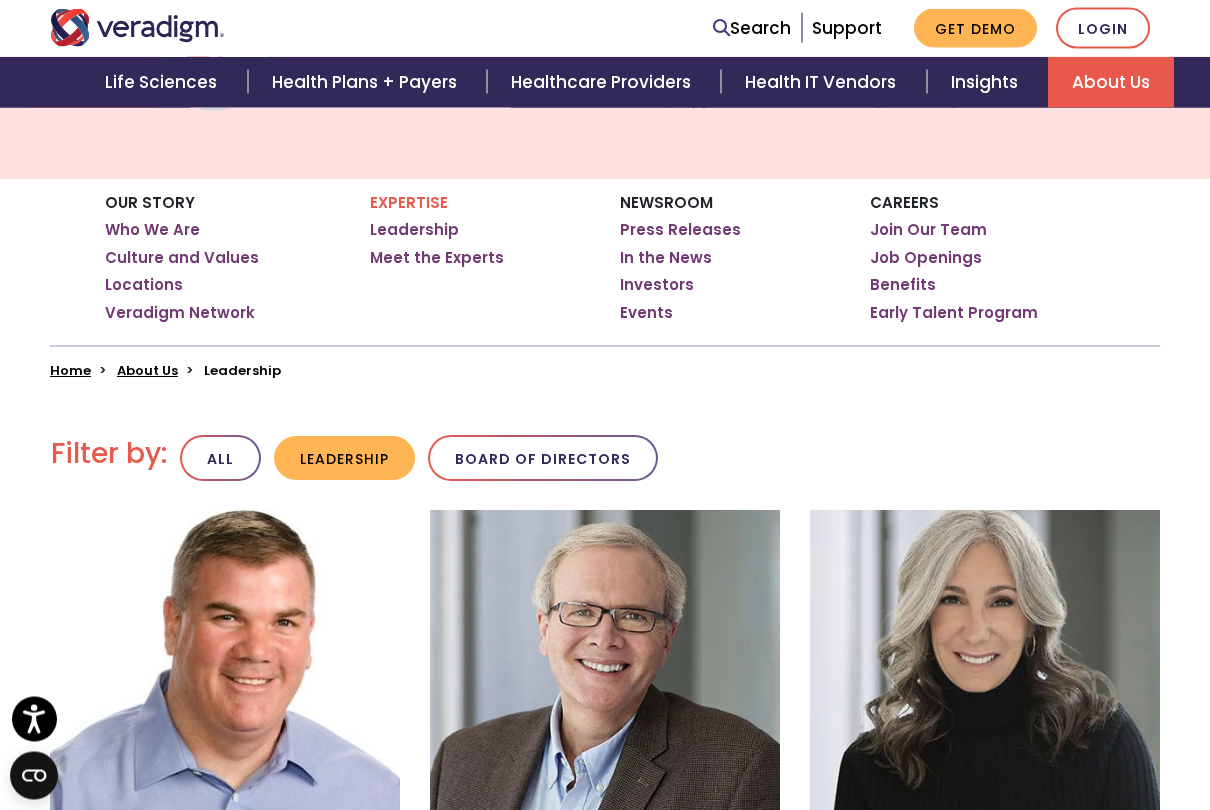 scroll, scrollTop: 274, scrollLeft: 0, axis: vertical 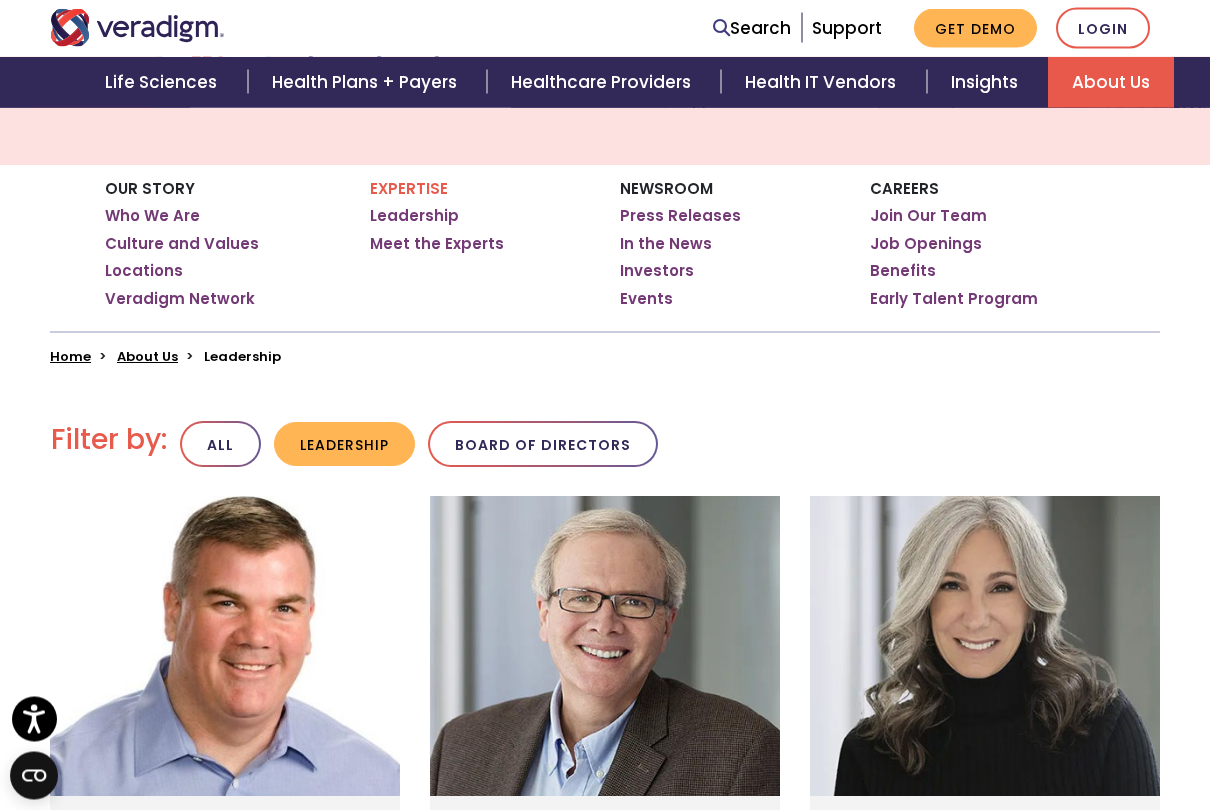 click on "Events" at bounding box center (646, 300) 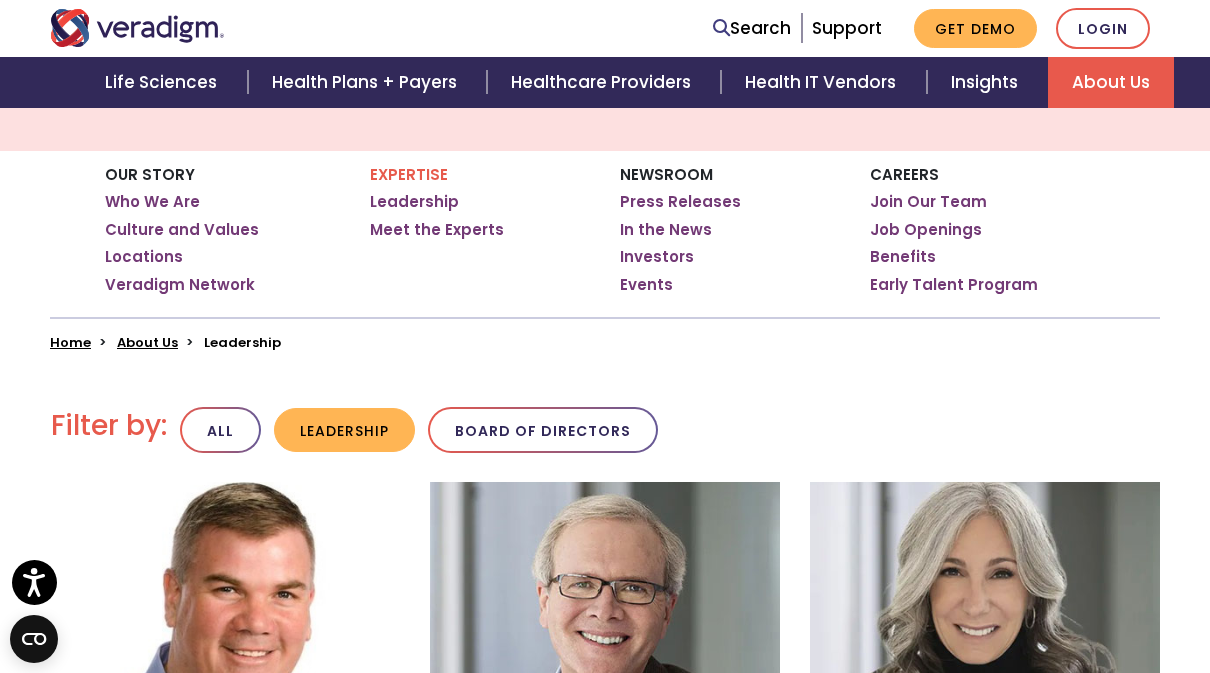 scroll, scrollTop: 283, scrollLeft: 0, axis: vertical 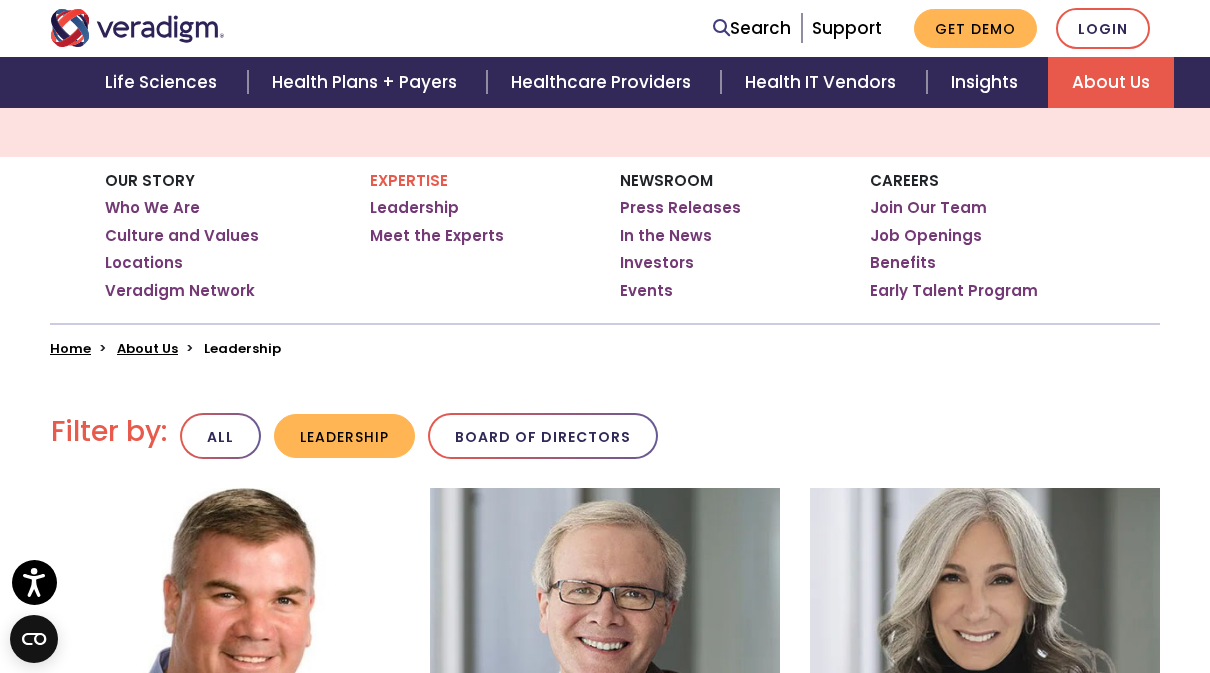 click on "Job Openings" at bounding box center [926, 236] 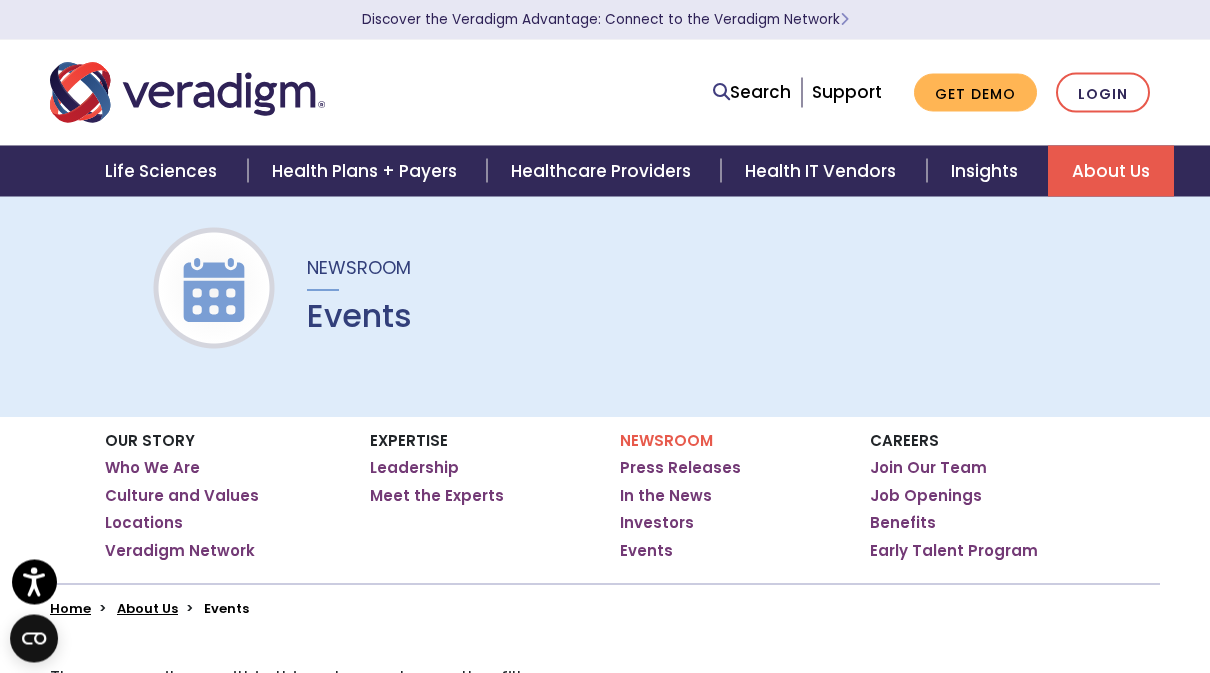 scroll, scrollTop: 0, scrollLeft: 0, axis: both 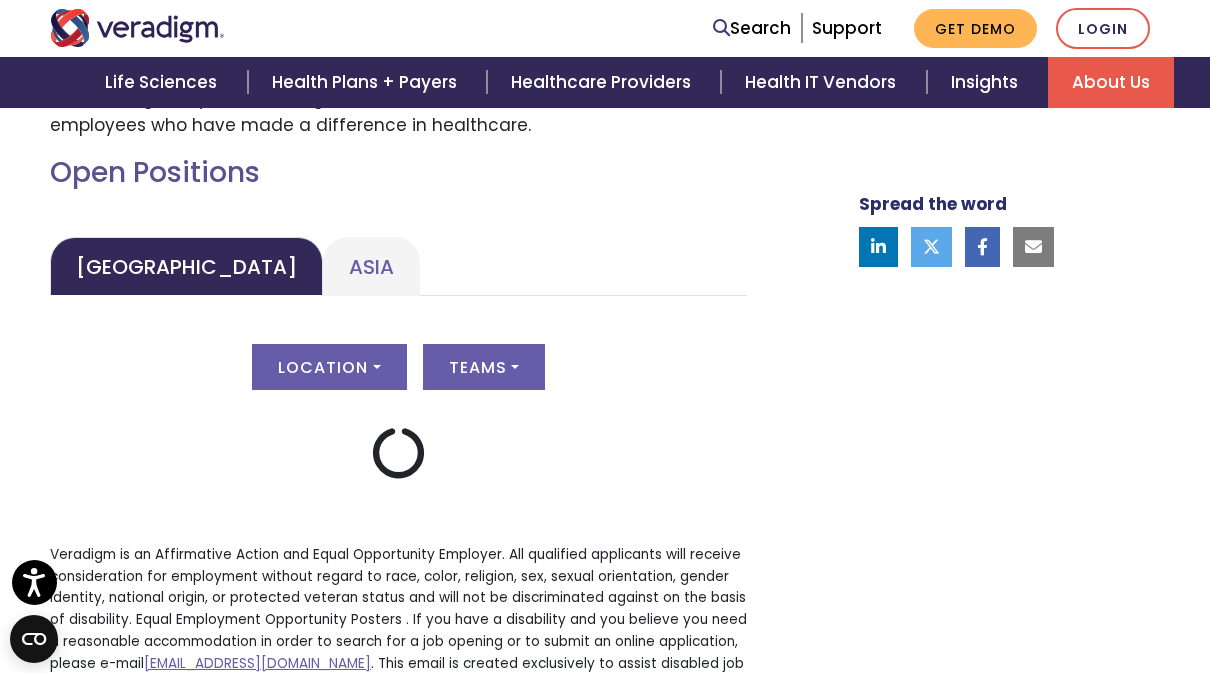click on "Location" at bounding box center [329, 367] 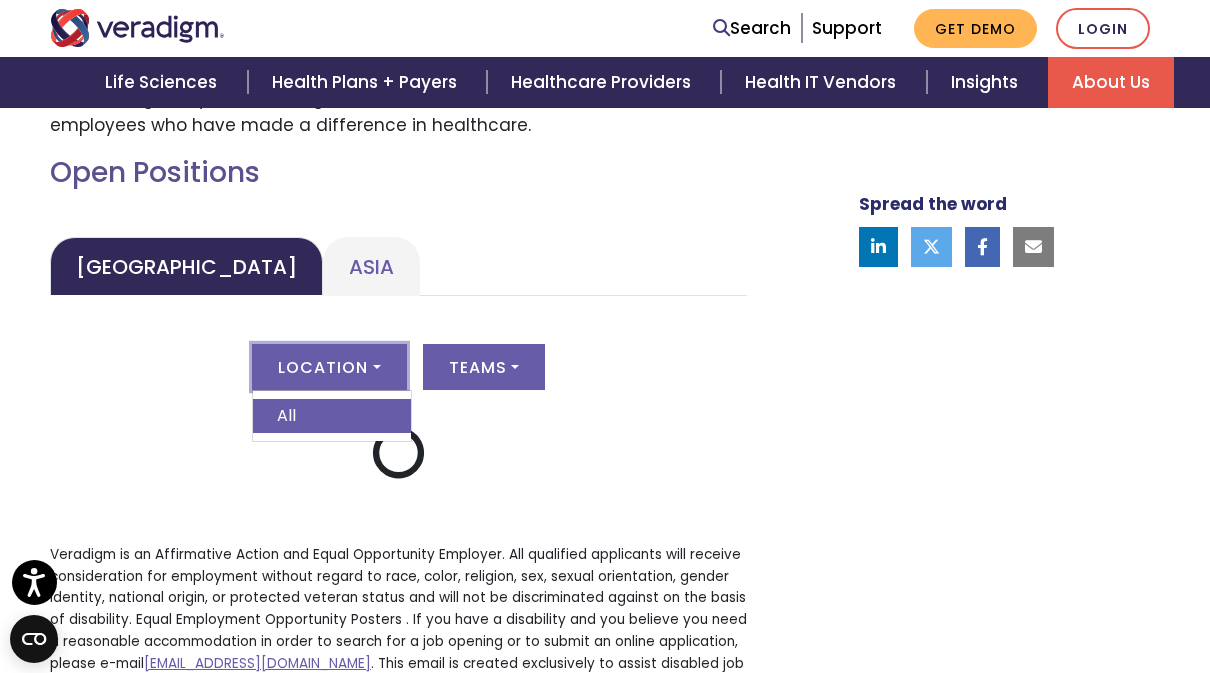 click on "All" at bounding box center [332, 416] 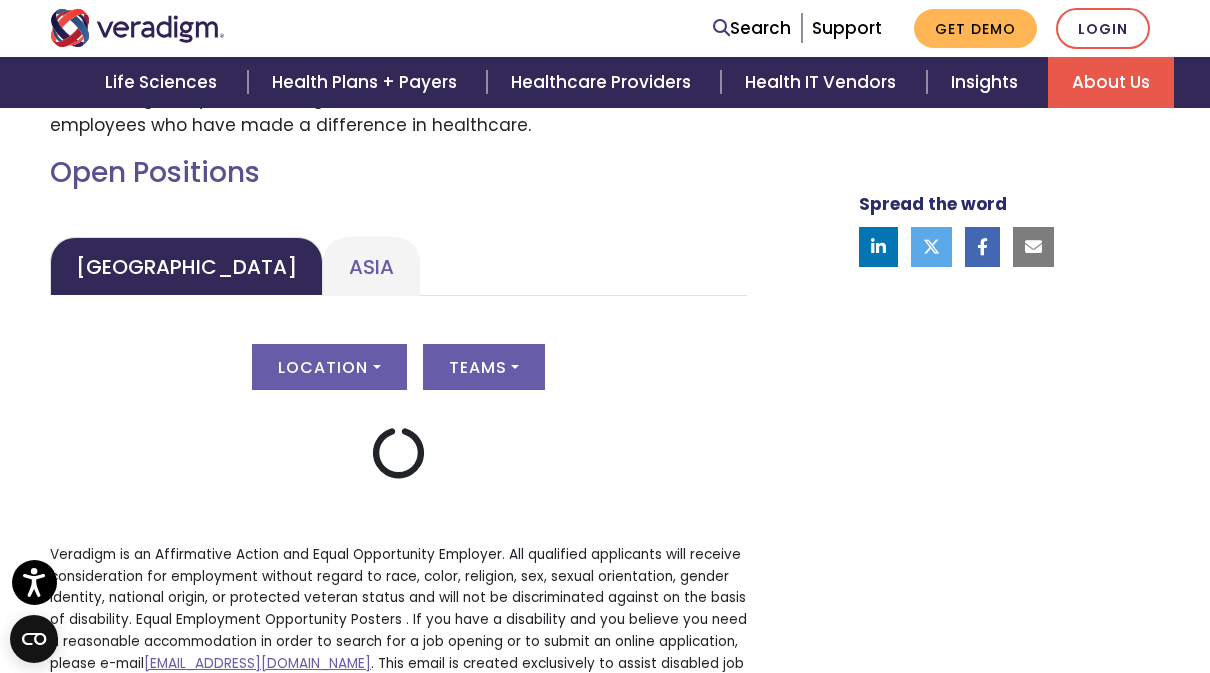 click on "Teams" at bounding box center [484, 367] 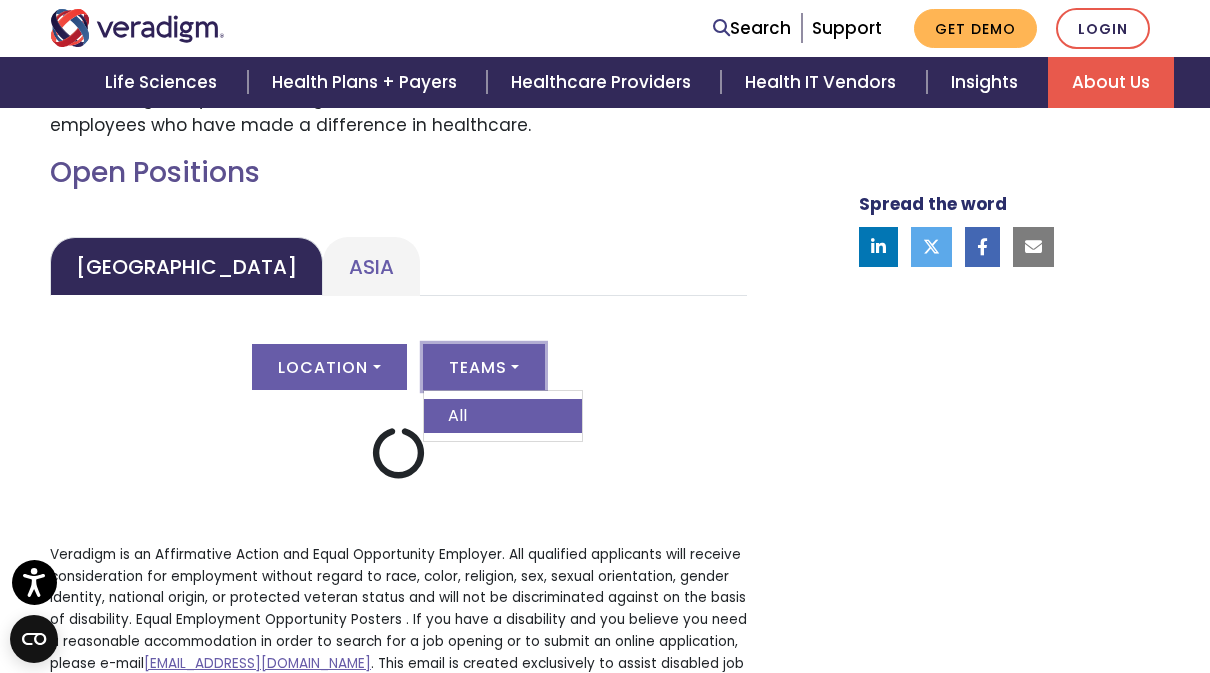 click on "All" at bounding box center [503, 416] 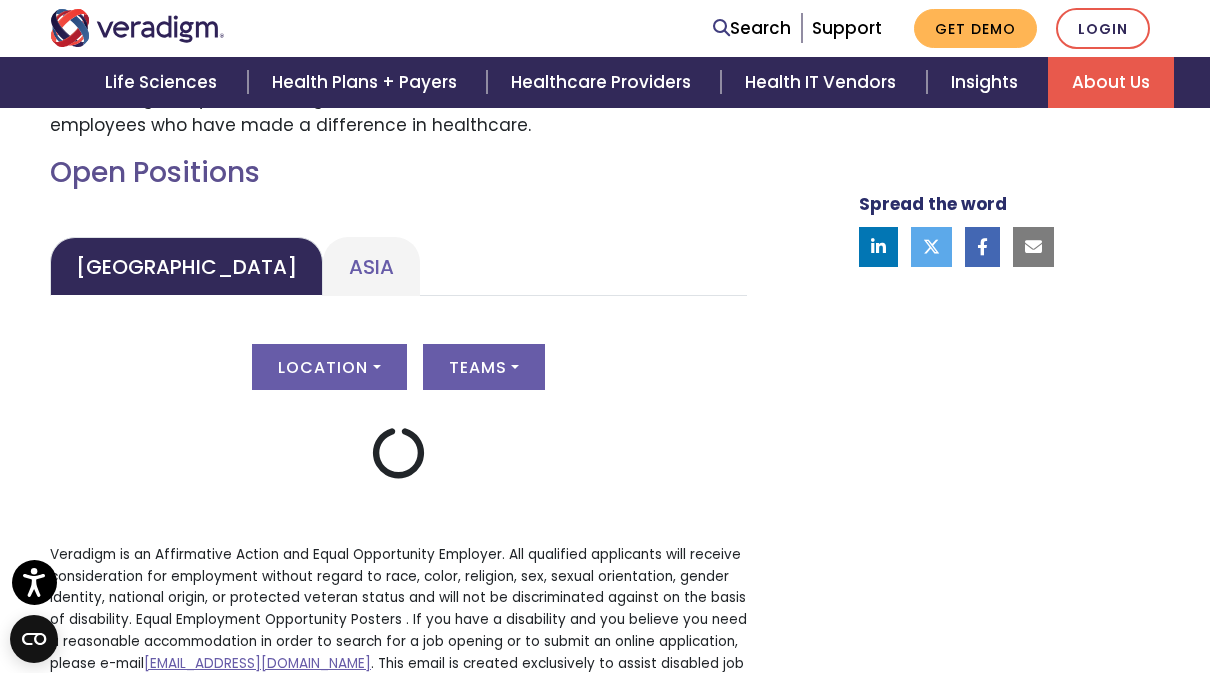click on "Asia" at bounding box center (371, 266) 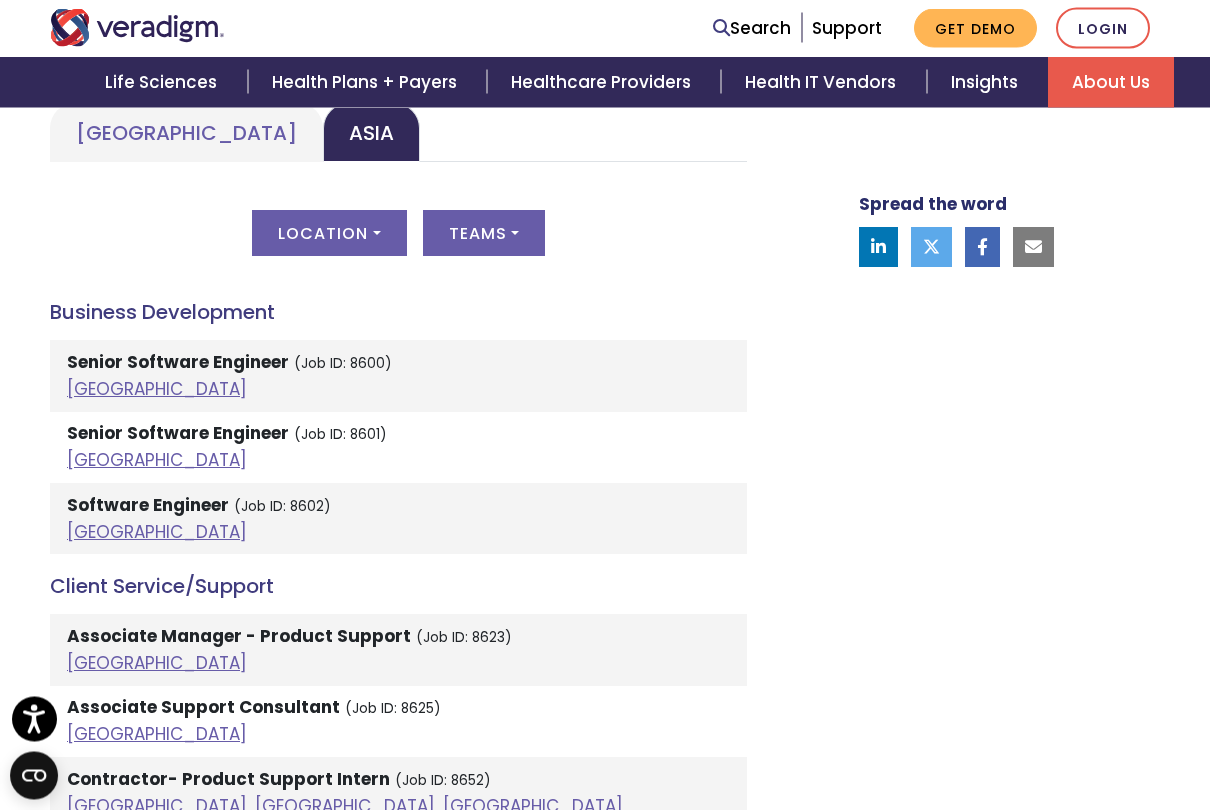 scroll, scrollTop: 1034, scrollLeft: 0, axis: vertical 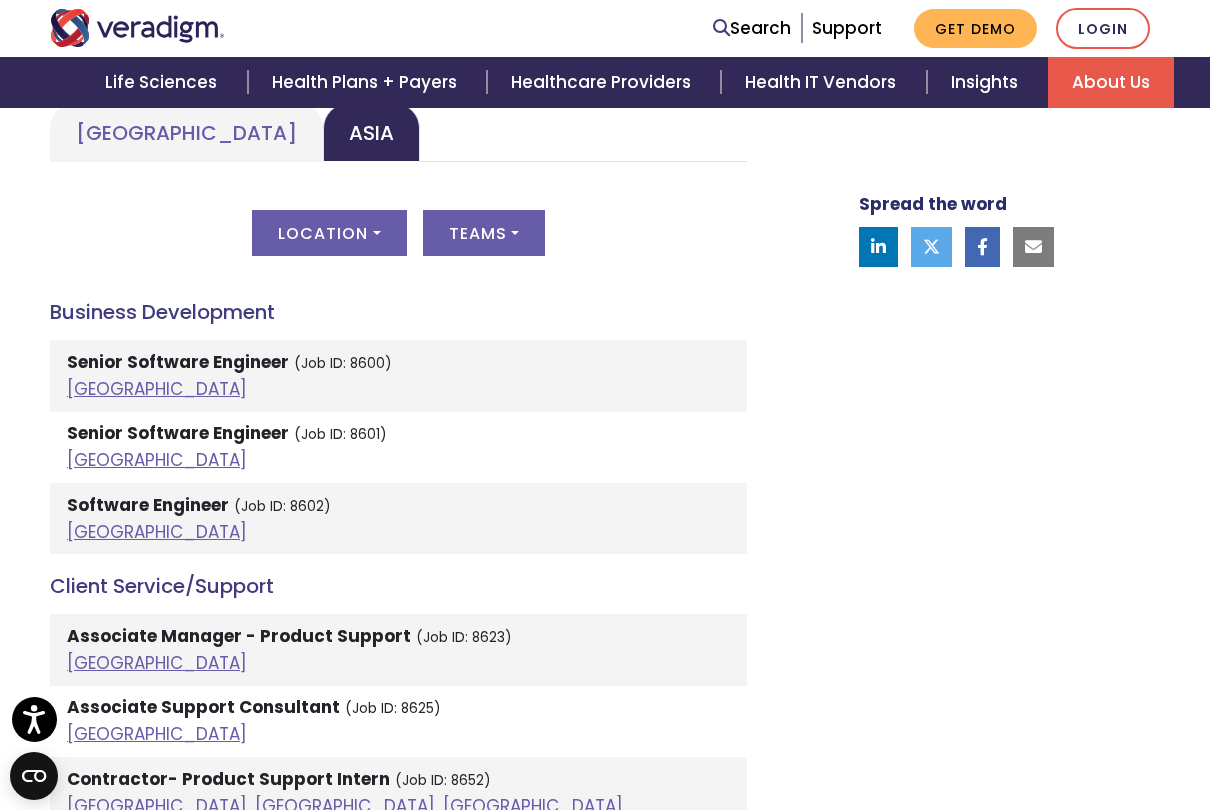 click on "Teams" at bounding box center (484, 233) 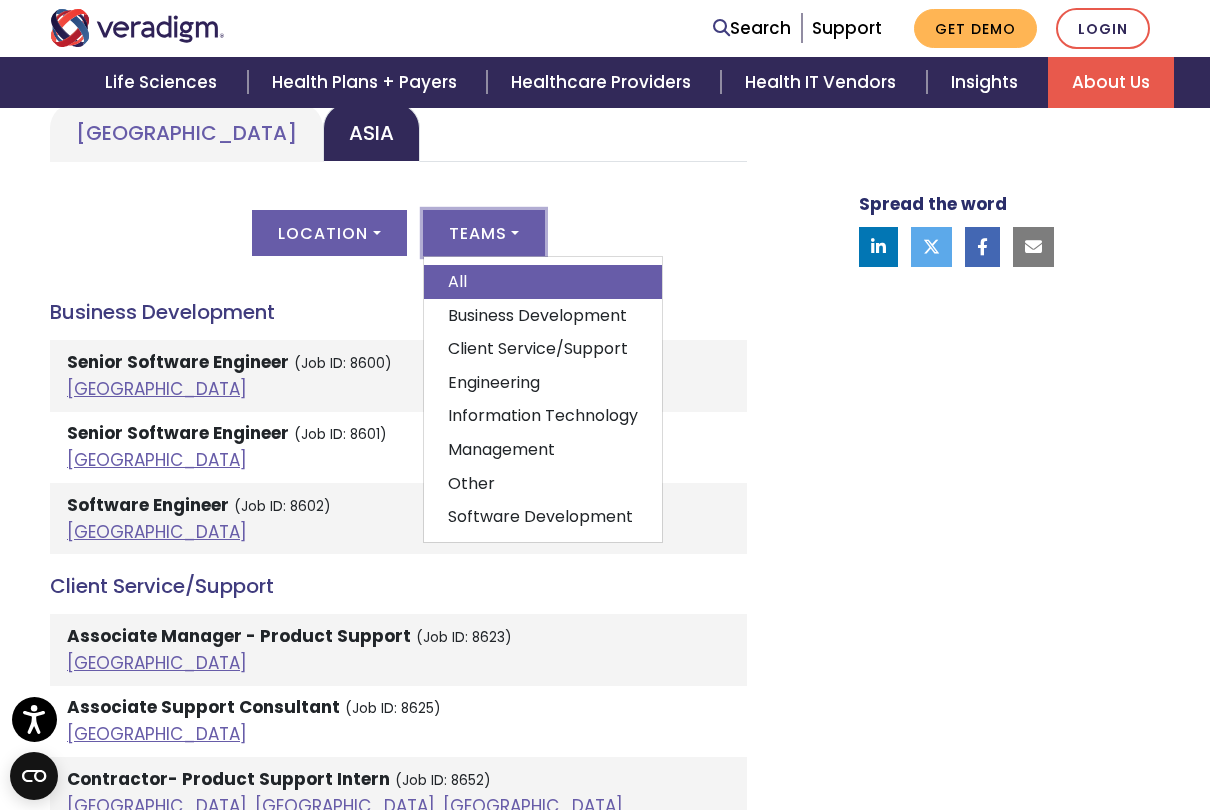 click on "Location" at bounding box center [329, 233] 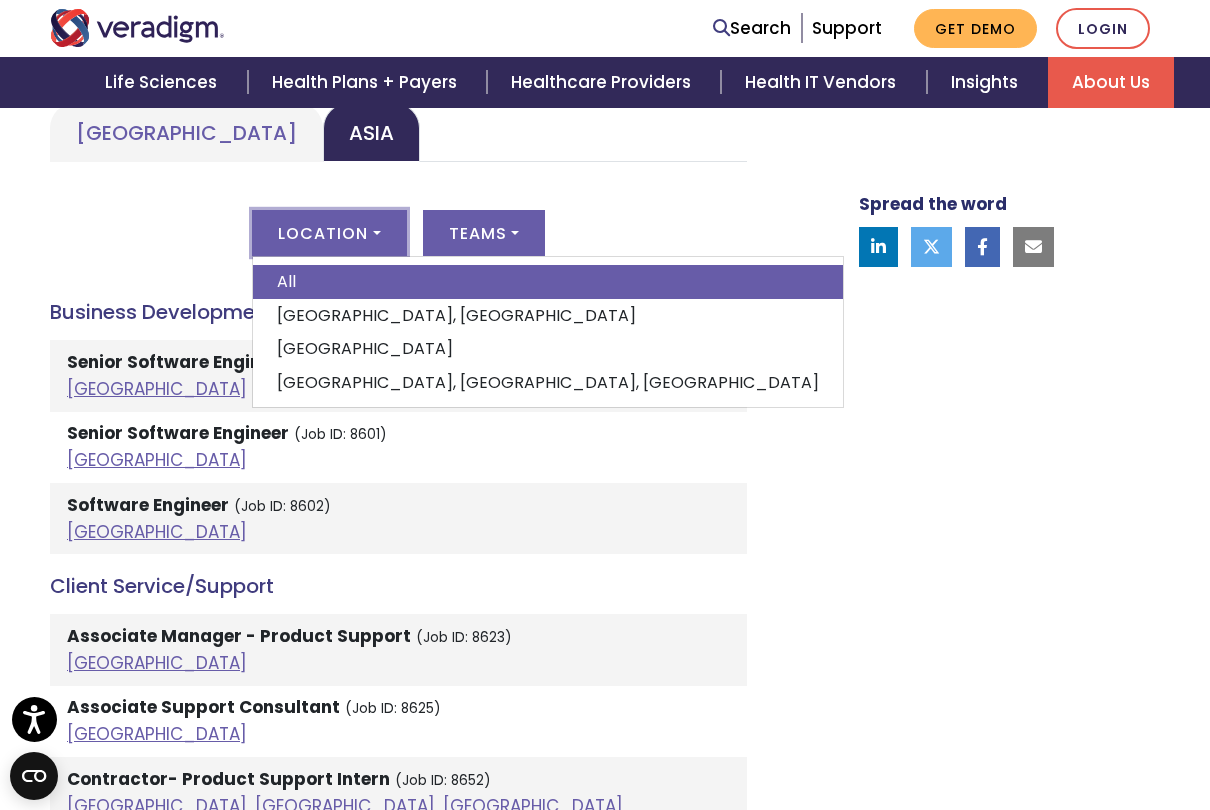 click on "Dhaka, Bangladesh" at bounding box center (548, 316) 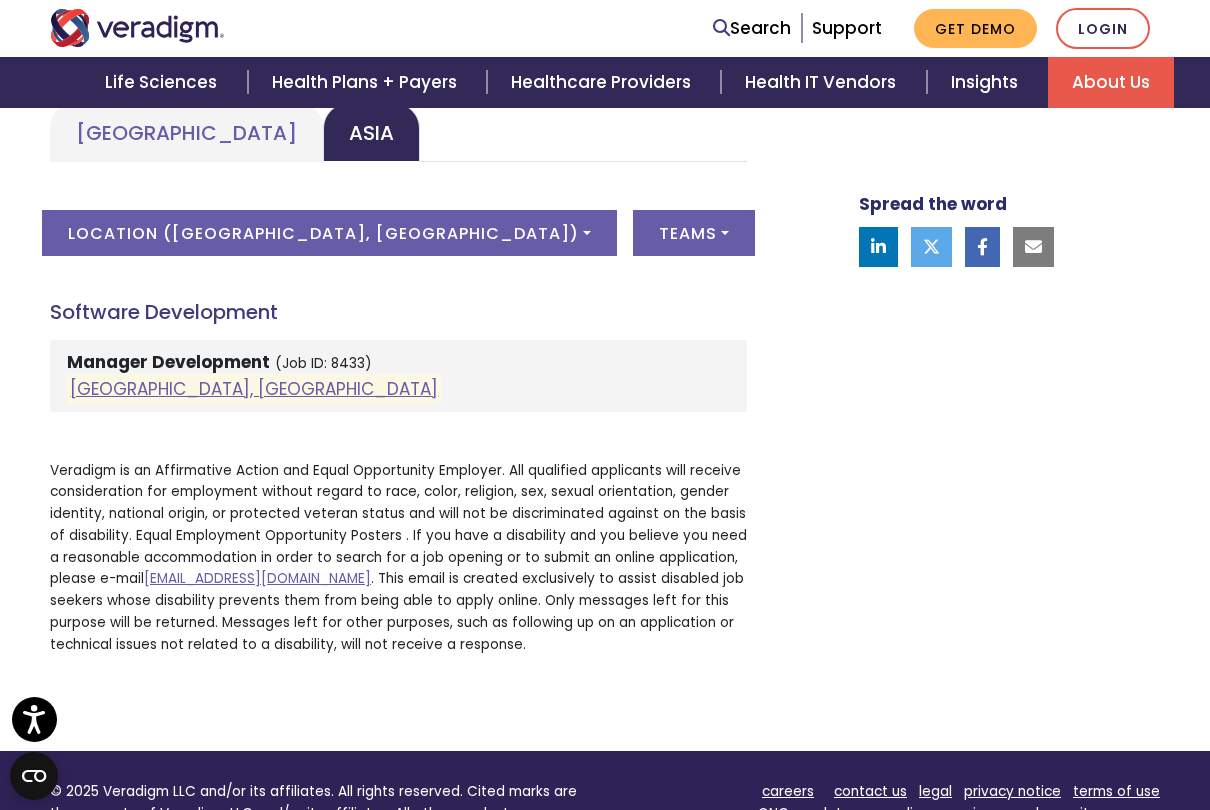 click on "Location ( Dhaka, Bangladesh )" at bounding box center [329, 233] 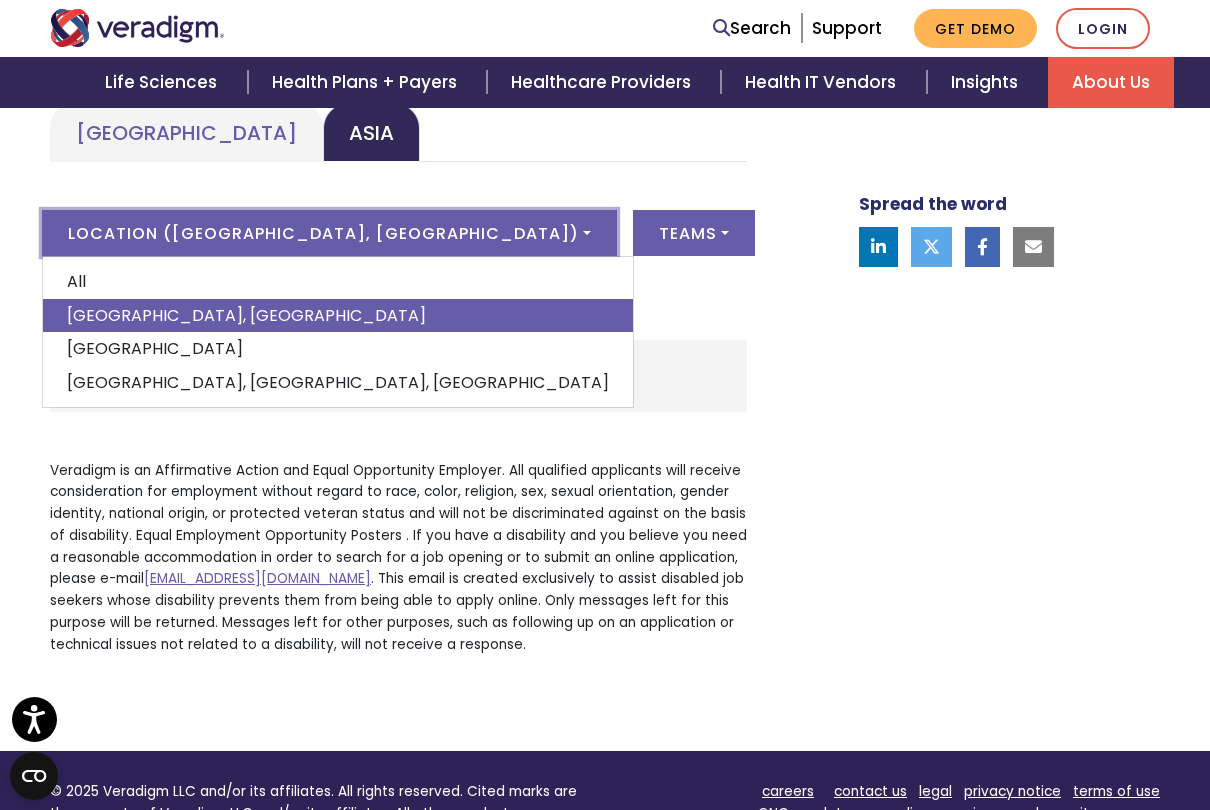 click on "Pune, Maharashtra, India" at bounding box center (338, 383) 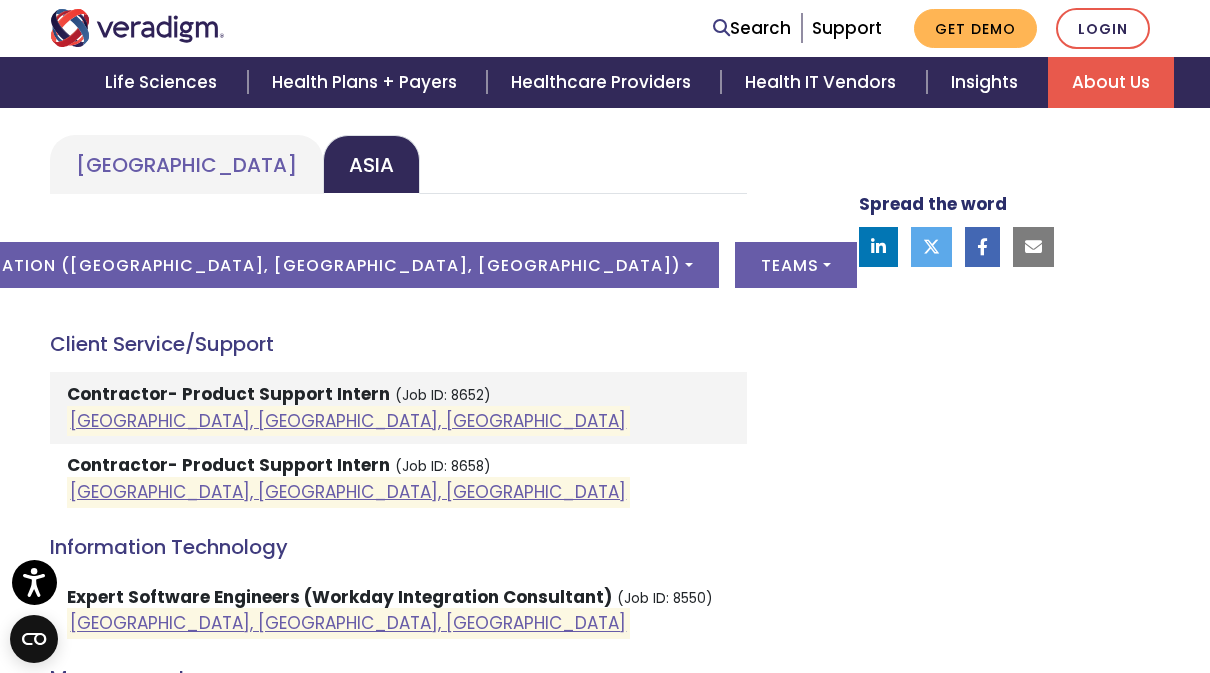 scroll, scrollTop: 1000, scrollLeft: 0, axis: vertical 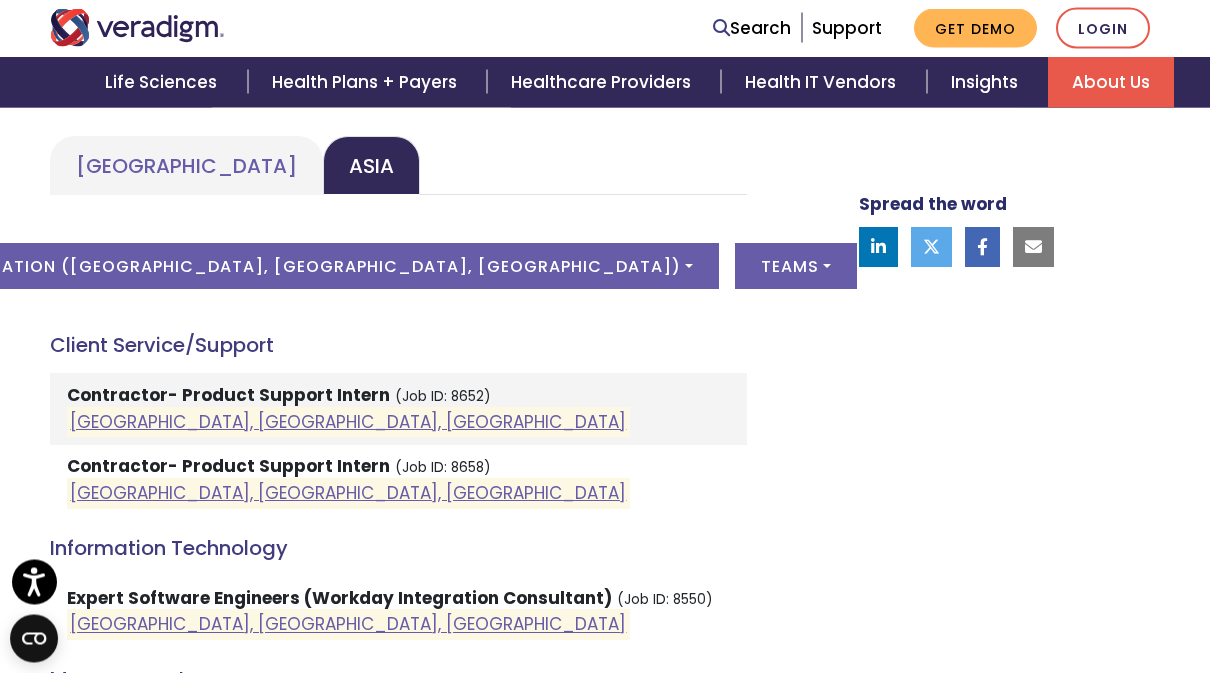 click on "Location ( Pune, Maharashtra, India )" at bounding box center [329, 267] 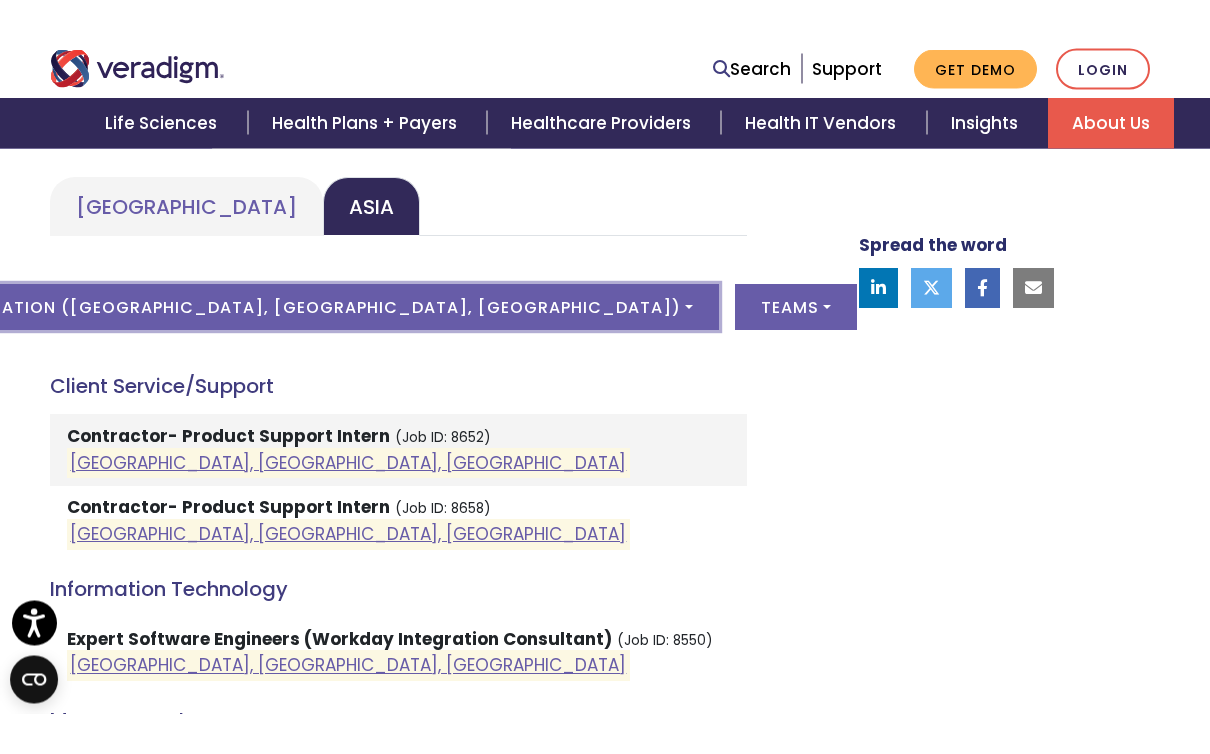 scroll, scrollTop: 1001, scrollLeft: 0, axis: vertical 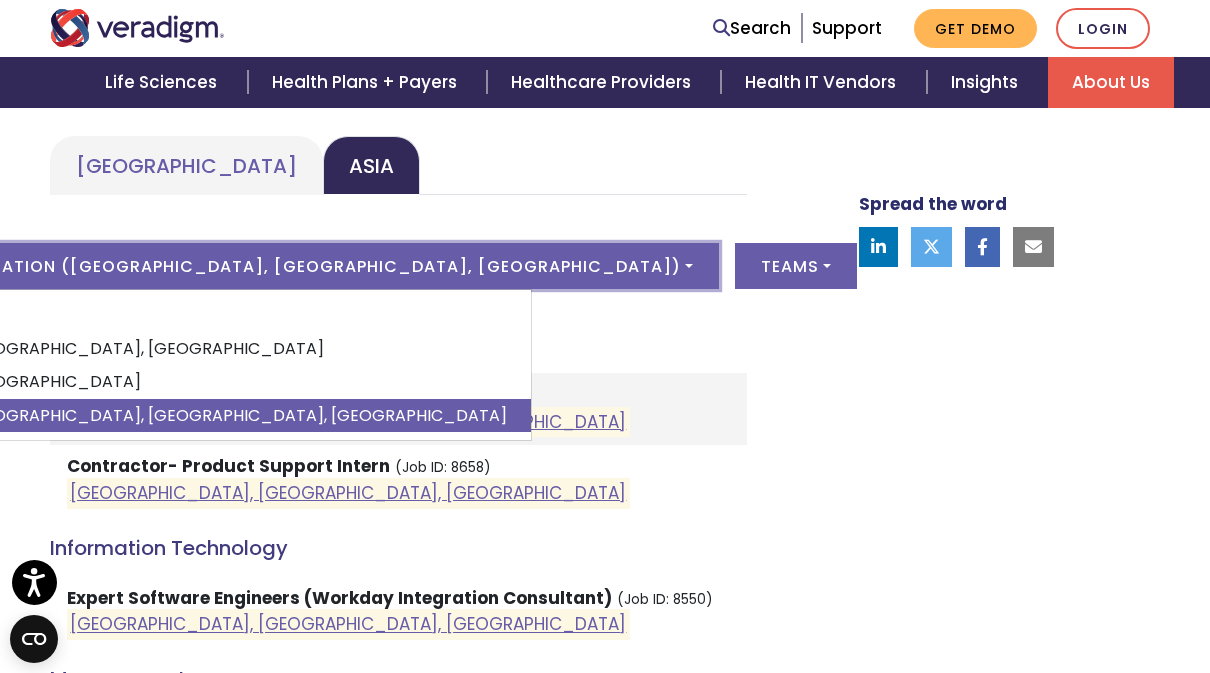 click on "India" at bounding box center (236, 382) 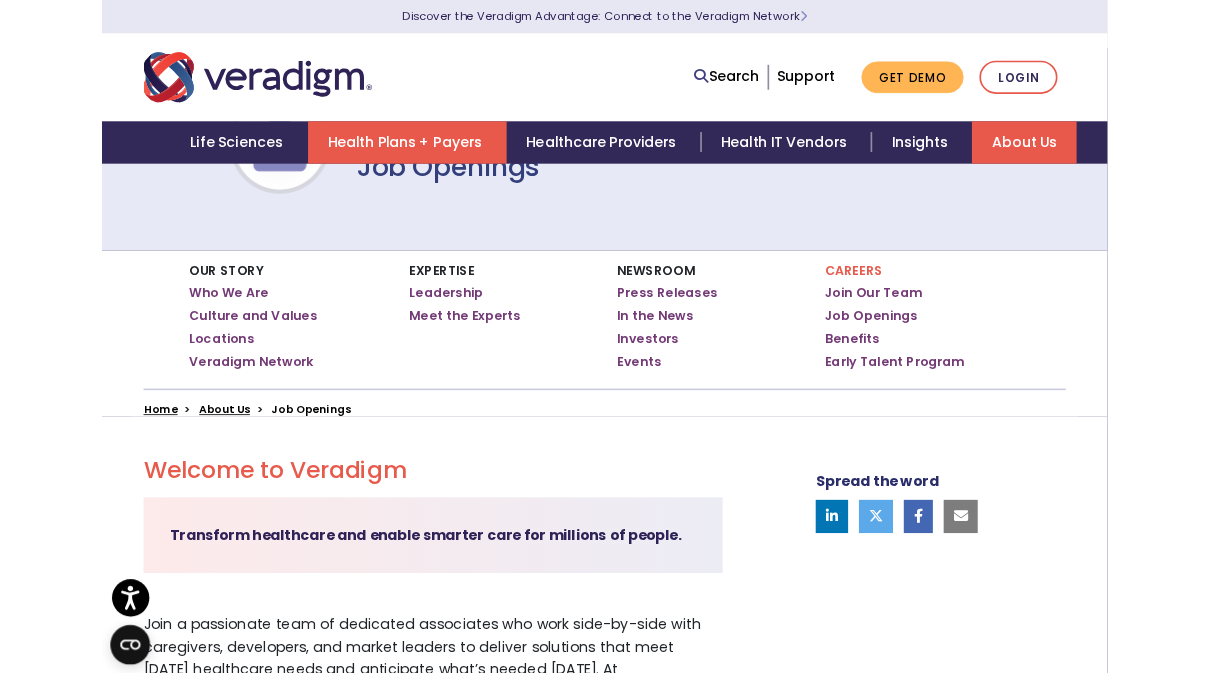 scroll, scrollTop: 115, scrollLeft: 0, axis: vertical 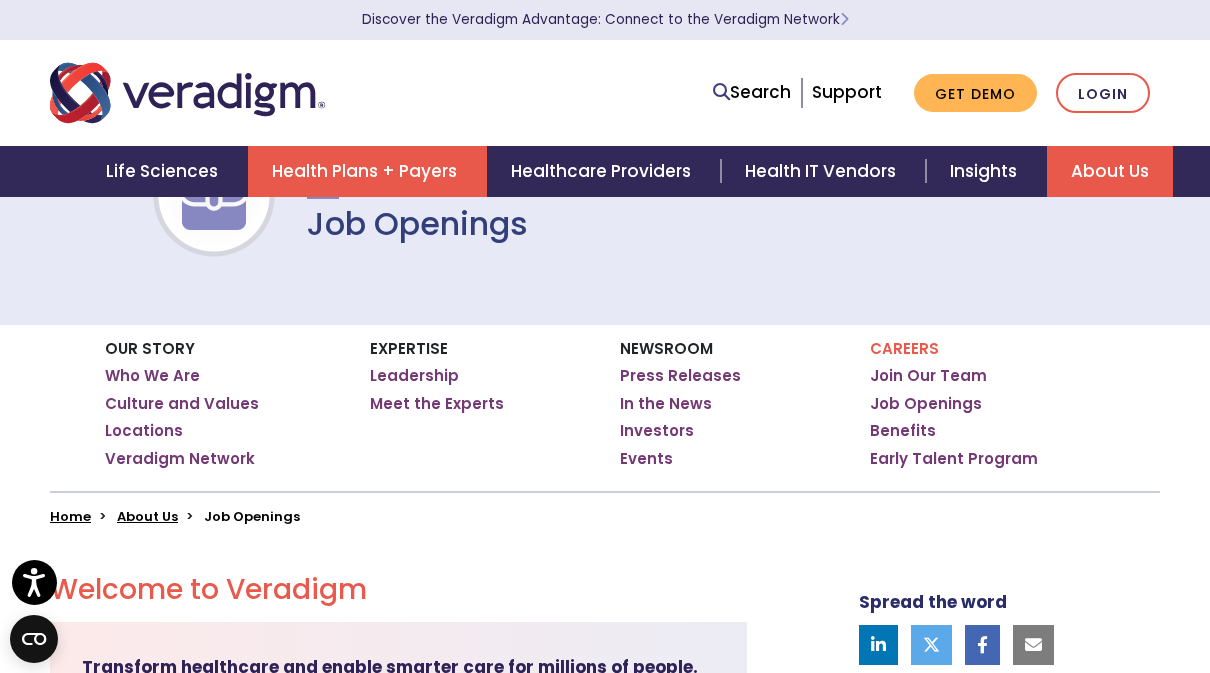 click on "Healthcare Providers" at bounding box center [604, 171] 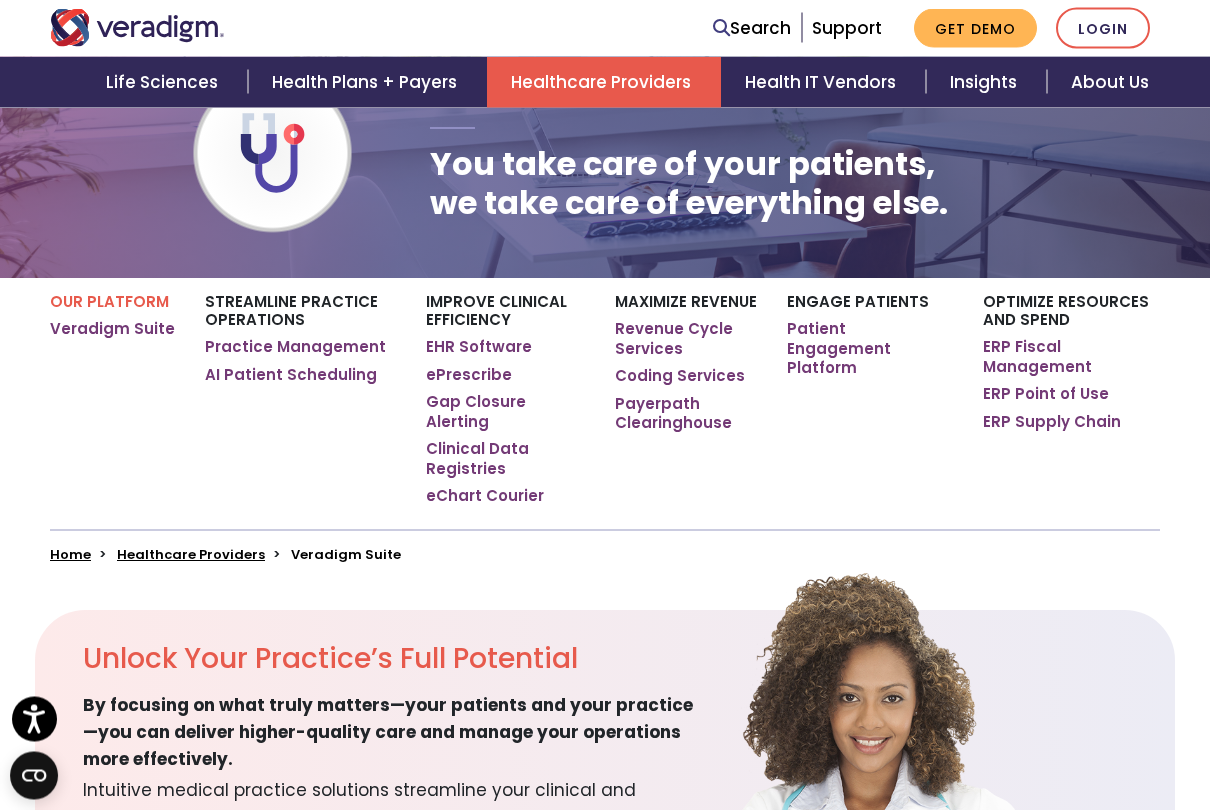 scroll, scrollTop: 168, scrollLeft: 0, axis: vertical 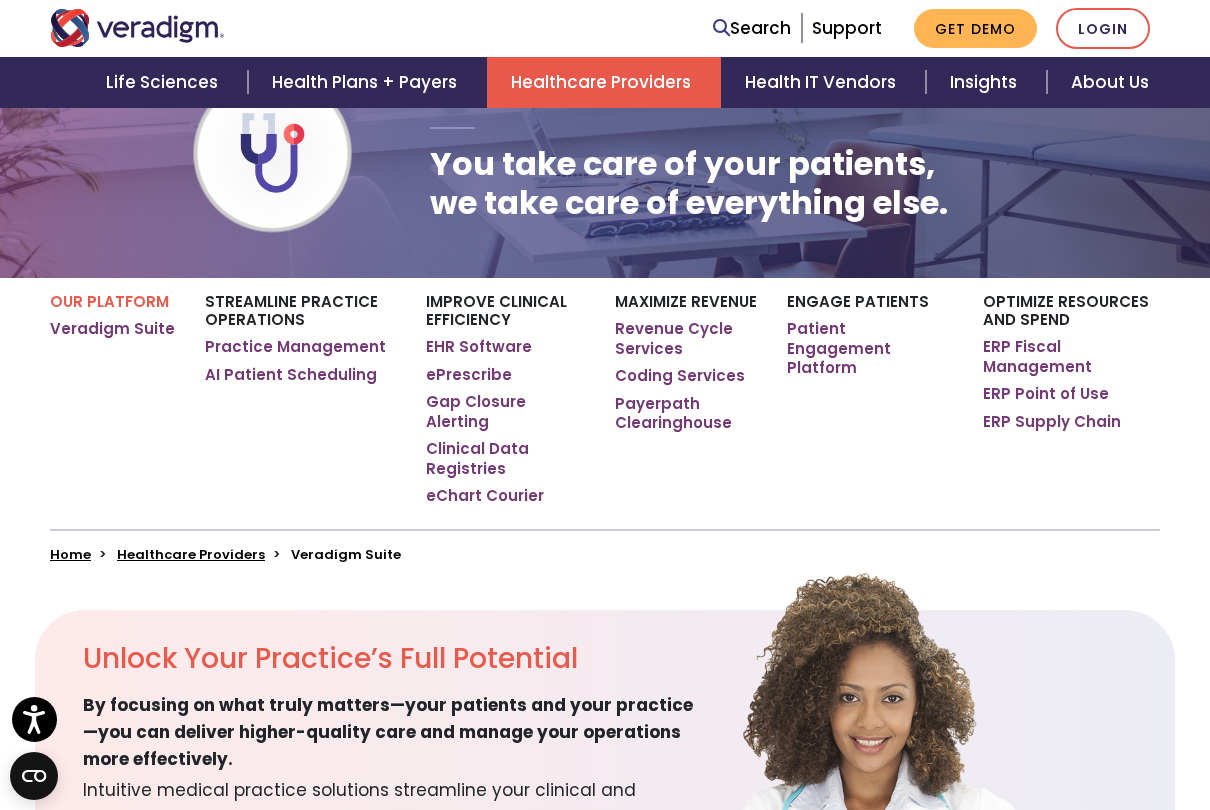 click on "Veradigm Suite" at bounding box center (112, 329) 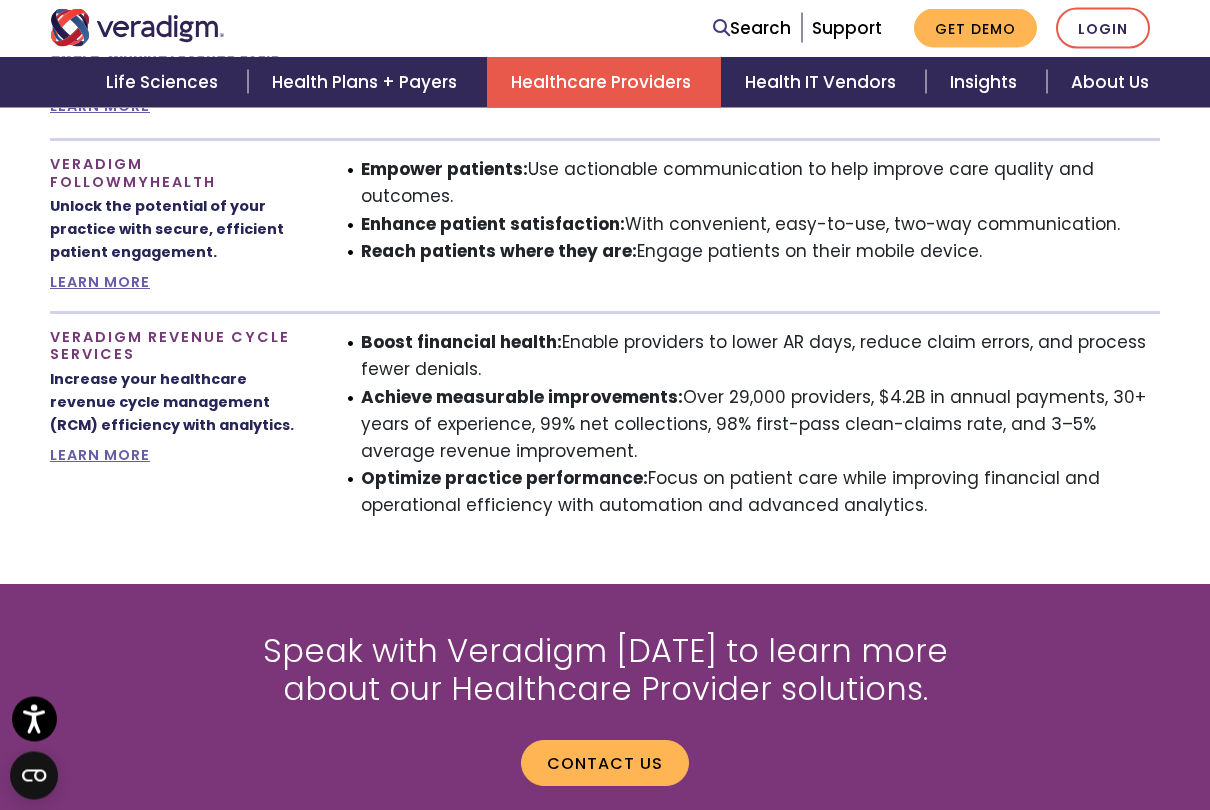 scroll, scrollTop: 1715, scrollLeft: 0, axis: vertical 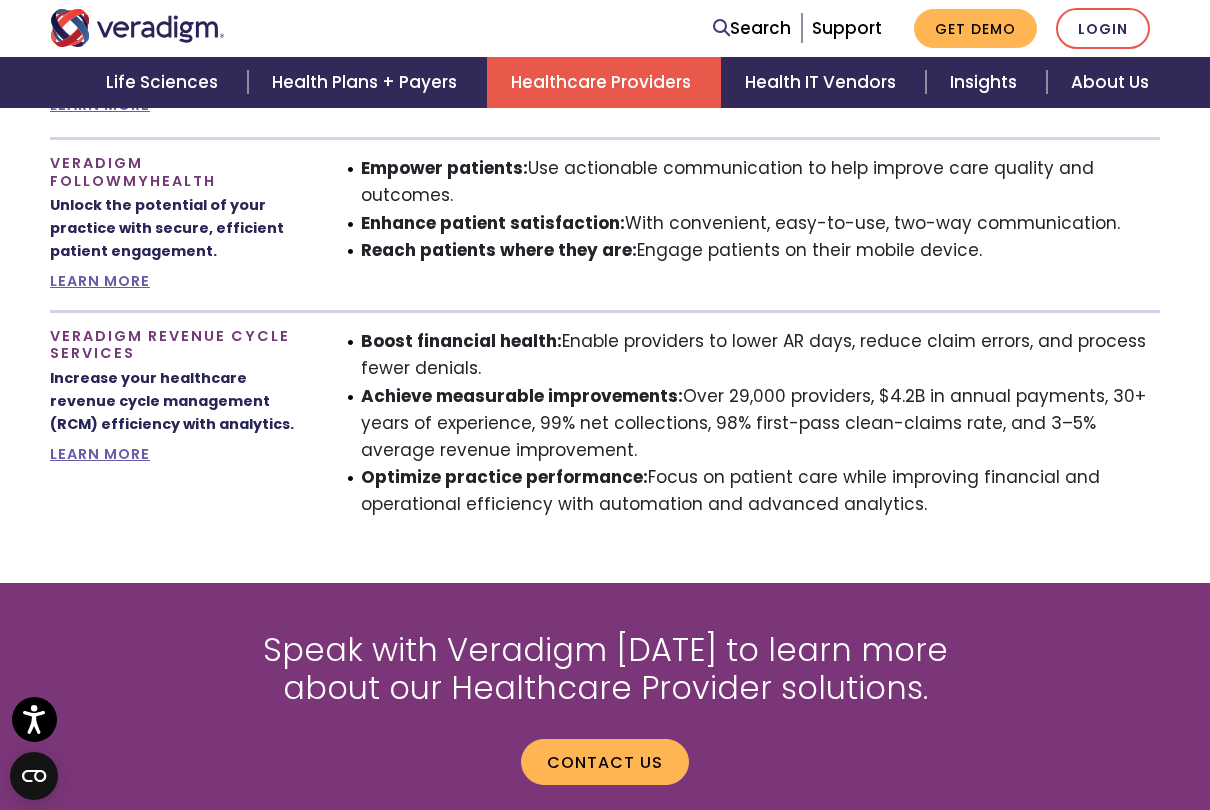 click on "Empower patients:  Use actionable communication to help improve care quality and outcomes.
Enhance patient satisfaction:  With convenient, easy-to-use, two-way communication.
Reach patients where they are:  Engage patients on their mobile device." at bounding box center (747, 224) 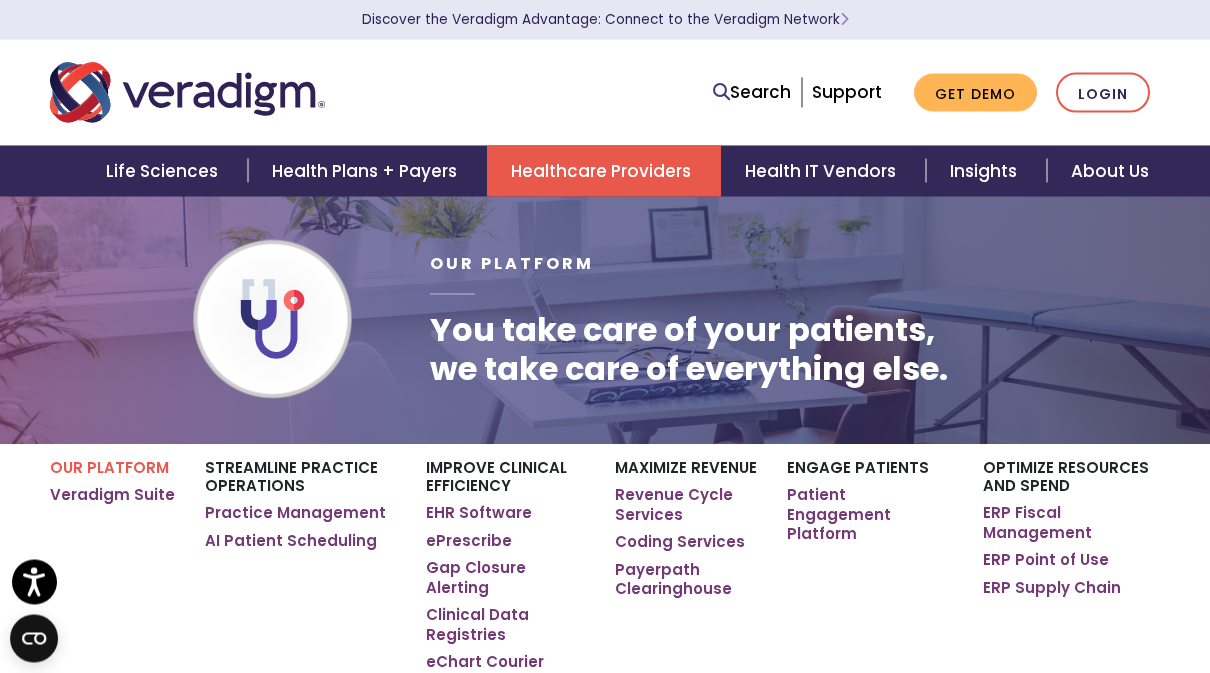 scroll, scrollTop: 0, scrollLeft: 0, axis: both 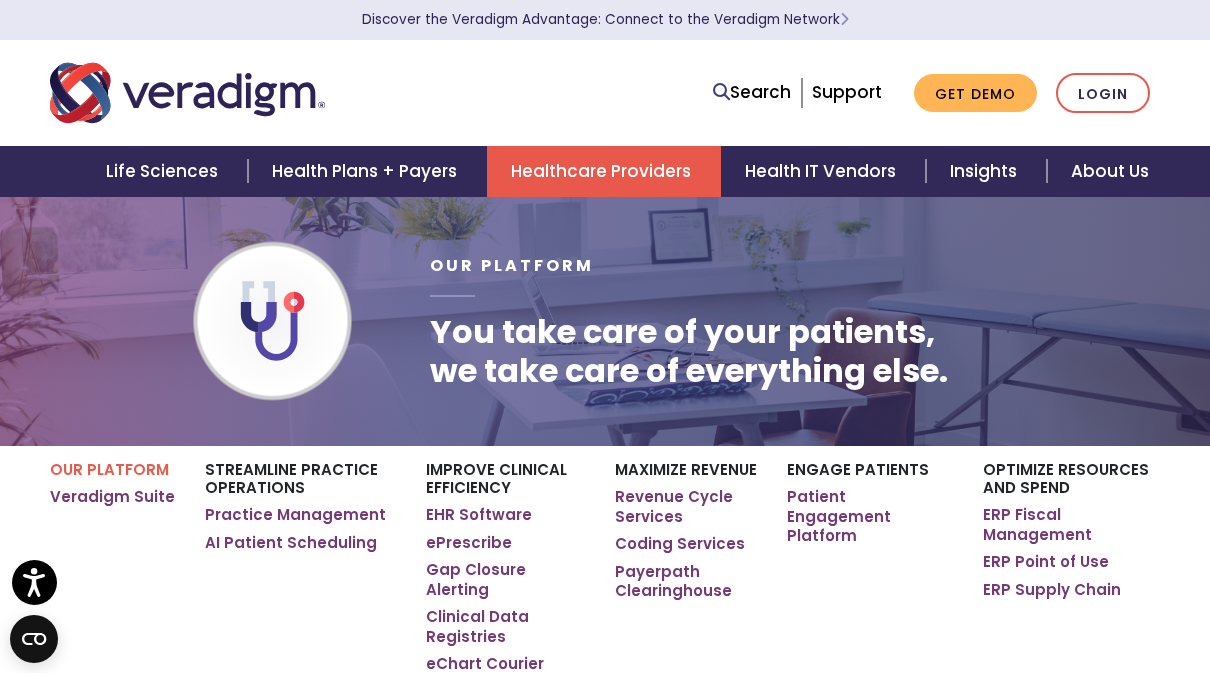 click on "AI Patient Scheduling" at bounding box center [291, 543] 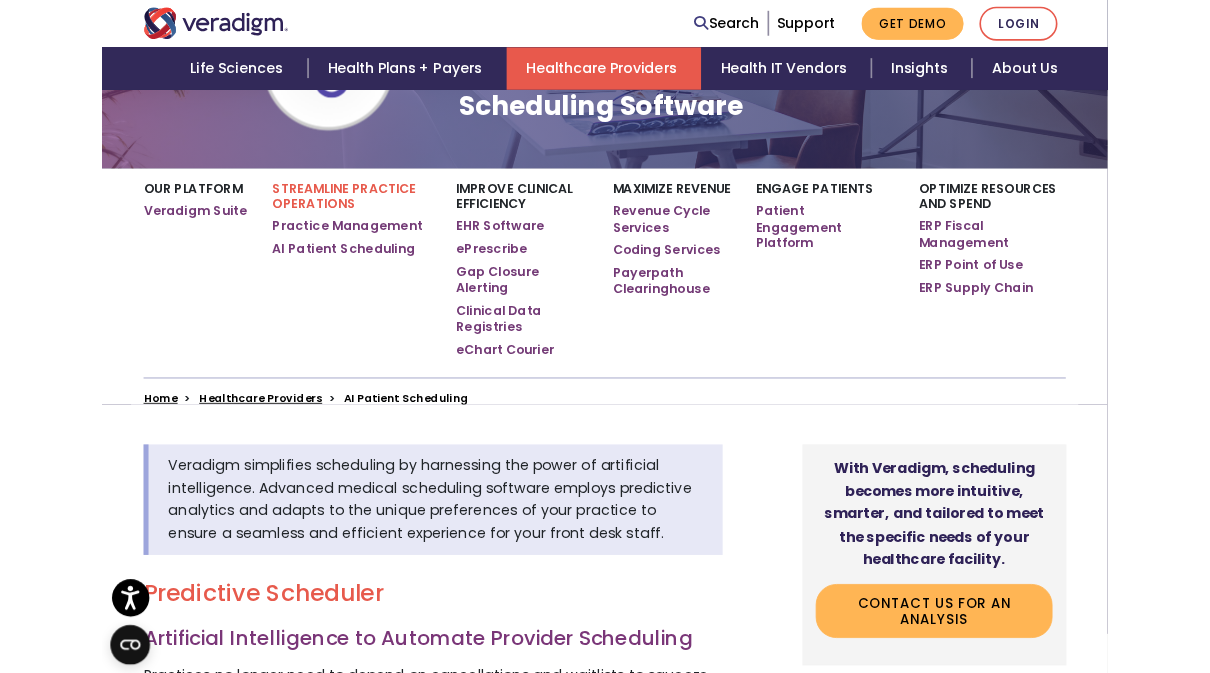 scroll, scrollTop: 237, scrollLeft: 0, axis: vertical 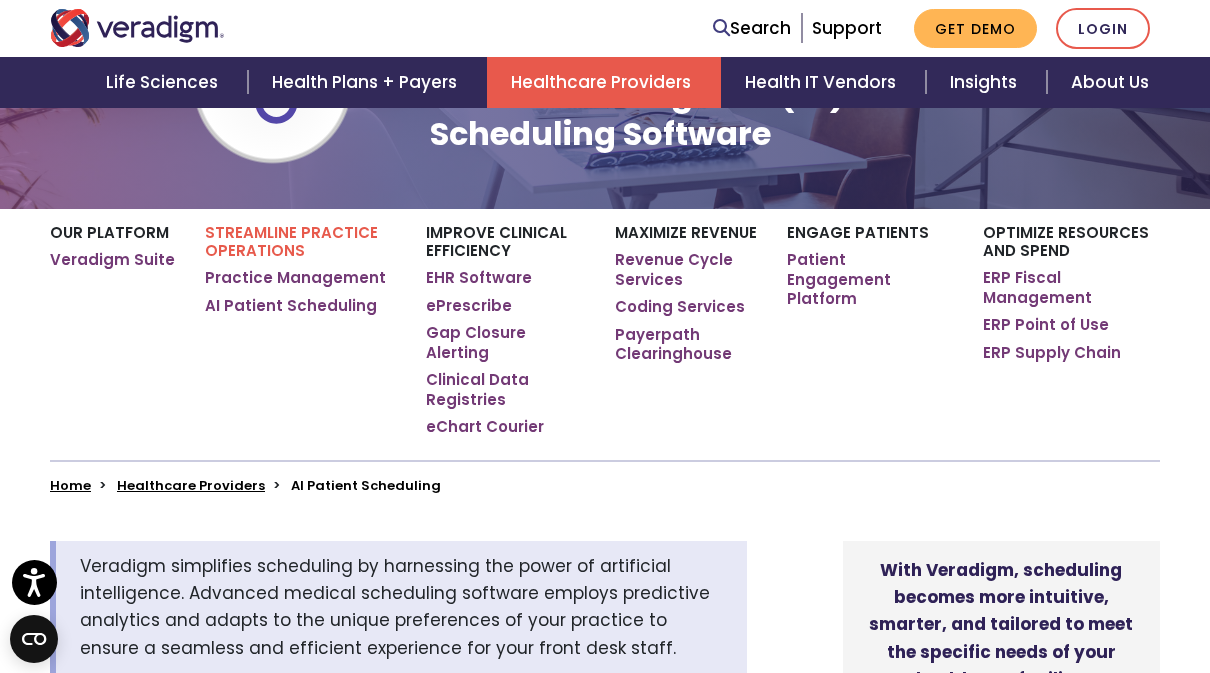 click on "Patient Engagement Platform" at bounding box center (870, 279) 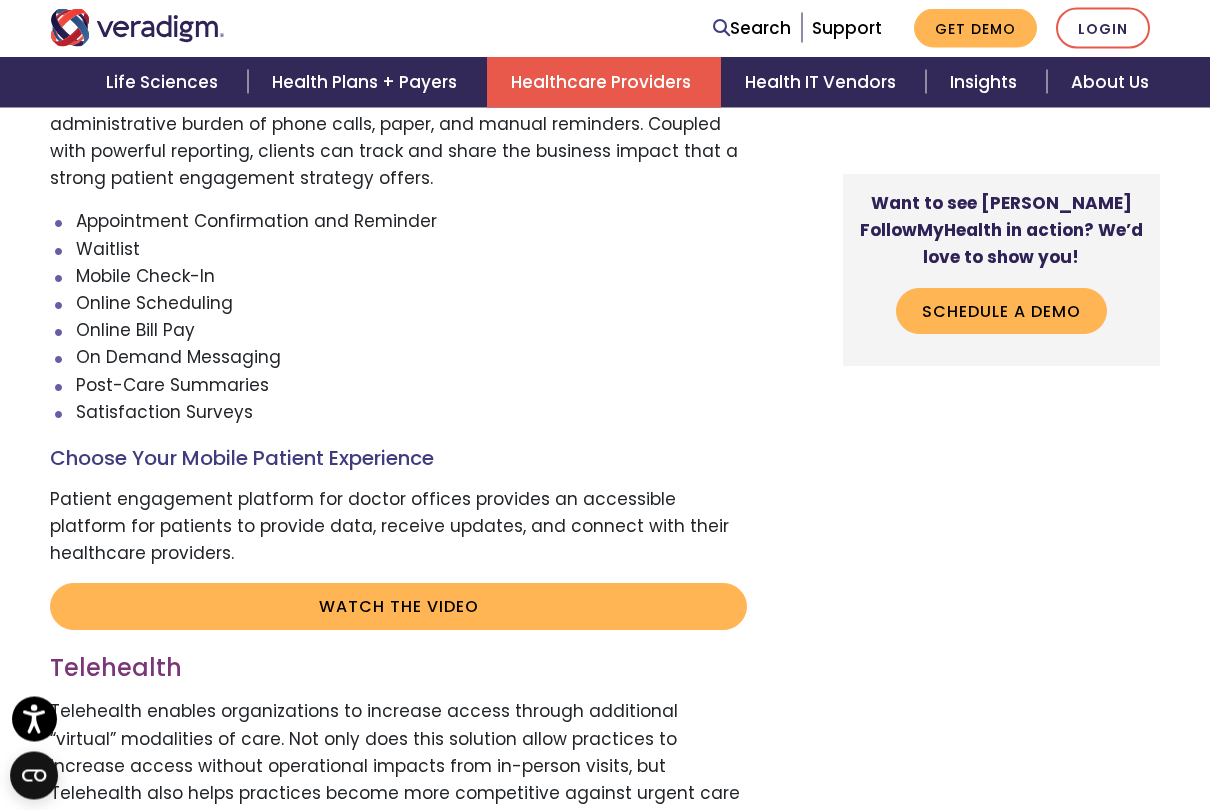 scroll, scrollTop: 3698, scrollLeft: 0, axis: vertical 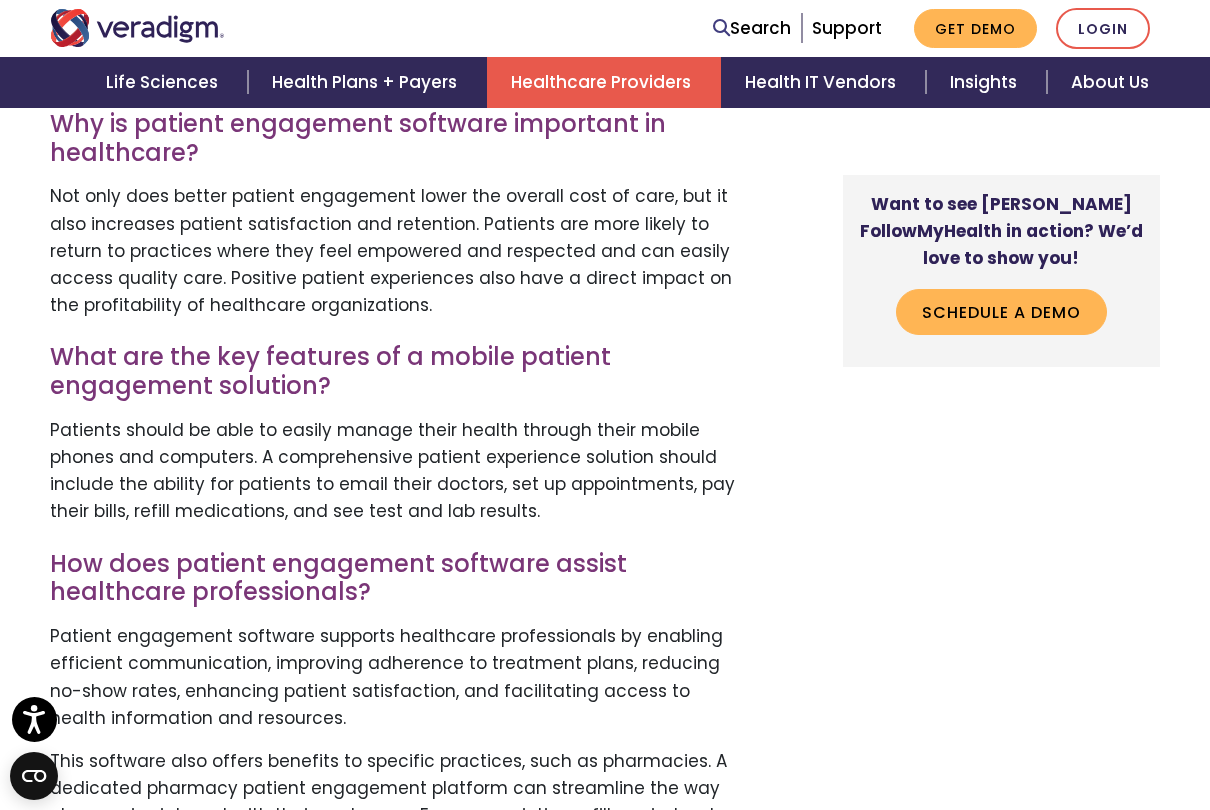 click on "Patient engagement software supports healthcare professionals by enabling efficient communication, improving adherence to treatment plans, reducing no-show rates, enhancing patient satisfaction, and facilitating access to health information and resources." at bounding box center [398, 677] 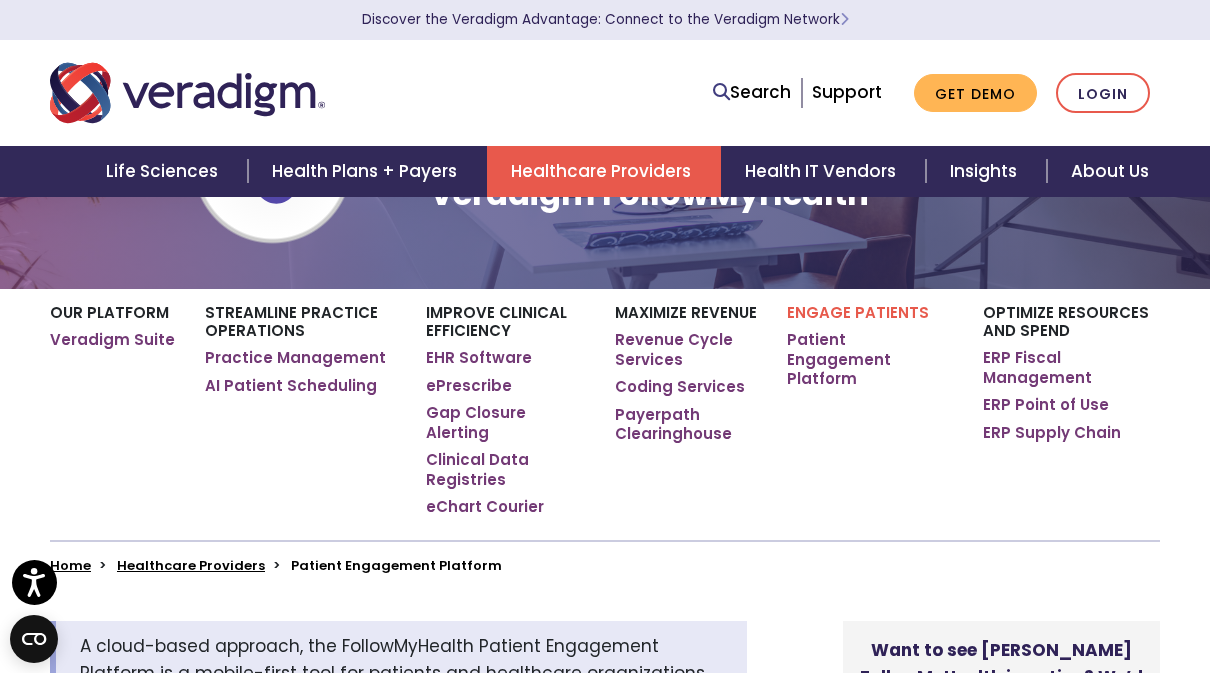 scroll, scrollTop: 0, scrollLeft: 0, axis: both 